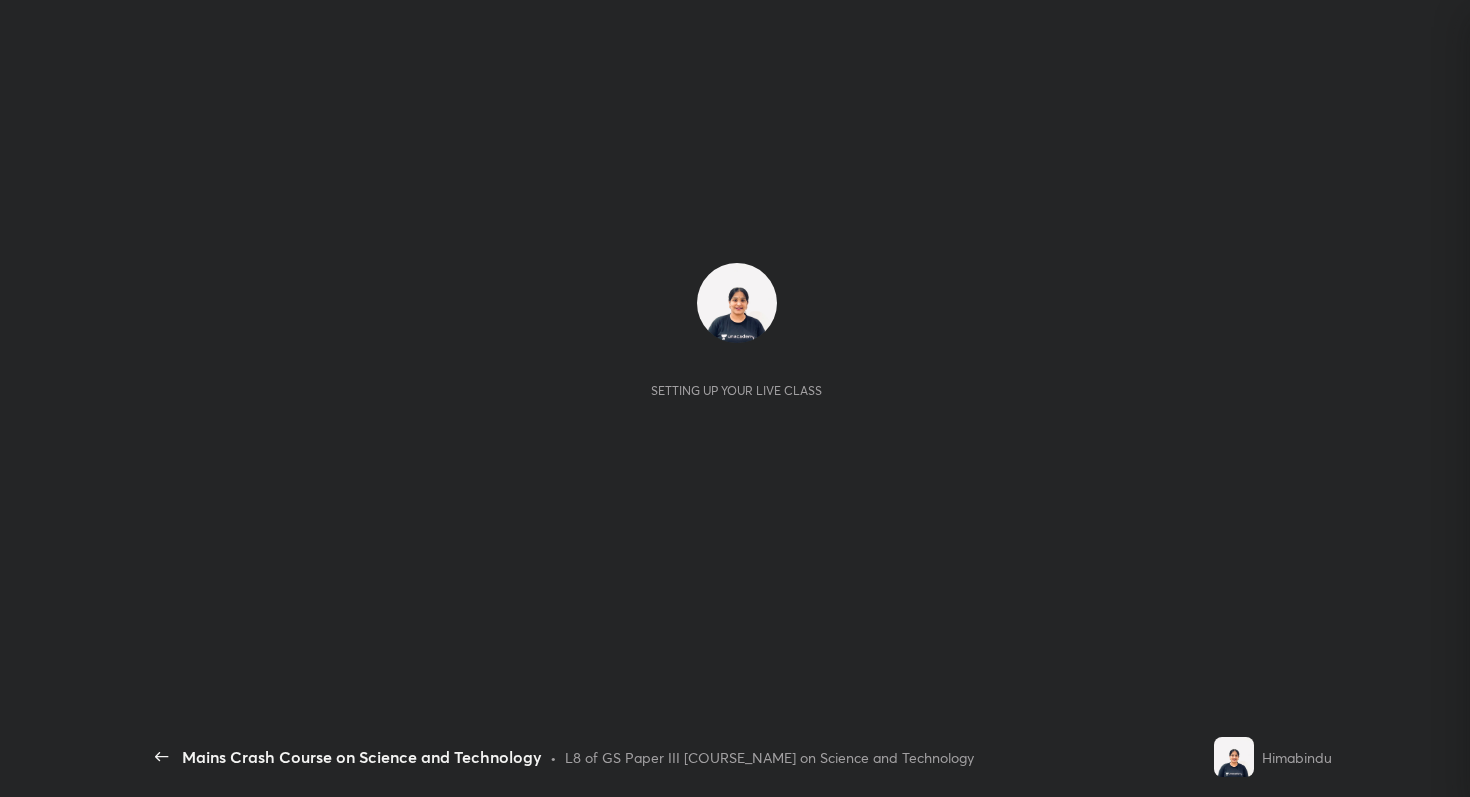 scroll, scrollTop: 0, scrollLeft: 0, axis: both 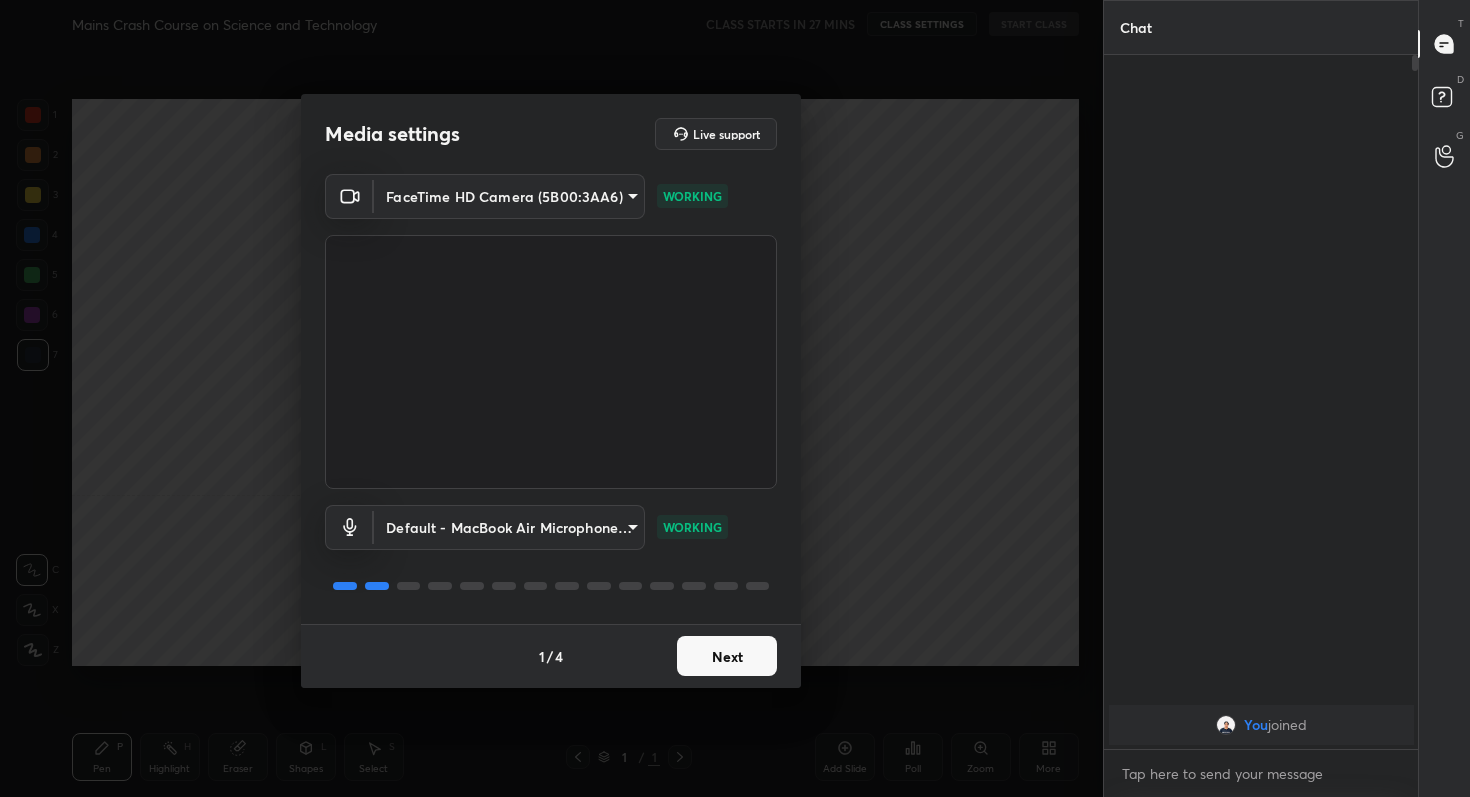 click on "Next" at bounding box center (727, 656) 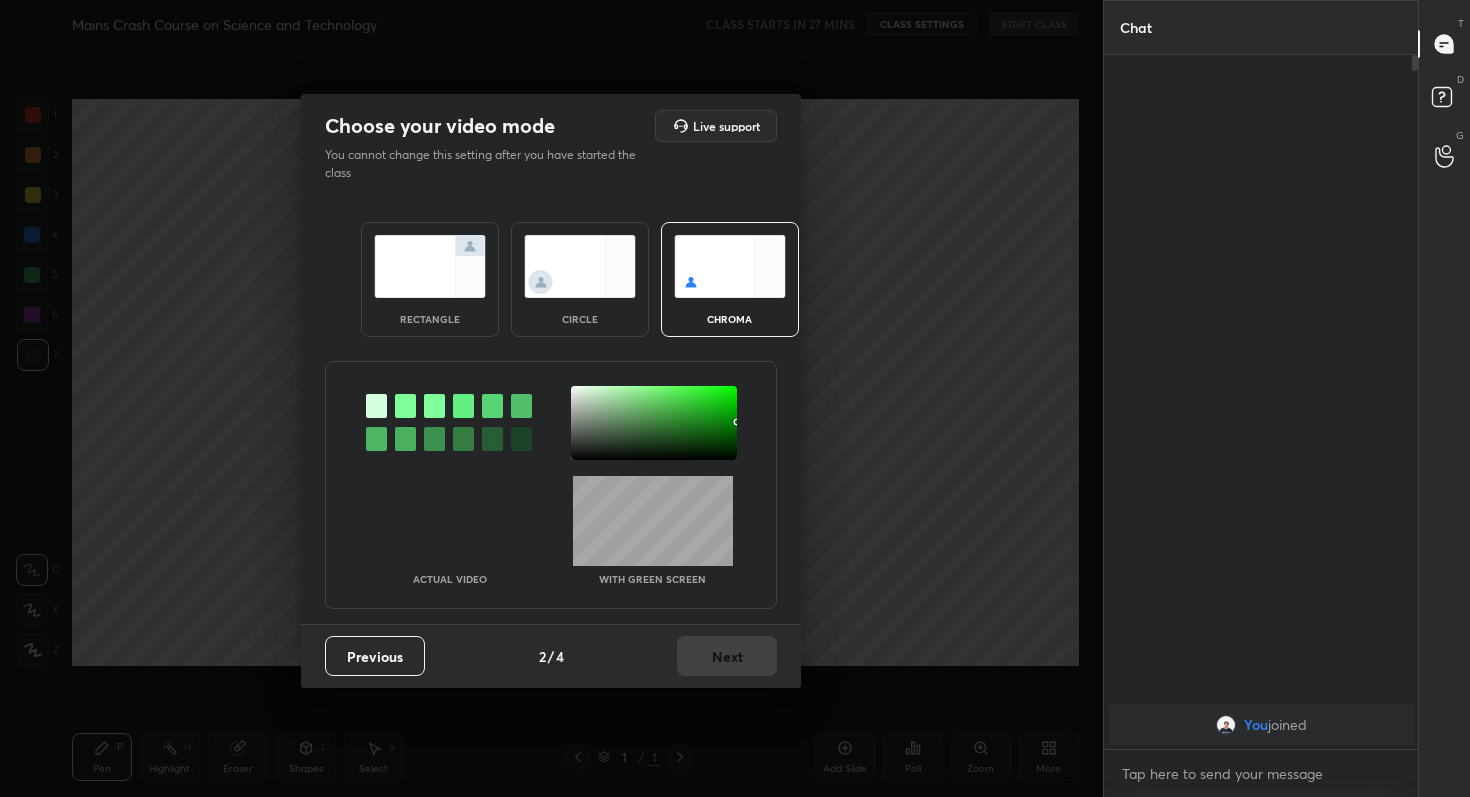 click at bounding box center (430, 266) 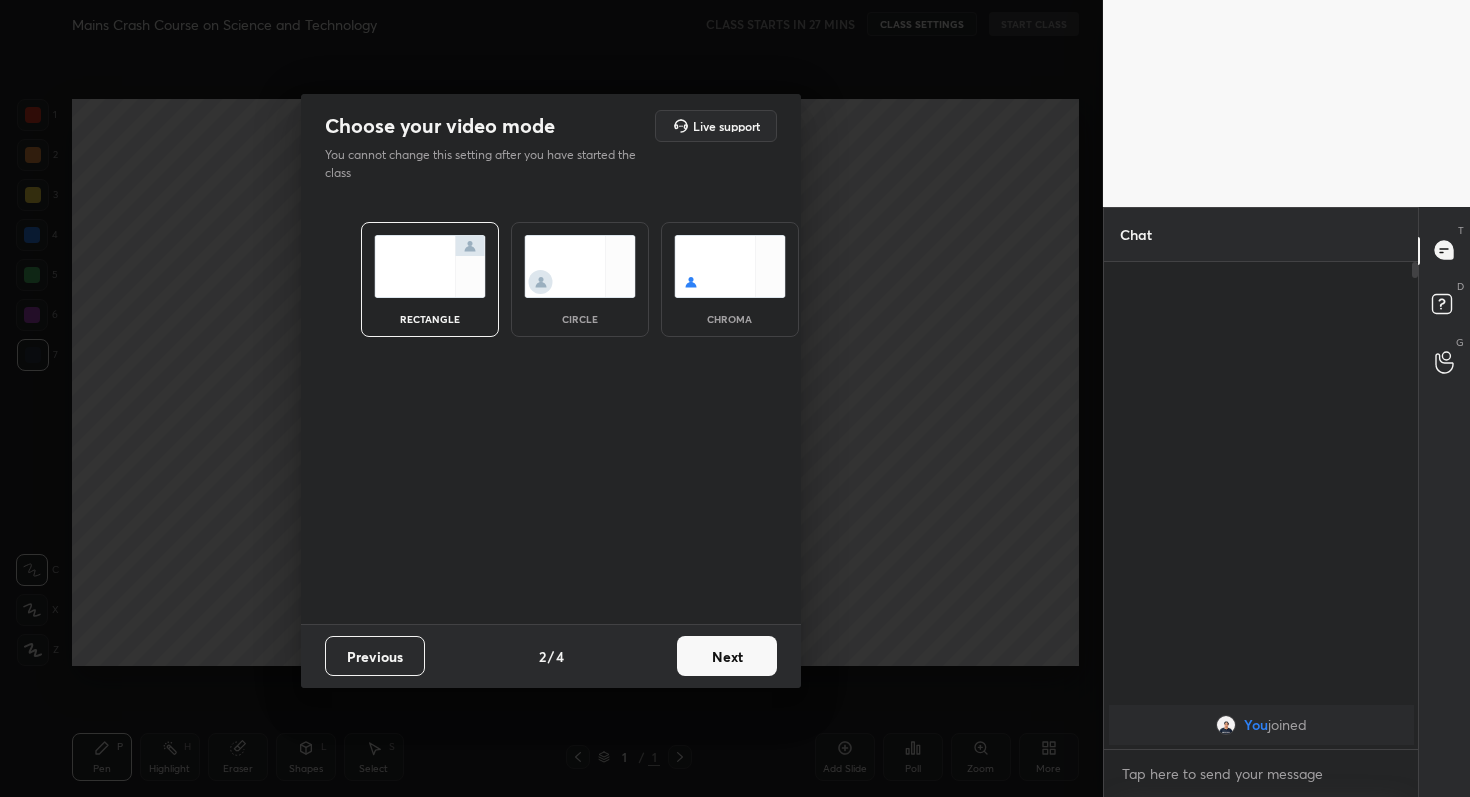 click on "Next" at bounding box center [727, 656] 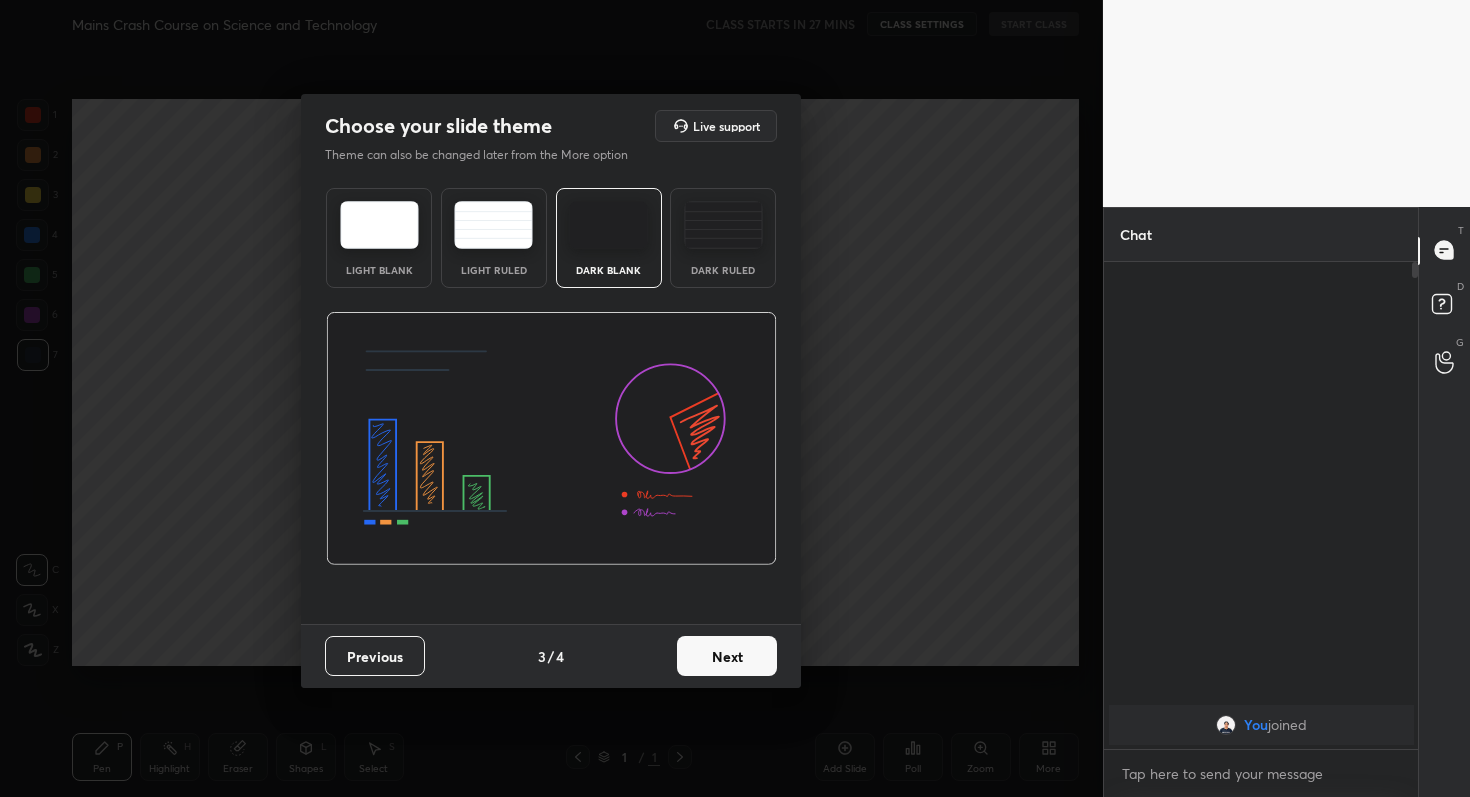 click on "Next" at bounding box center (727, 656) 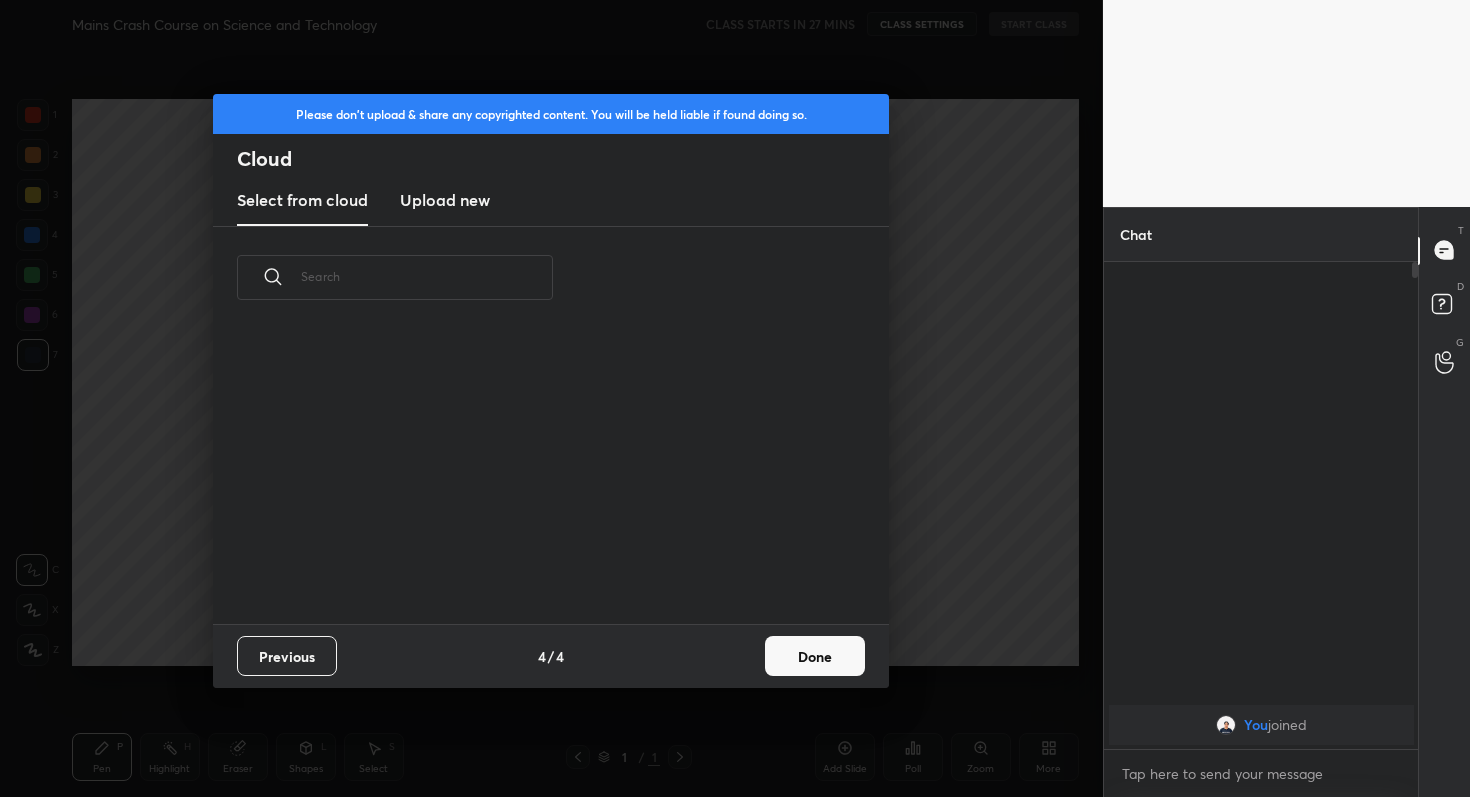 scroll, scrollTop: 295, scrollLeft: 642, axis: both 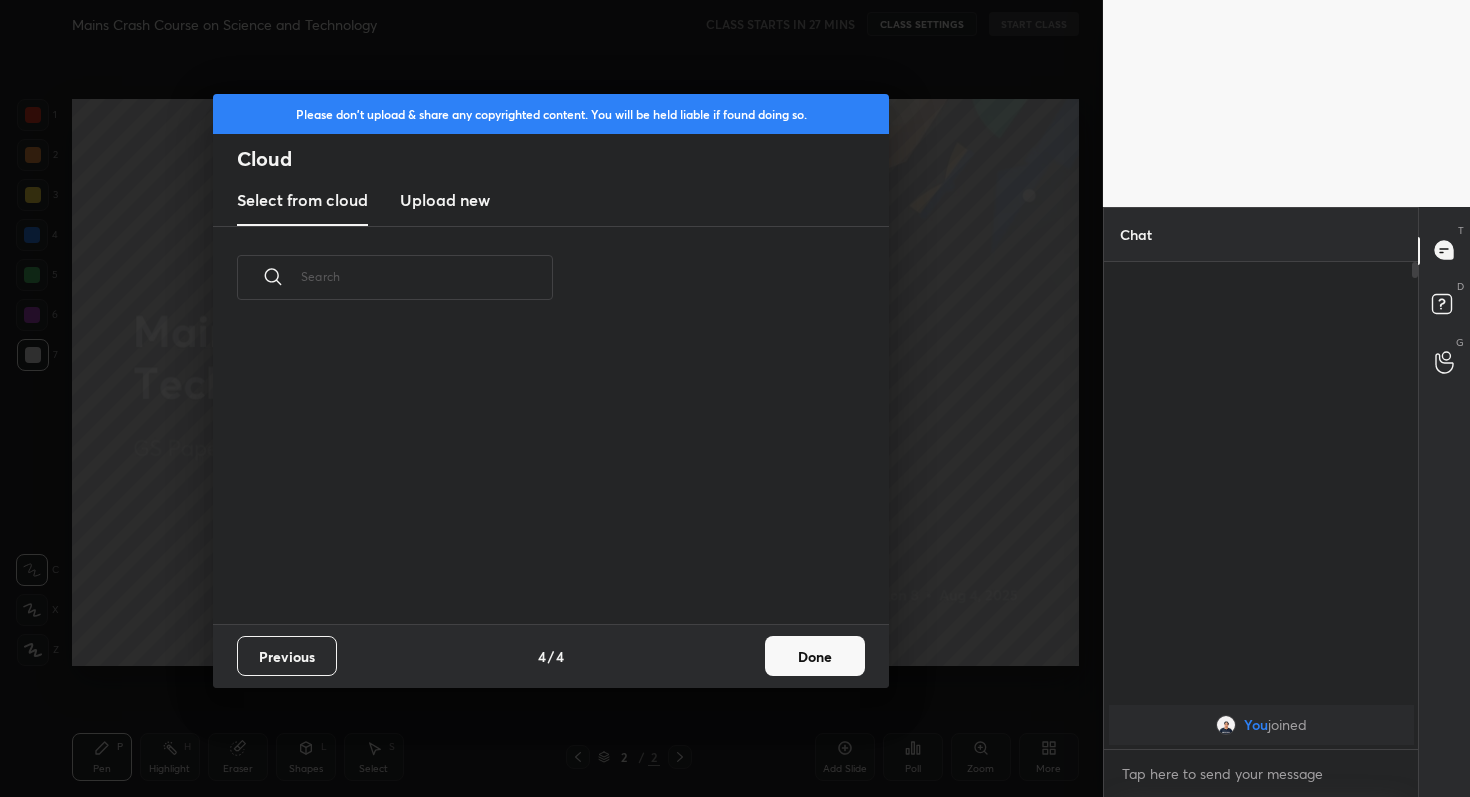click on "Upload new" at bounding box center (445, 200) 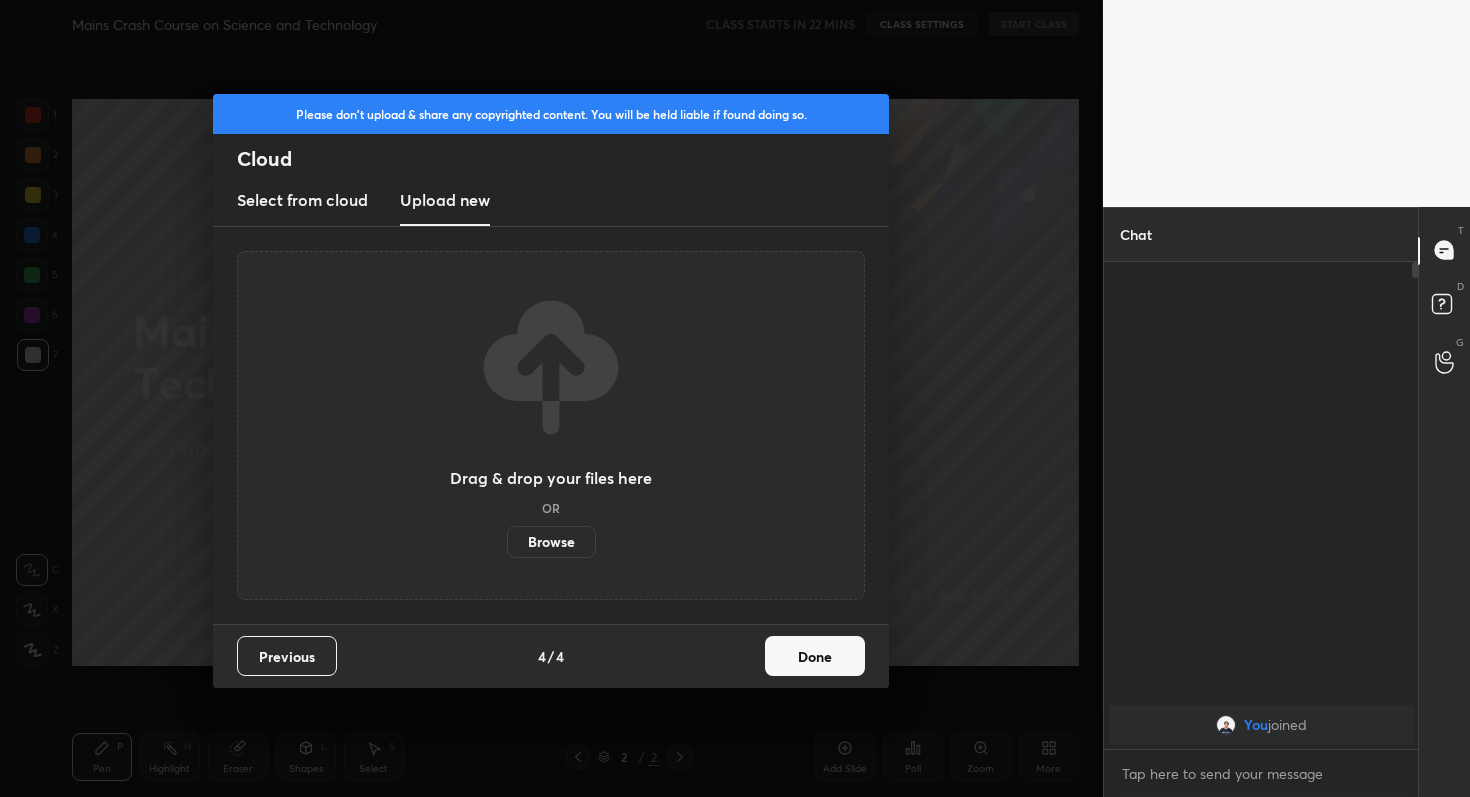 click on "Browse" at bounding box center (551, 542) 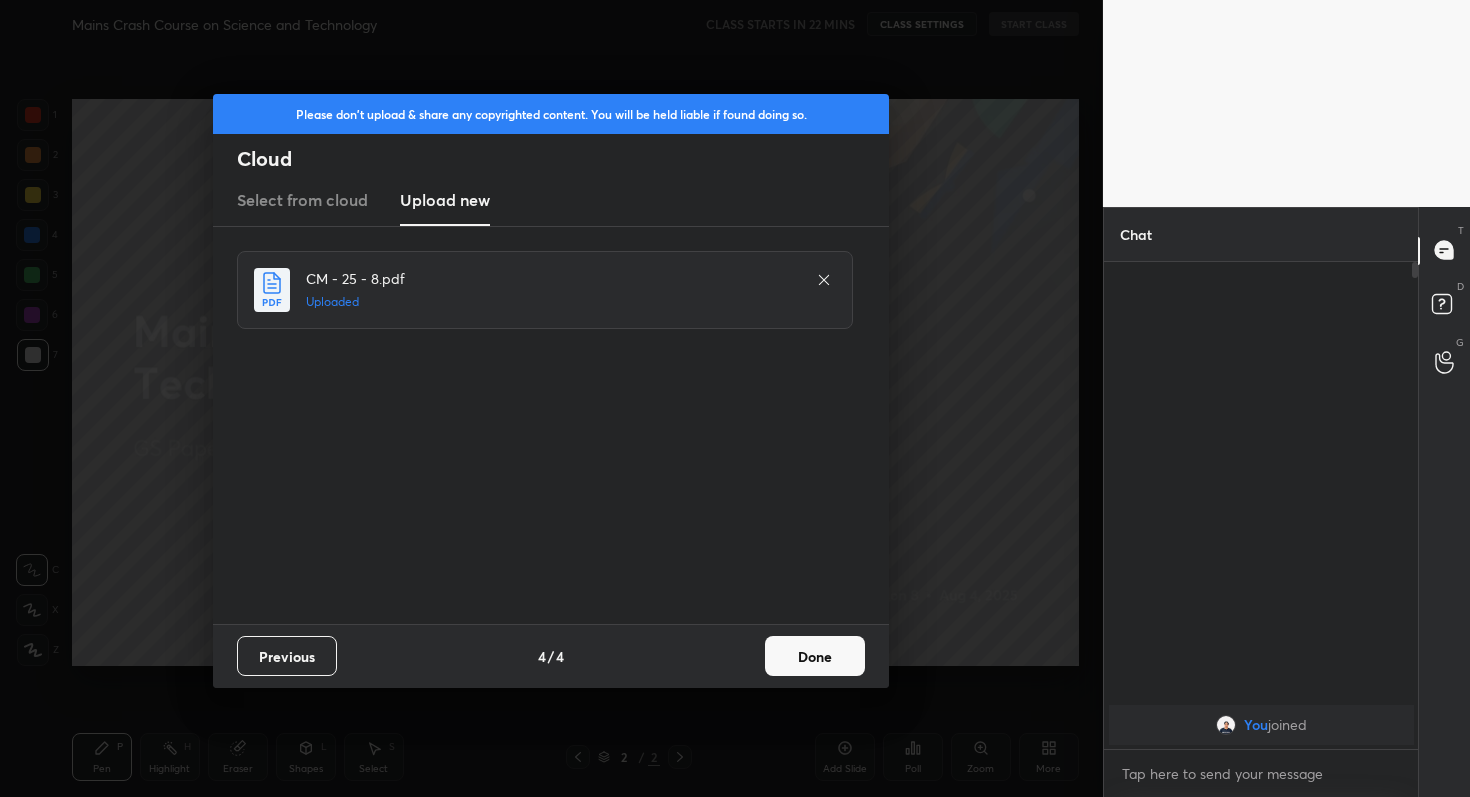 click on "Done" at bounding box center (815, 656) 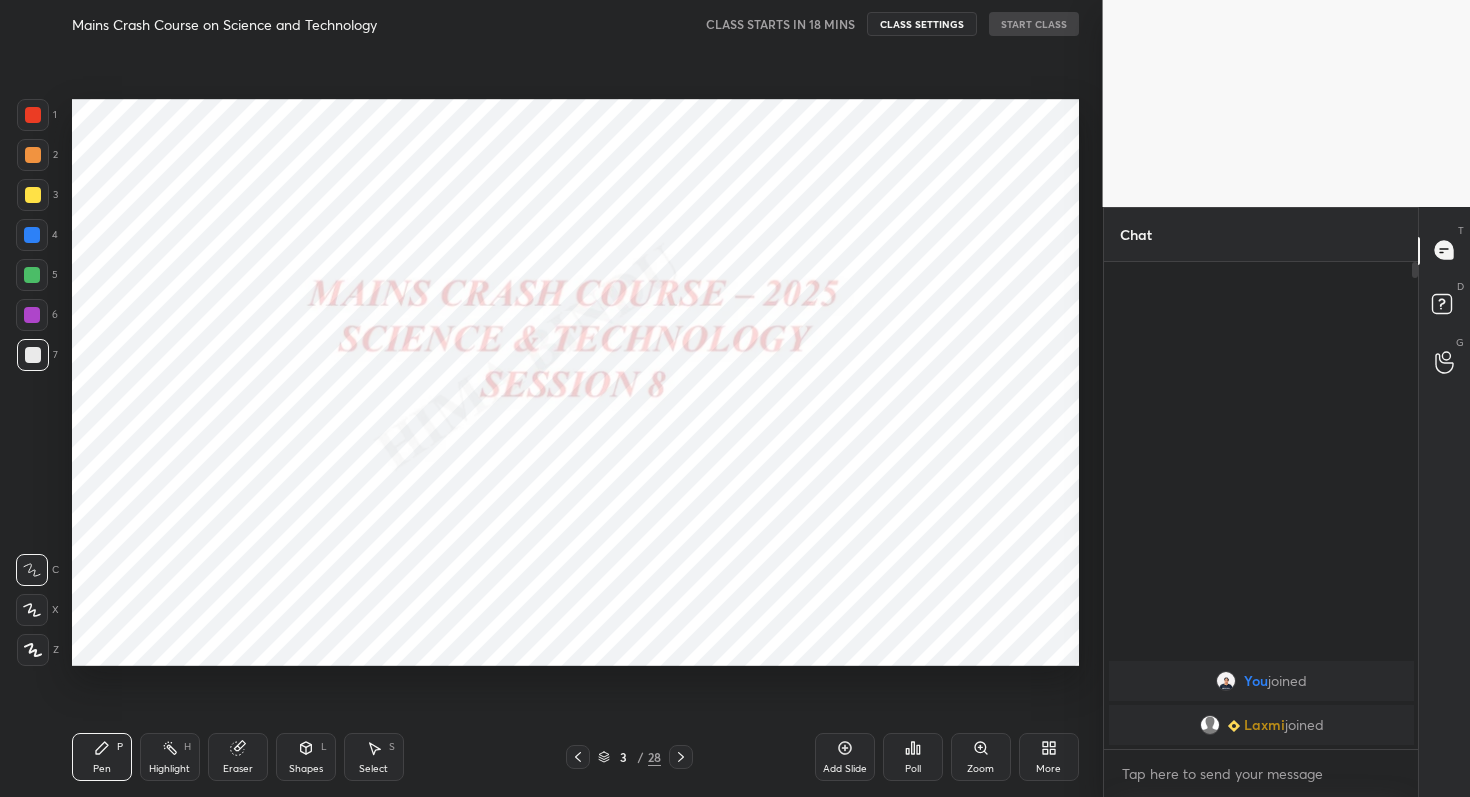 click 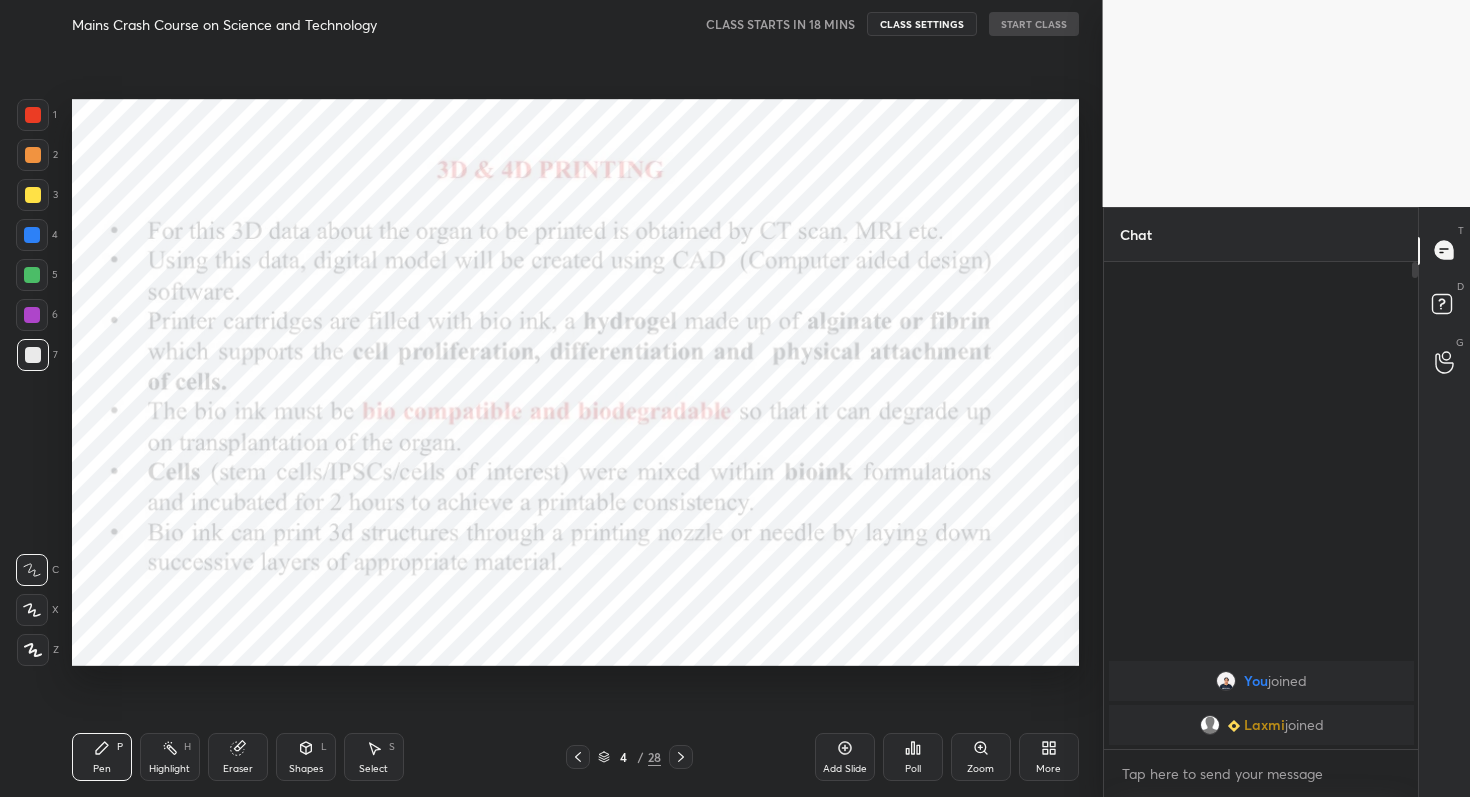 click 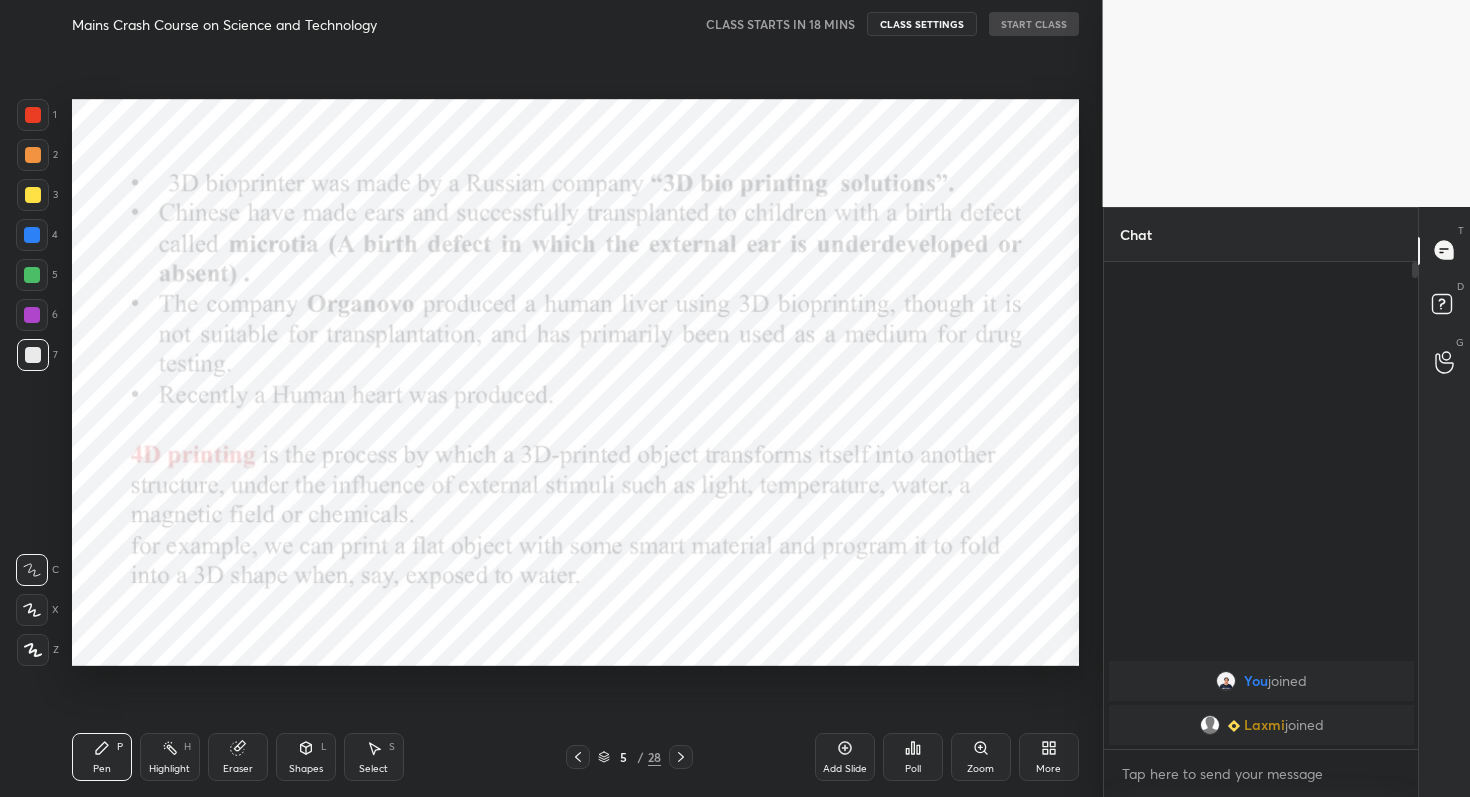 click 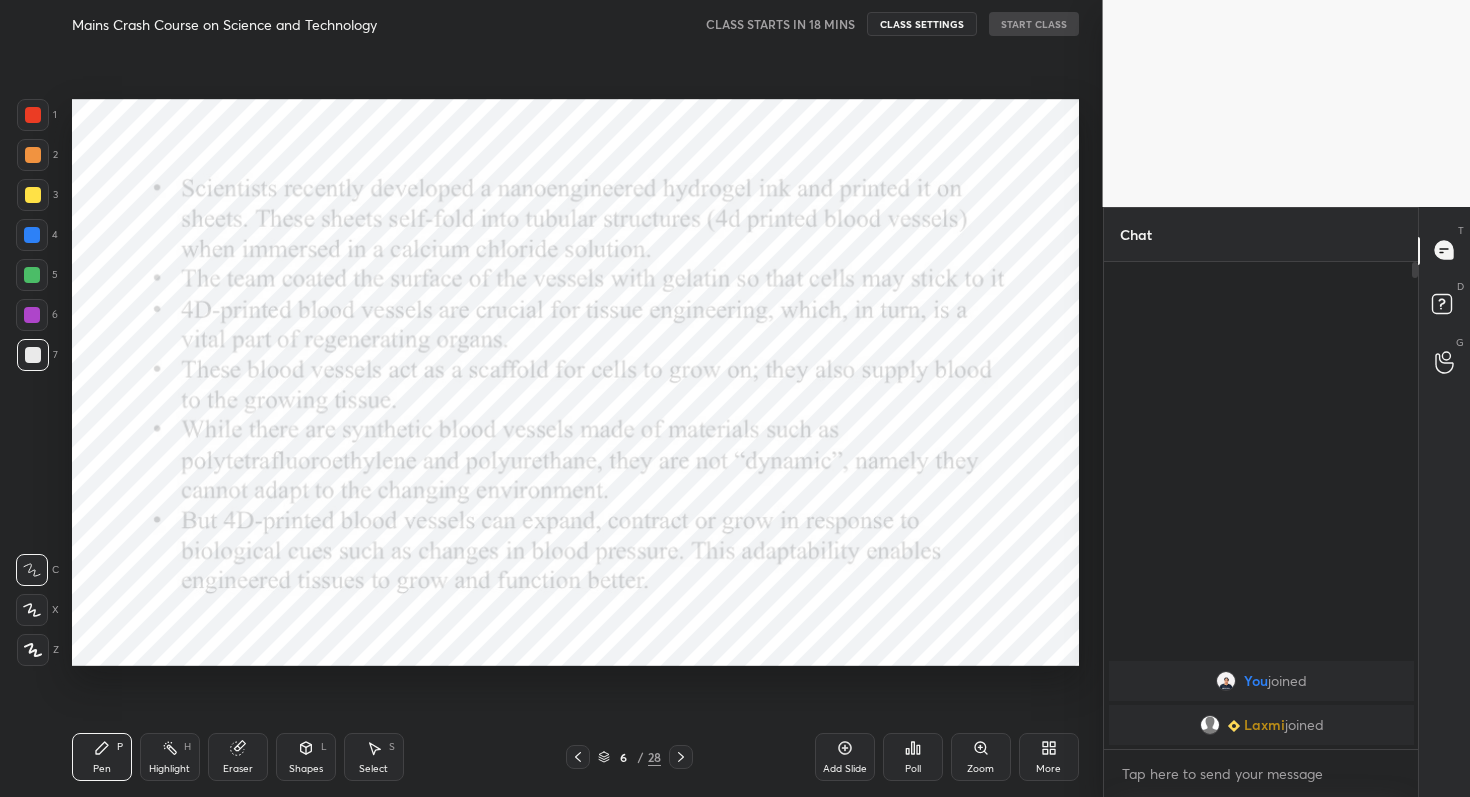 click 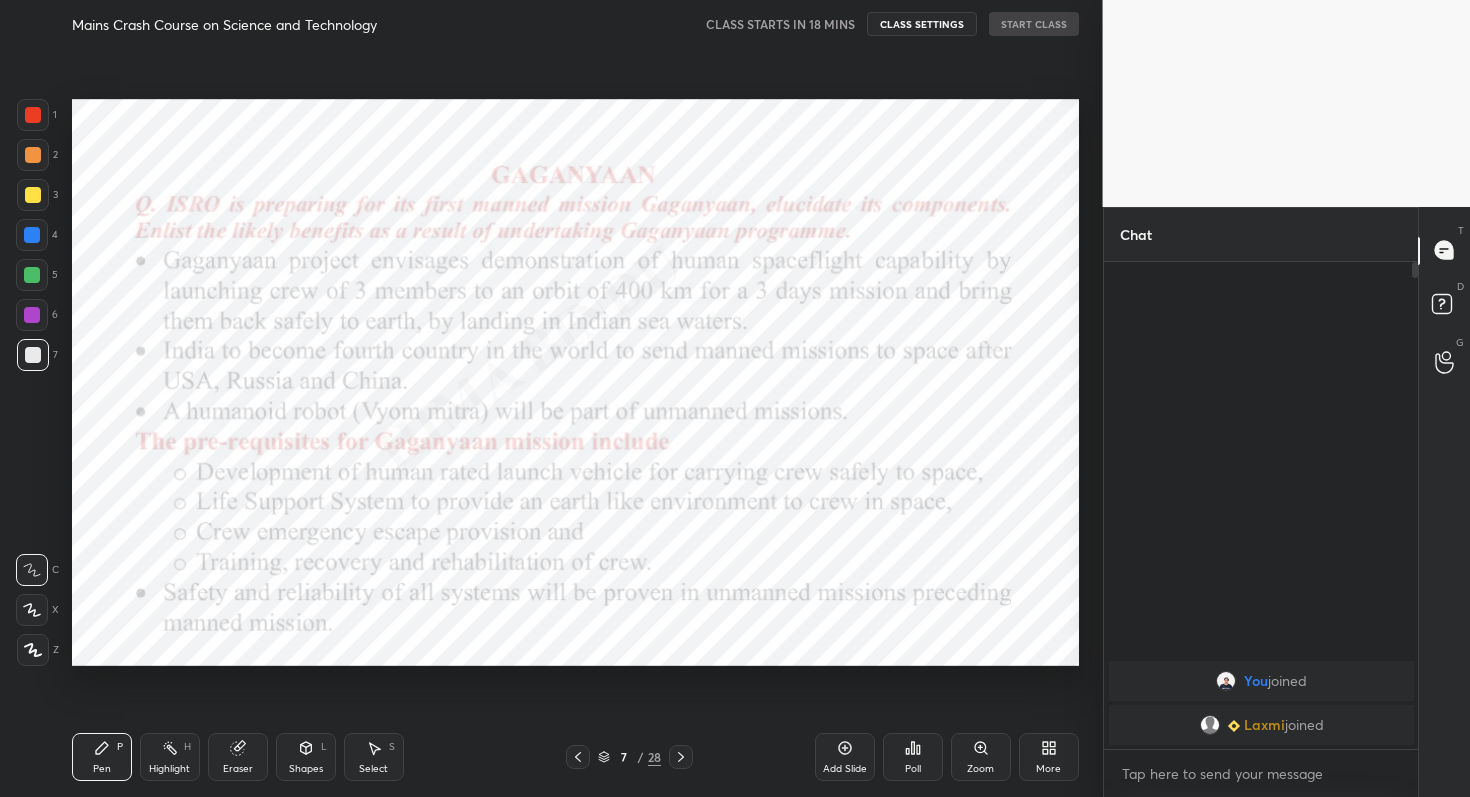 click 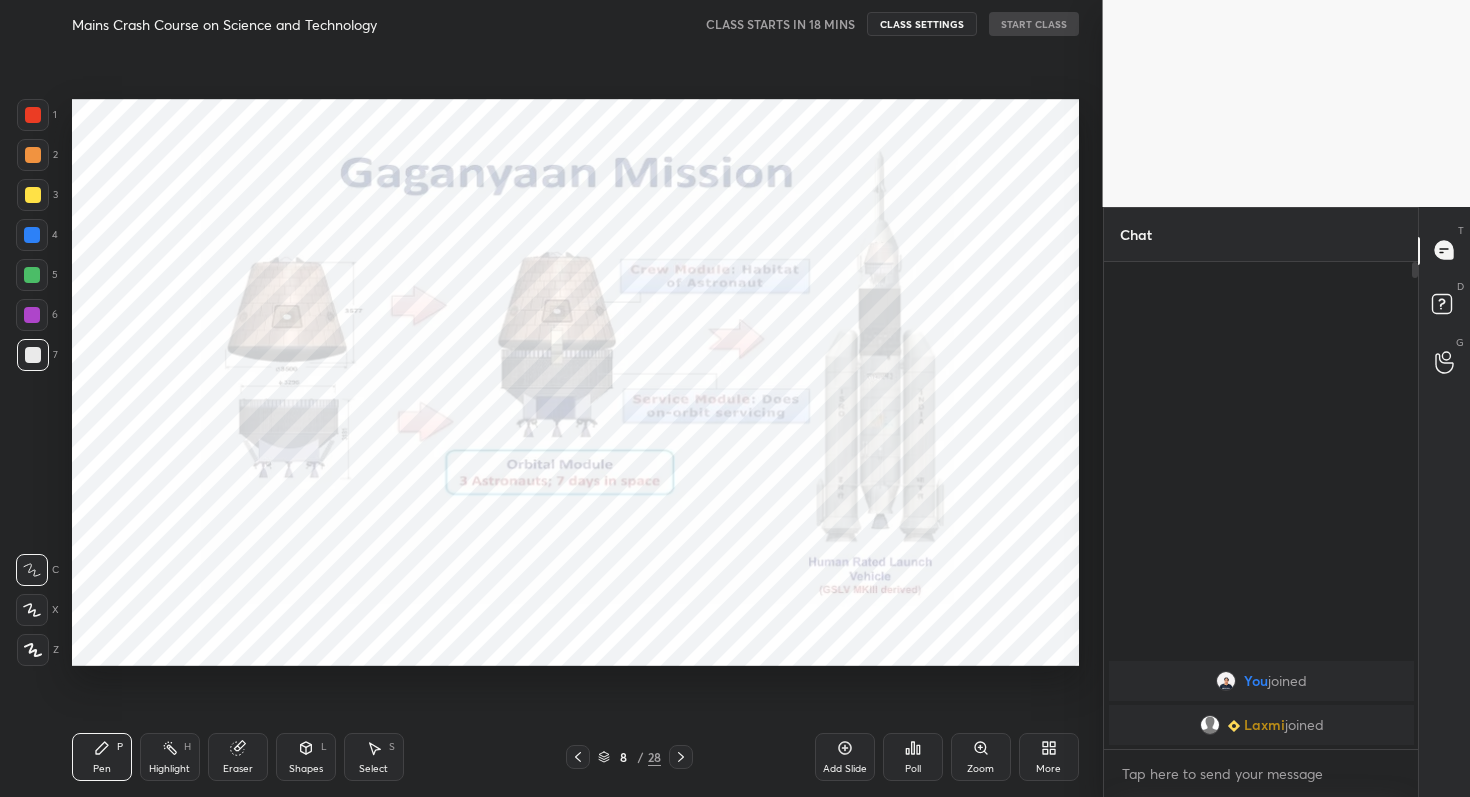 click 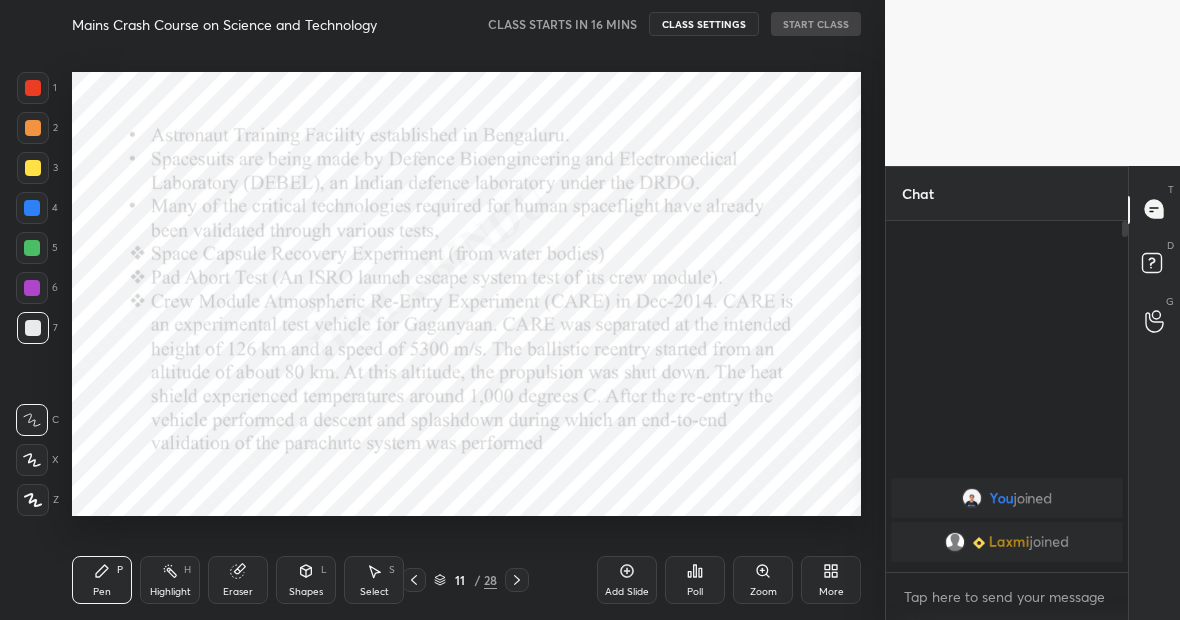 scroll, scrollTop: 492, scrollLeft: 805, axis: both 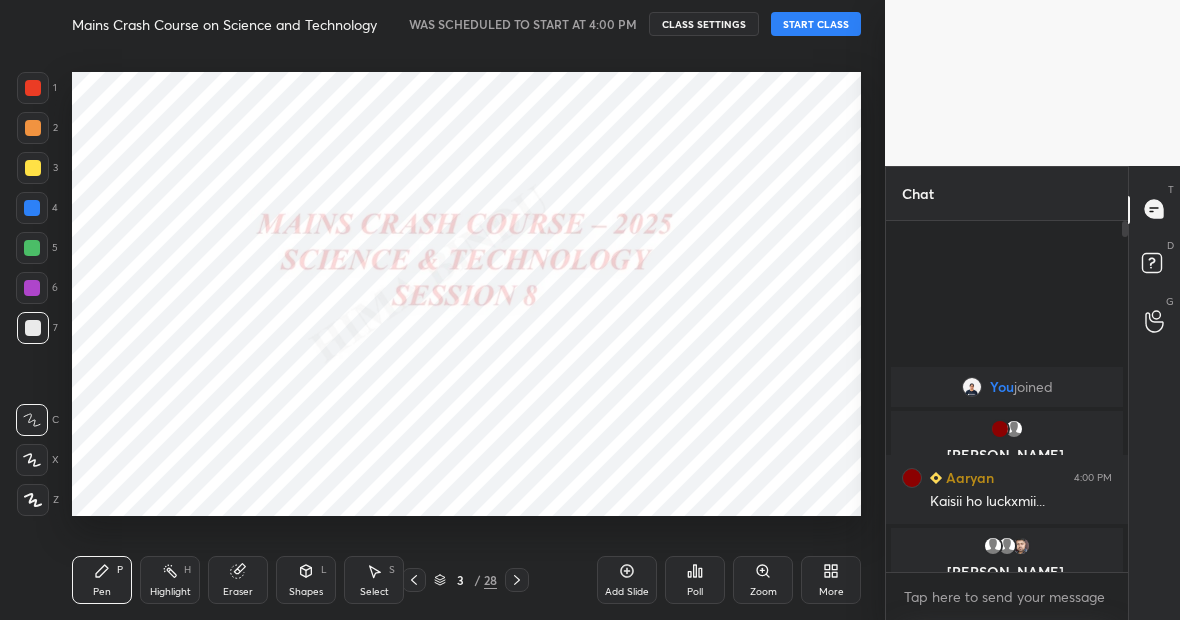 click on "START CLASS" at bounding box center [816, 24] 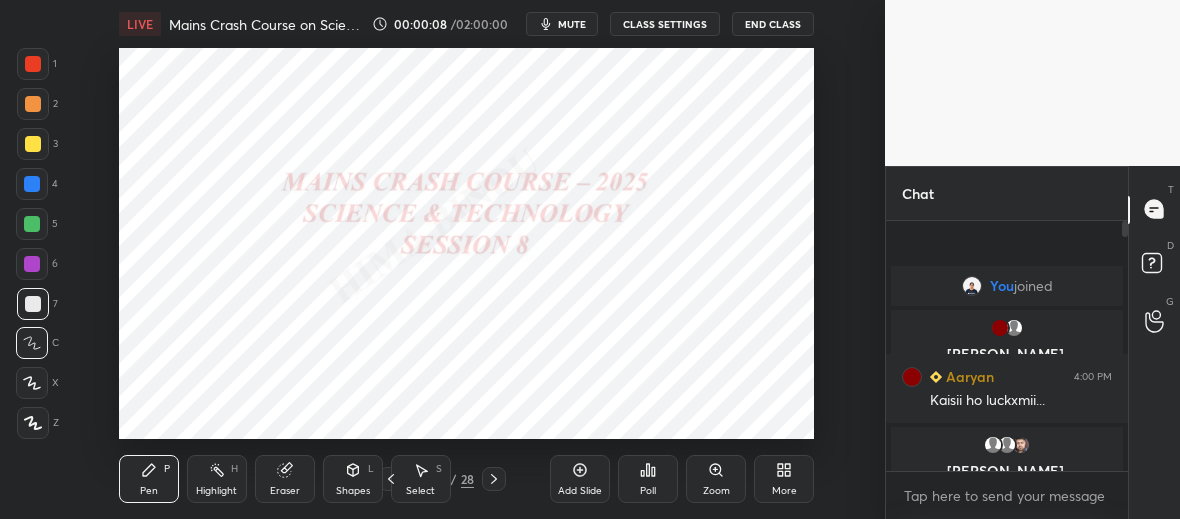 scroll, scrollTop: 391, scrollLeft: 805, axis: both 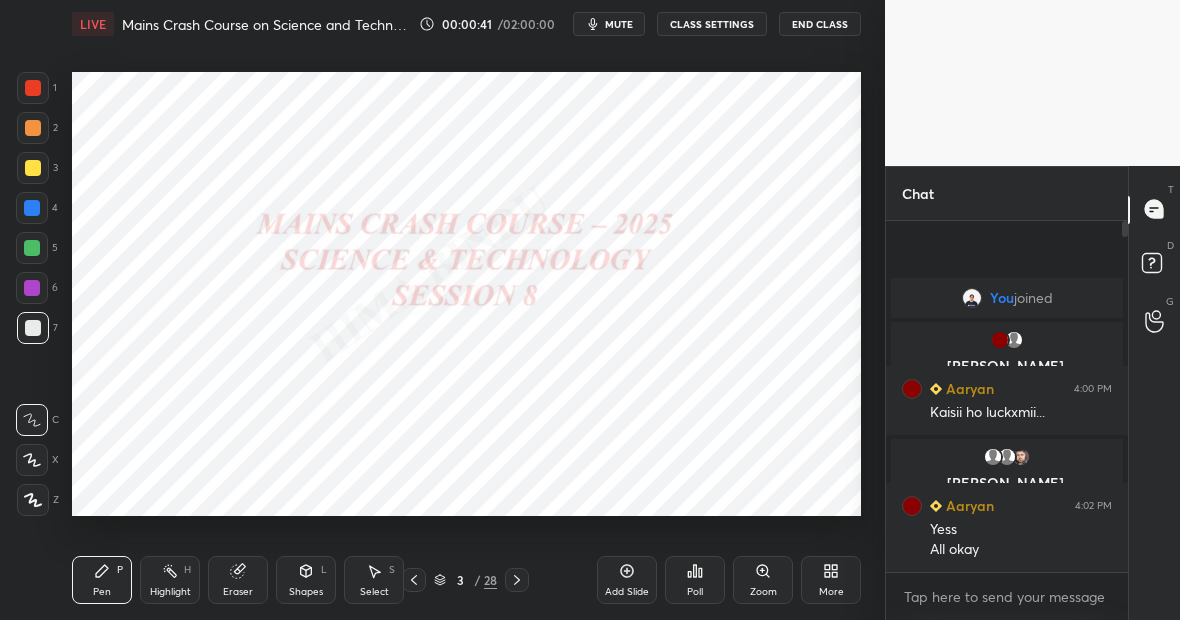 click at bounding box center [32, 208] 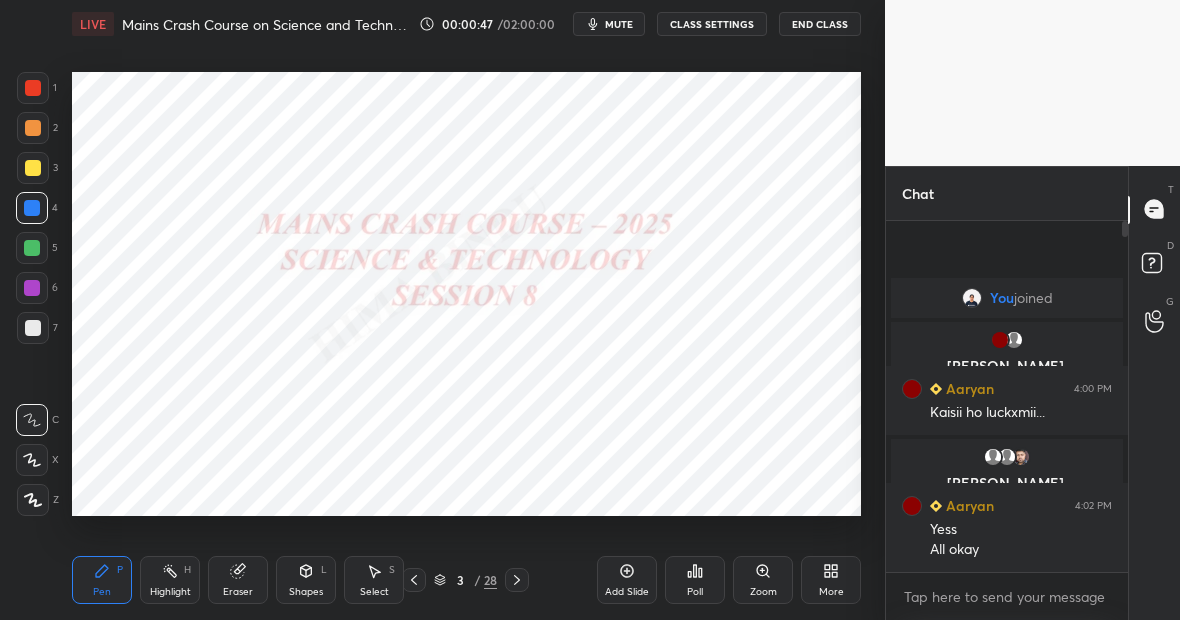 click at bounding box center (32, 248) 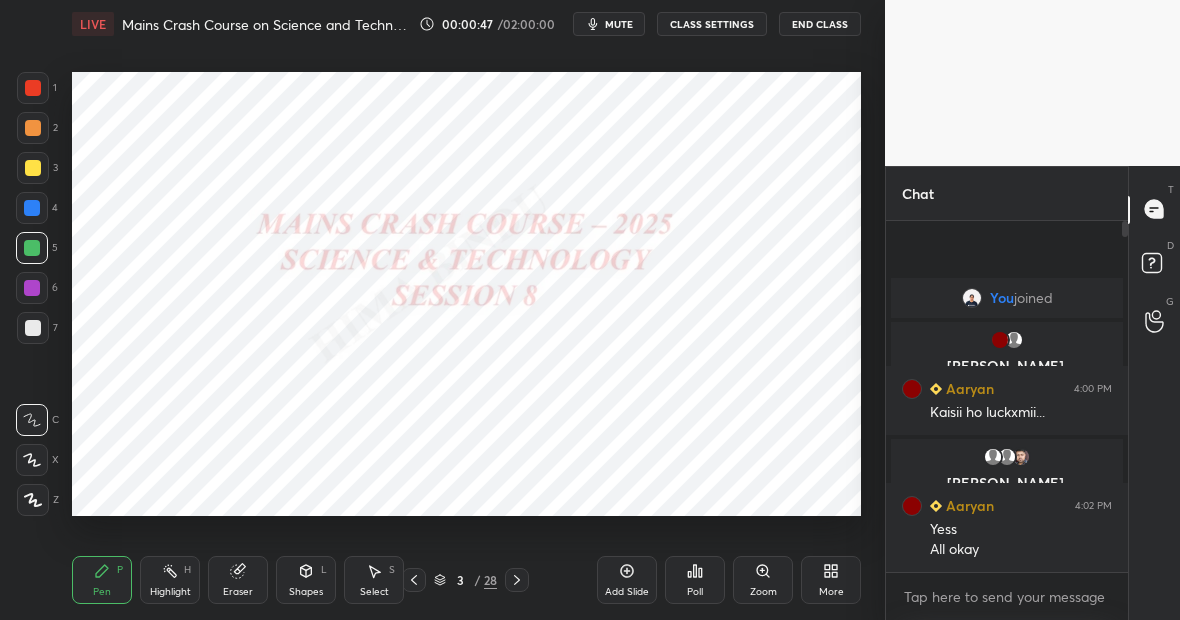 click at bounding box center (33, 500) 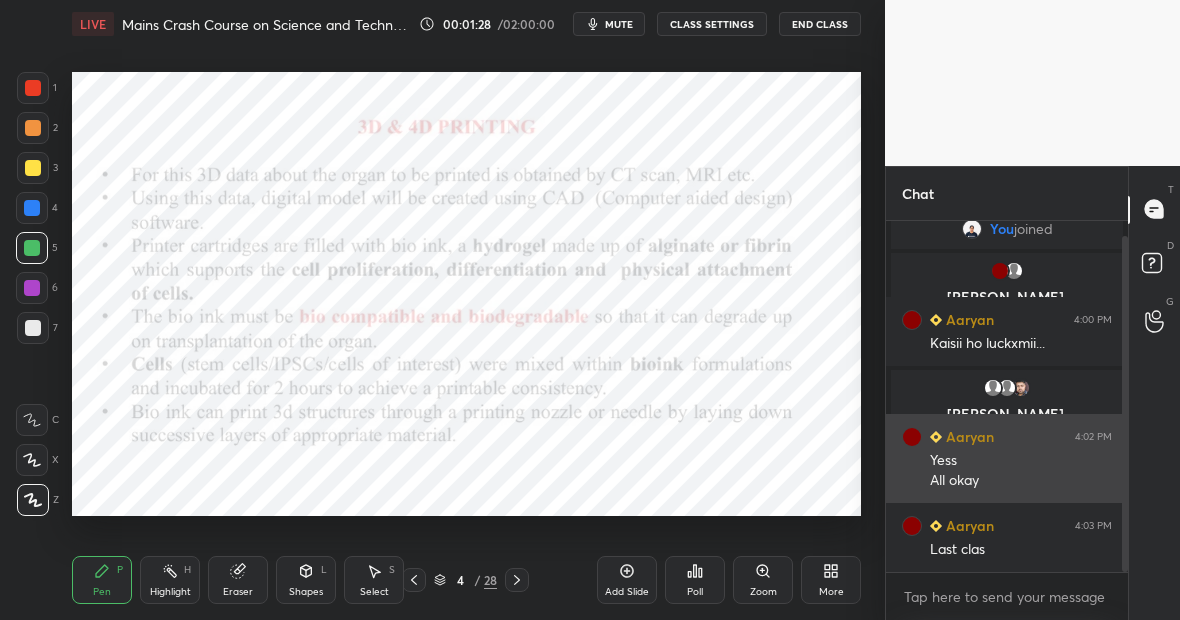 scroll, scrollTop: 36, scrollLeft: 0, axis: vertical 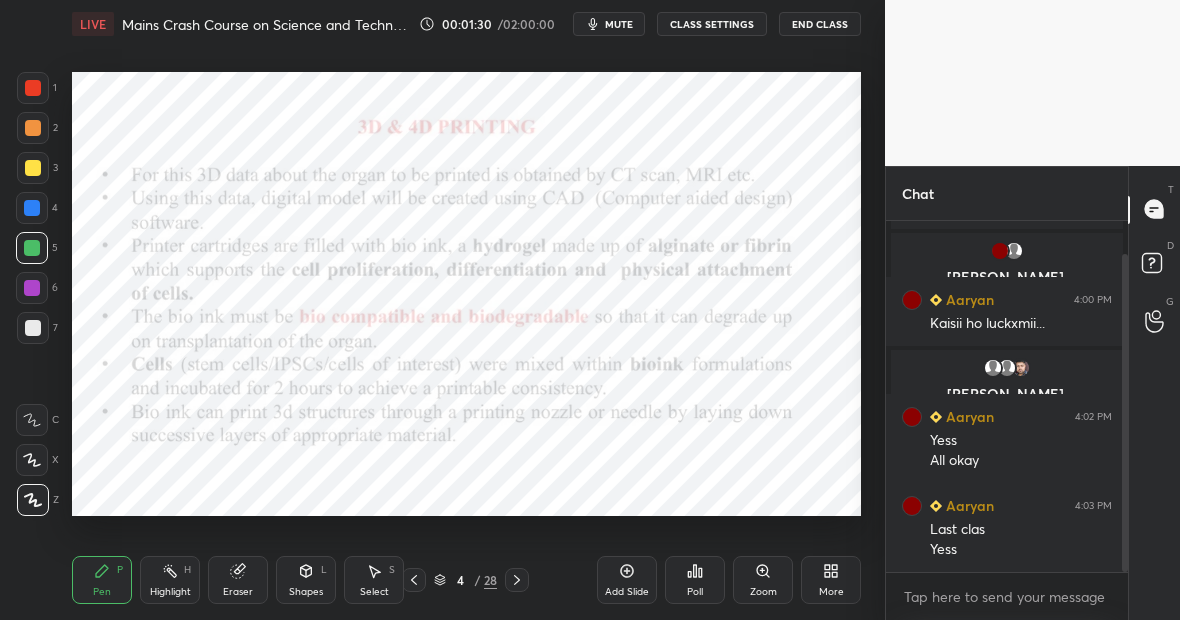 click on "Add Slide" at bounding box center [627, 580] 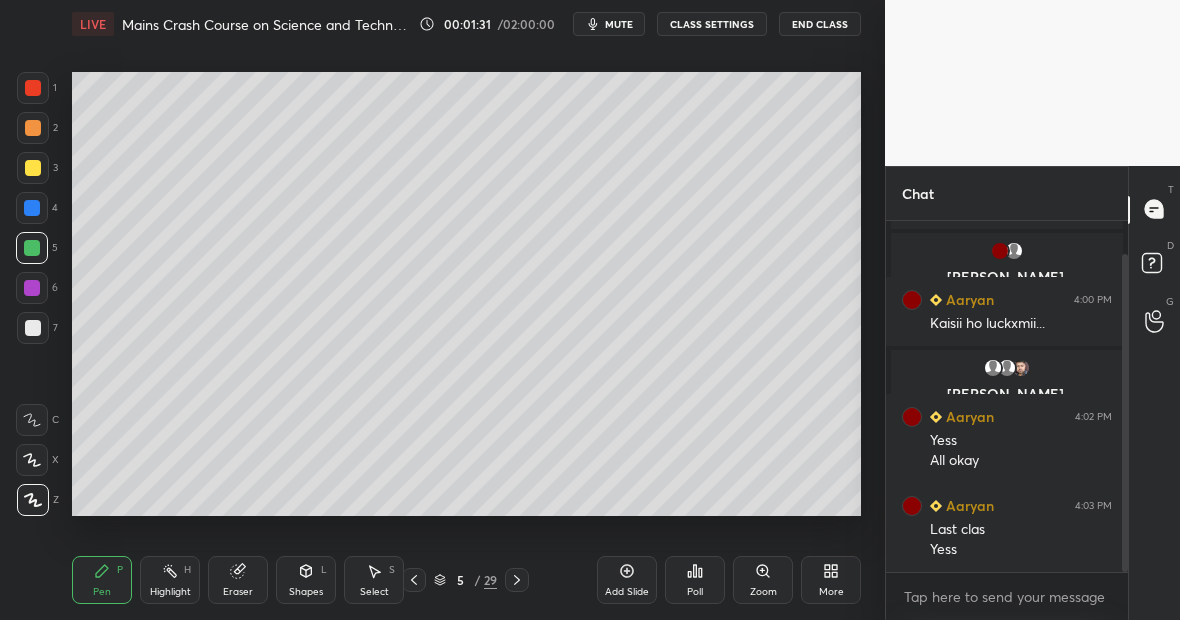 click at bounding box center (33, 168) 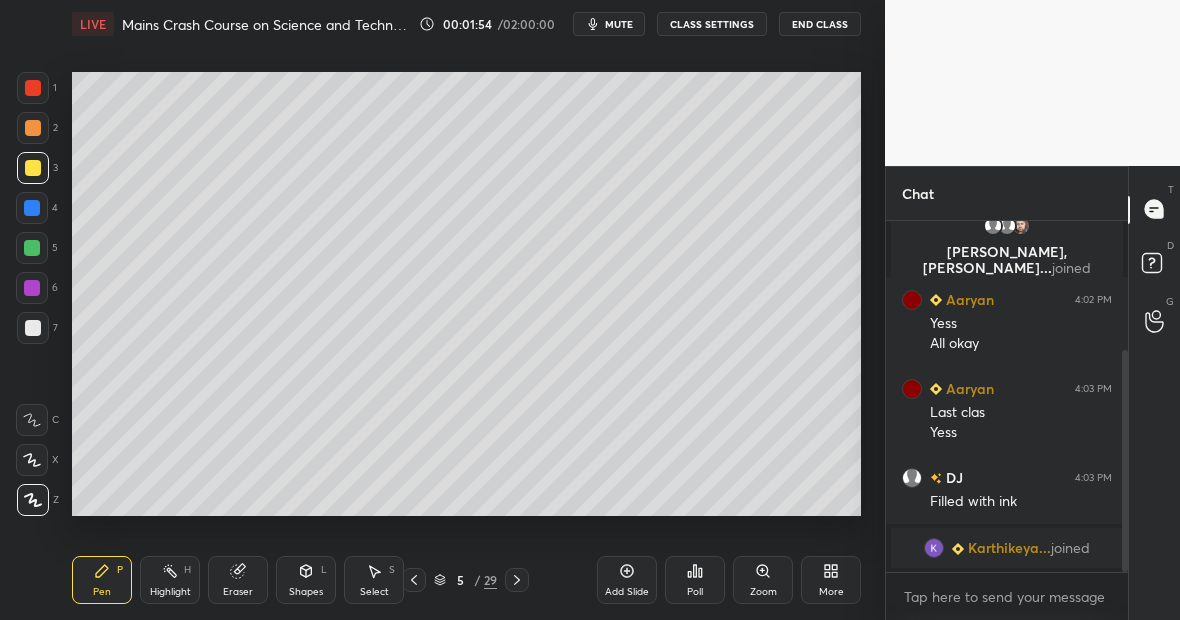 scroll, scrollTop: 272, scrollLeft: 0, axis: vertical 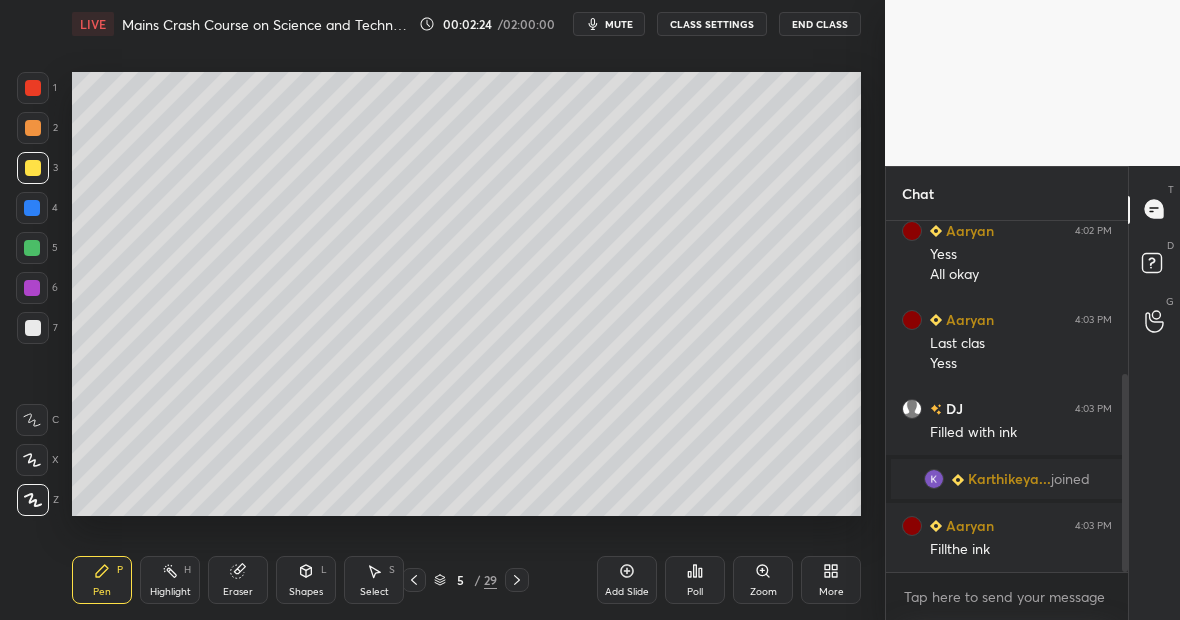 click at bounding box center [33, 88] 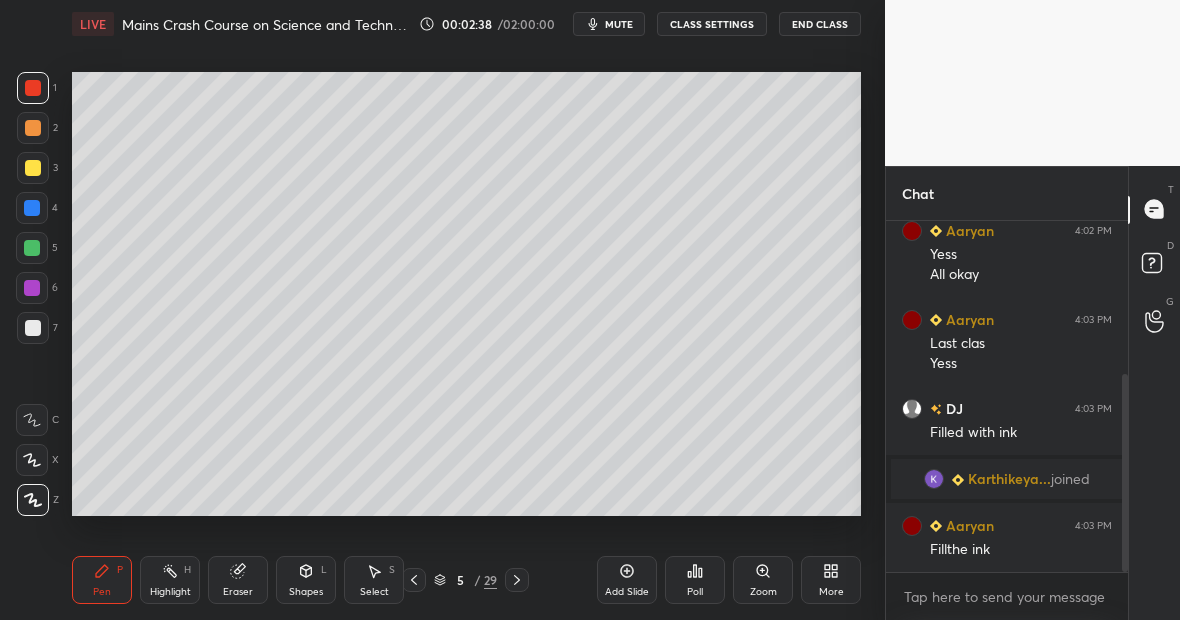 click at bounding box center (32, 248) 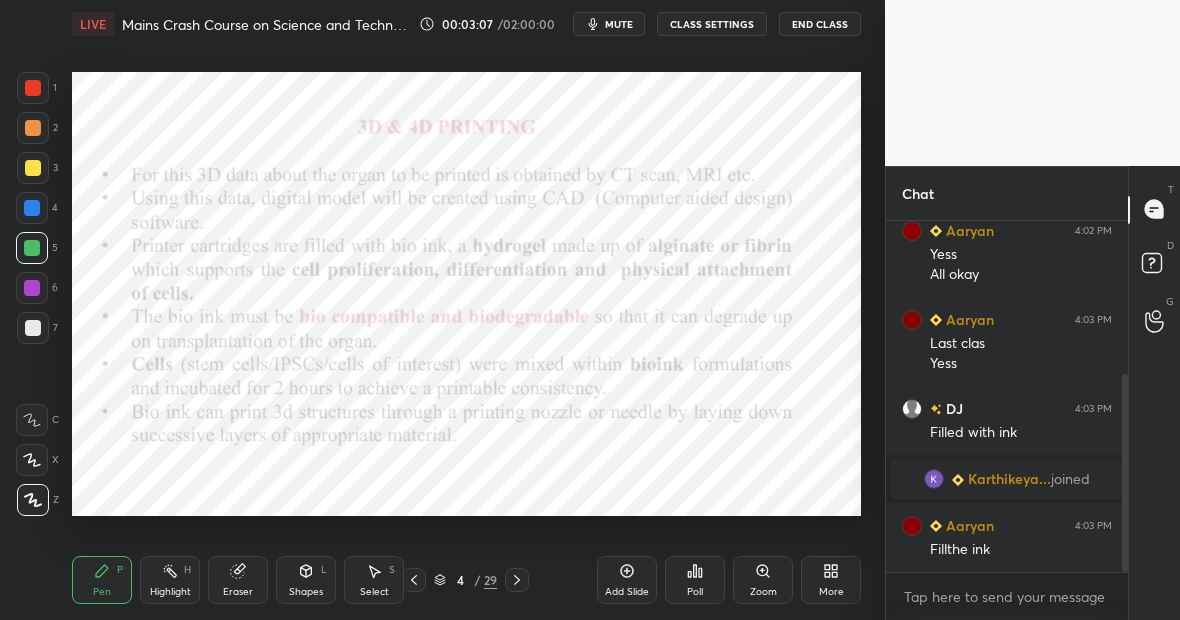 scroll, scrollTop: 341, scrollLeft: 0, axis: vertical 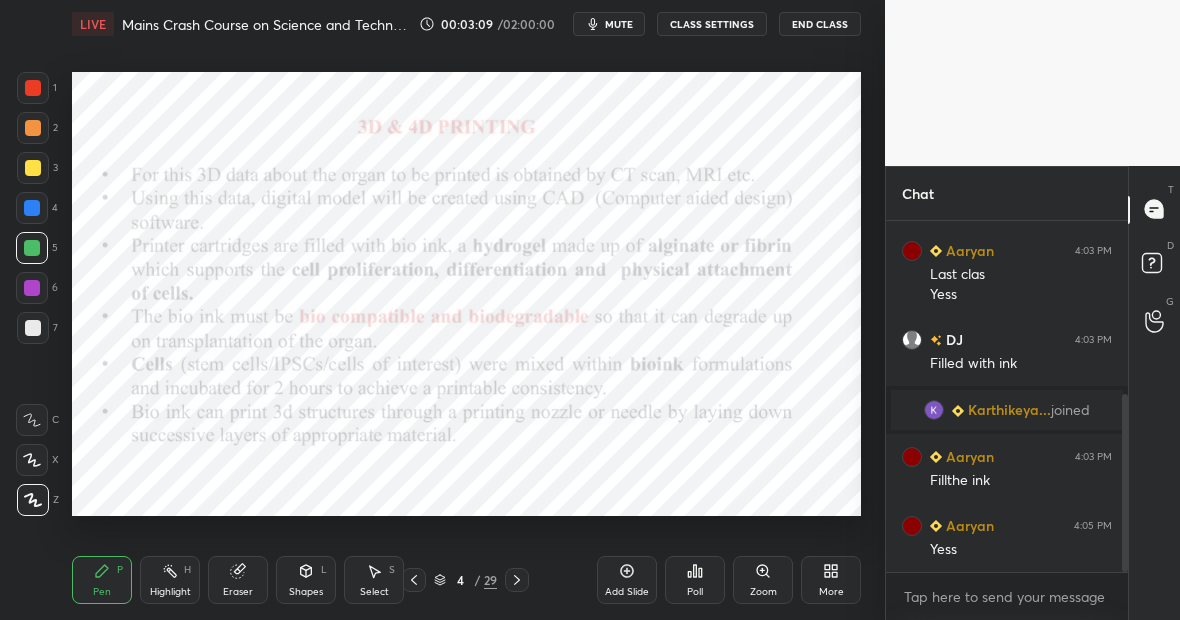 click at bounding box center [32, 208] 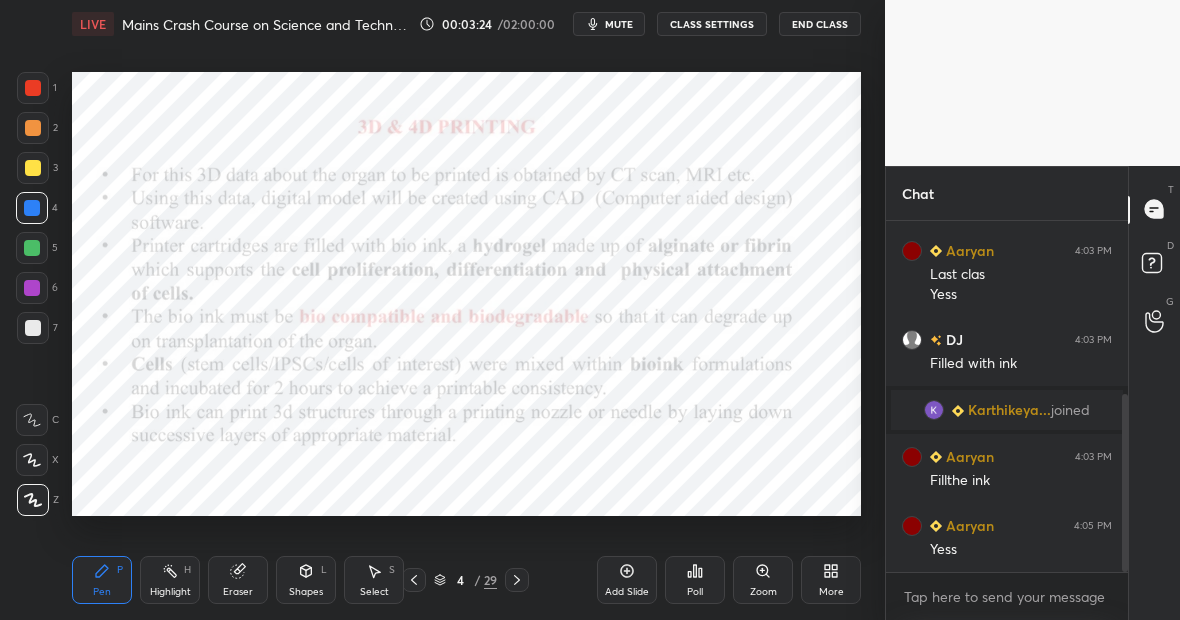 scroll, scrollTop: 361, scrollLeft: 0, axis: vertical 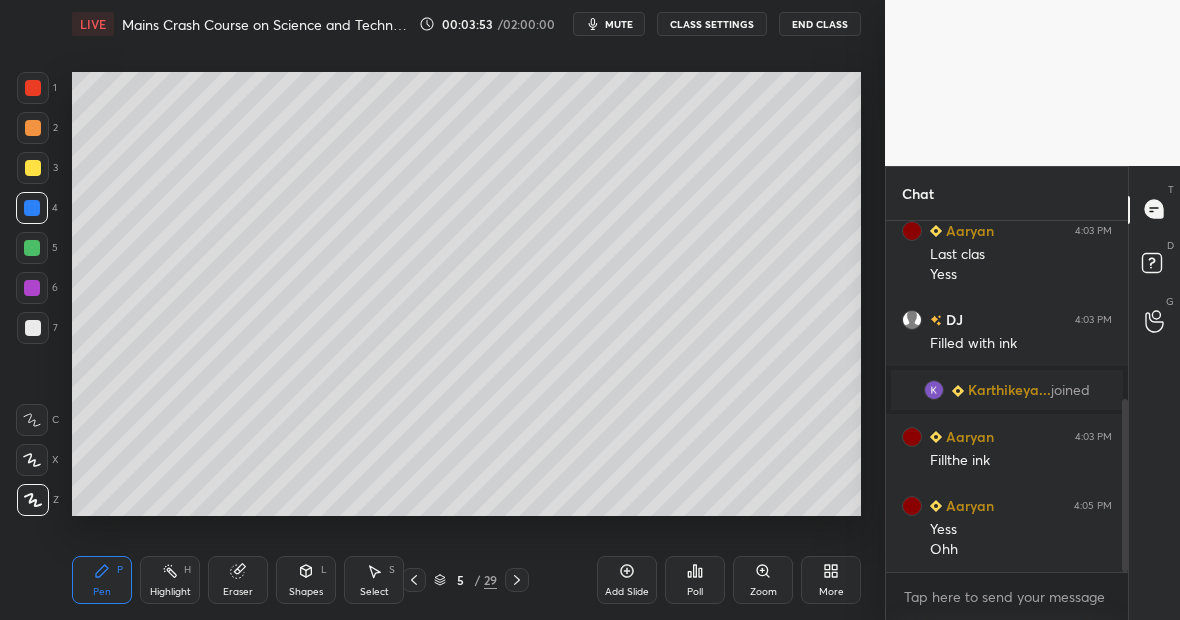 click on "Highlight H" at bounding box center [170, 580] 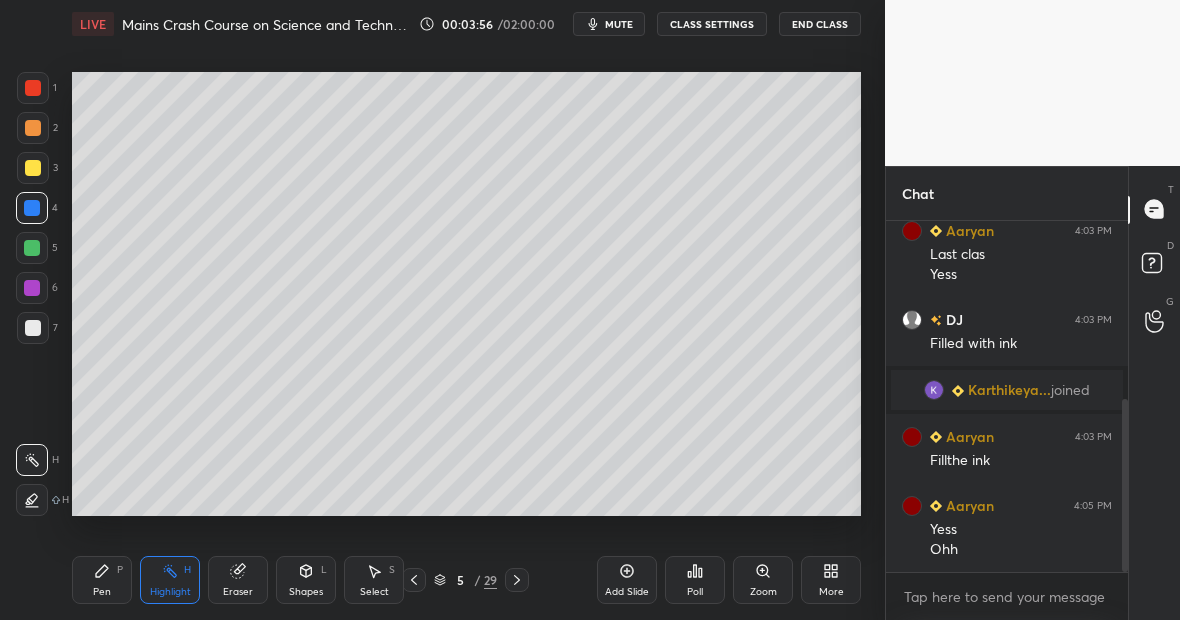 click on "Highlight" at bounding box center (170, 592) 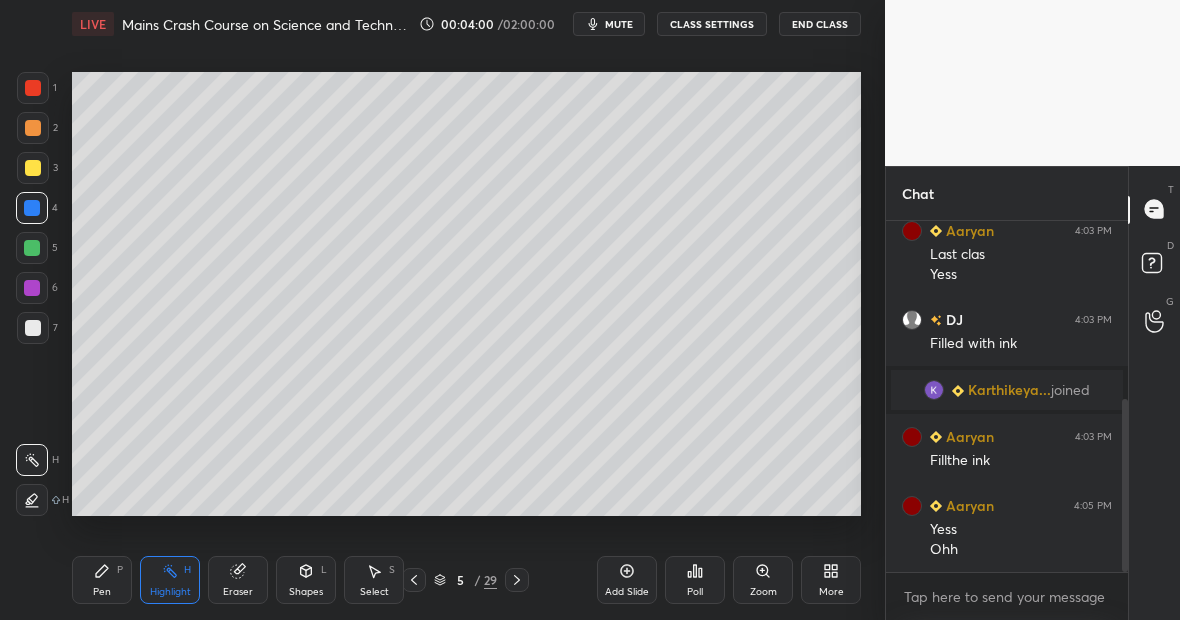 click on "Highlight H" at bounding box center (170, 580) 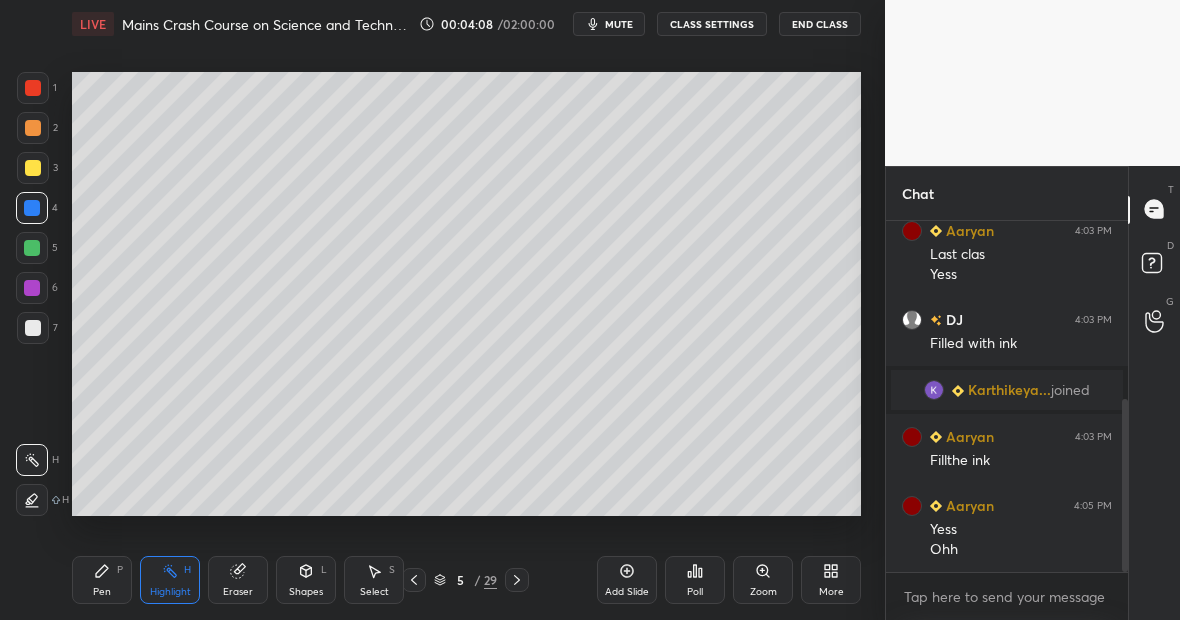 click on "Pen P" at bounding box center (102, 580) 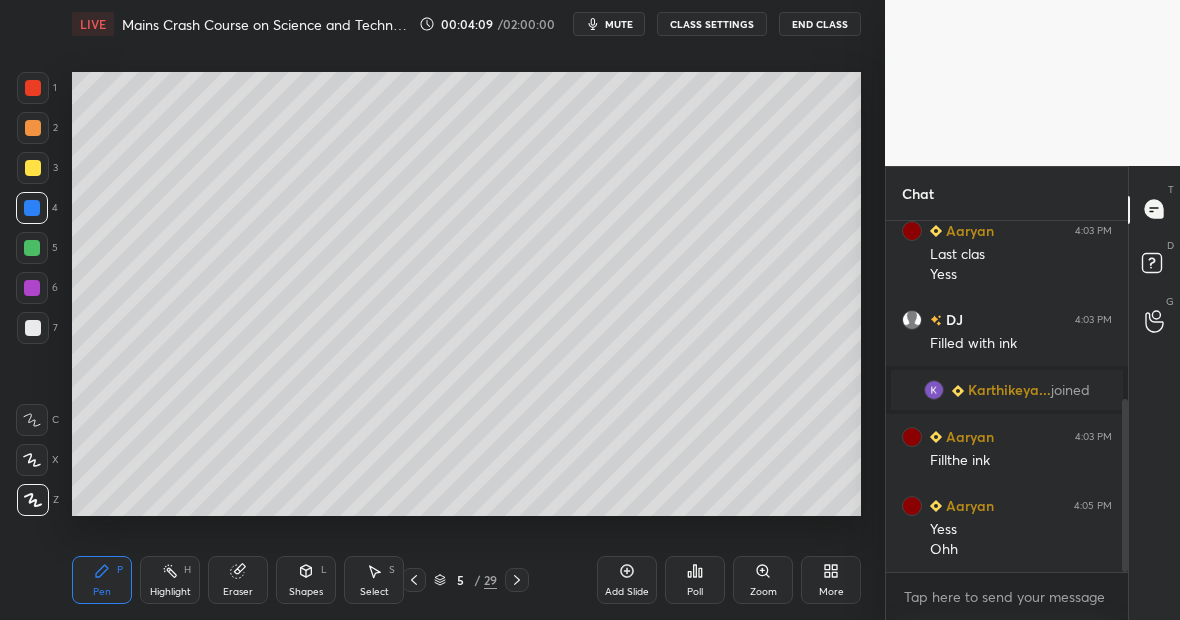 click at bounding box center [33, 328] 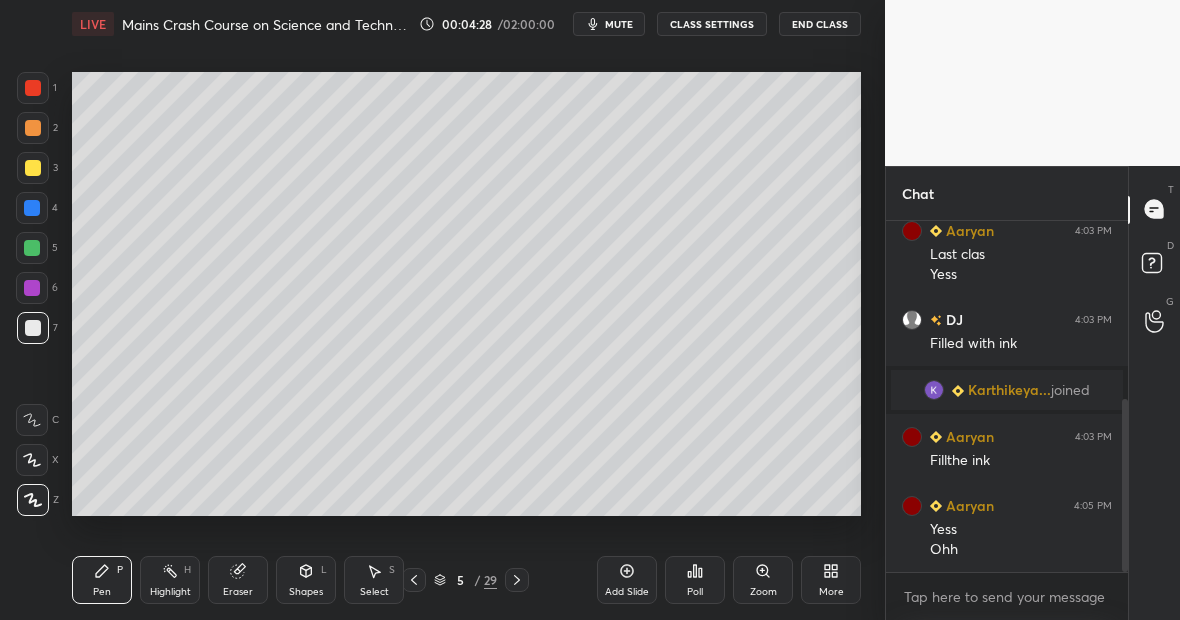 click at bounding box center (33, 168) 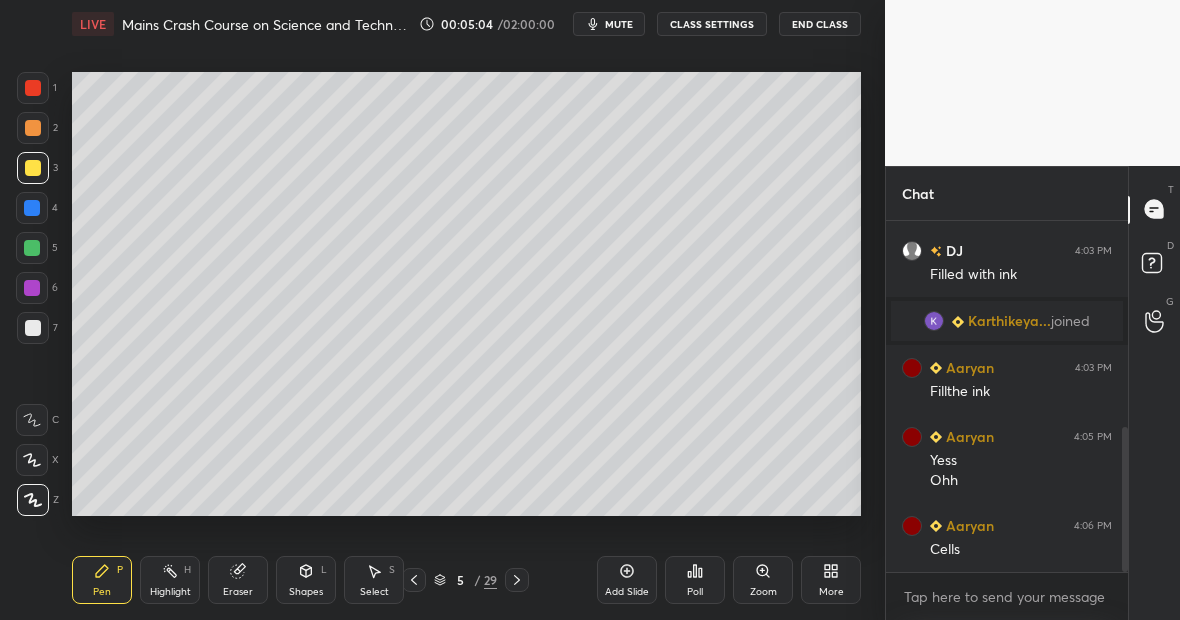 scroll, scrollTop: 499, scrollLeft: 0, axis: vertical 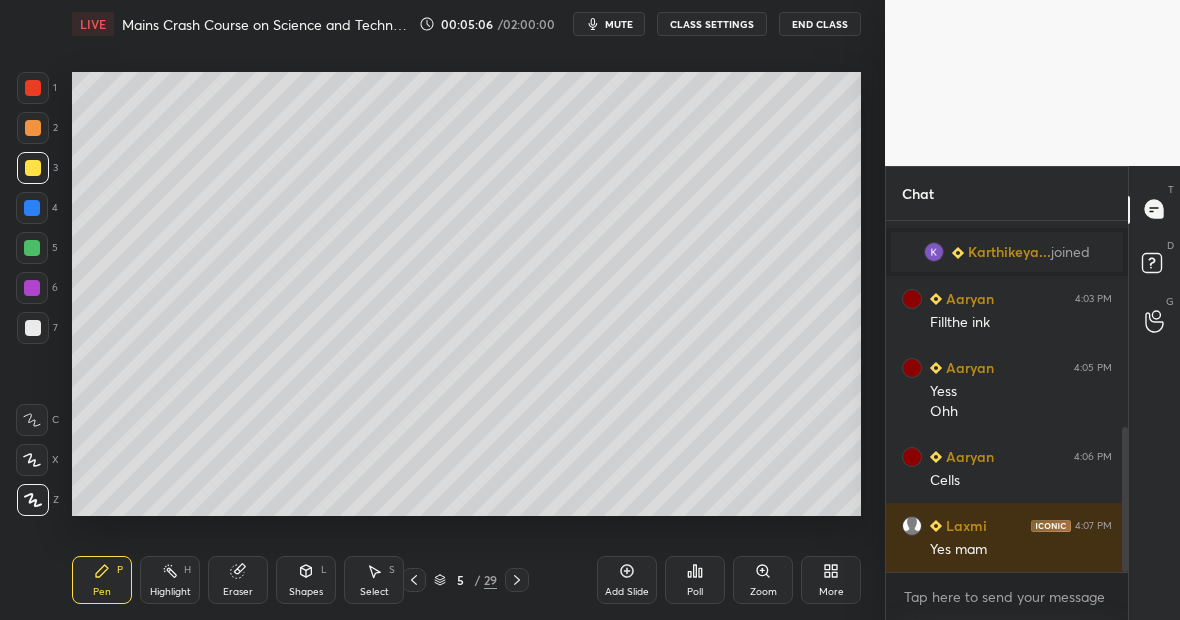 click at bounding box center [33, 328] 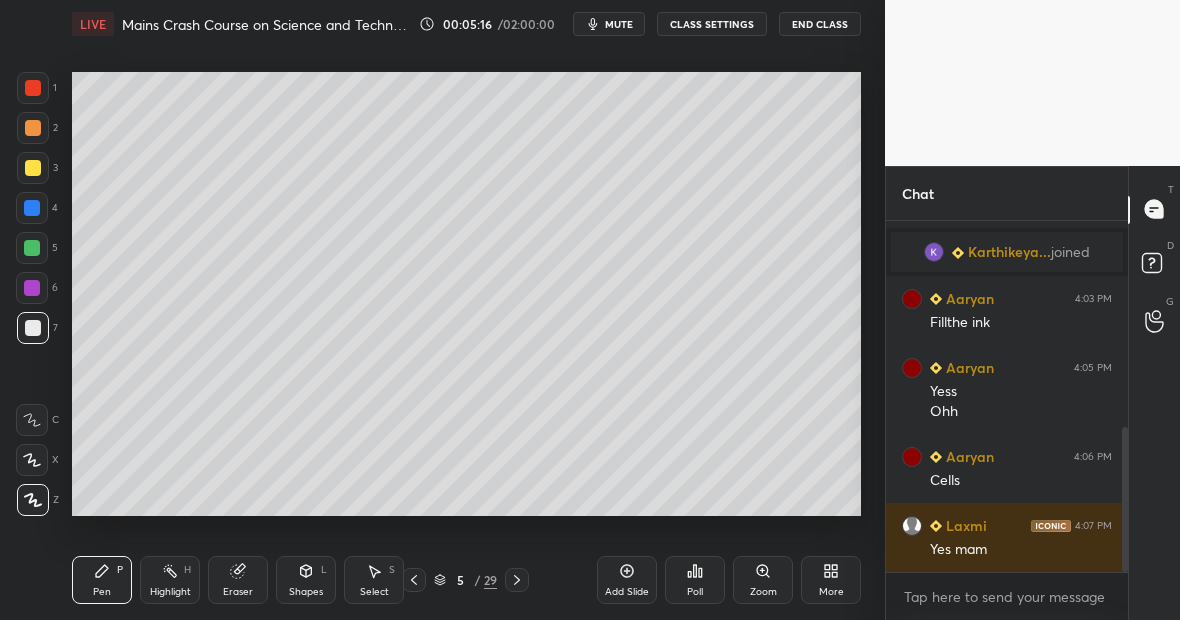 click on "Setting up your live class Poll for   secs No correct answer Start poll" at bounding box center (466, 294) 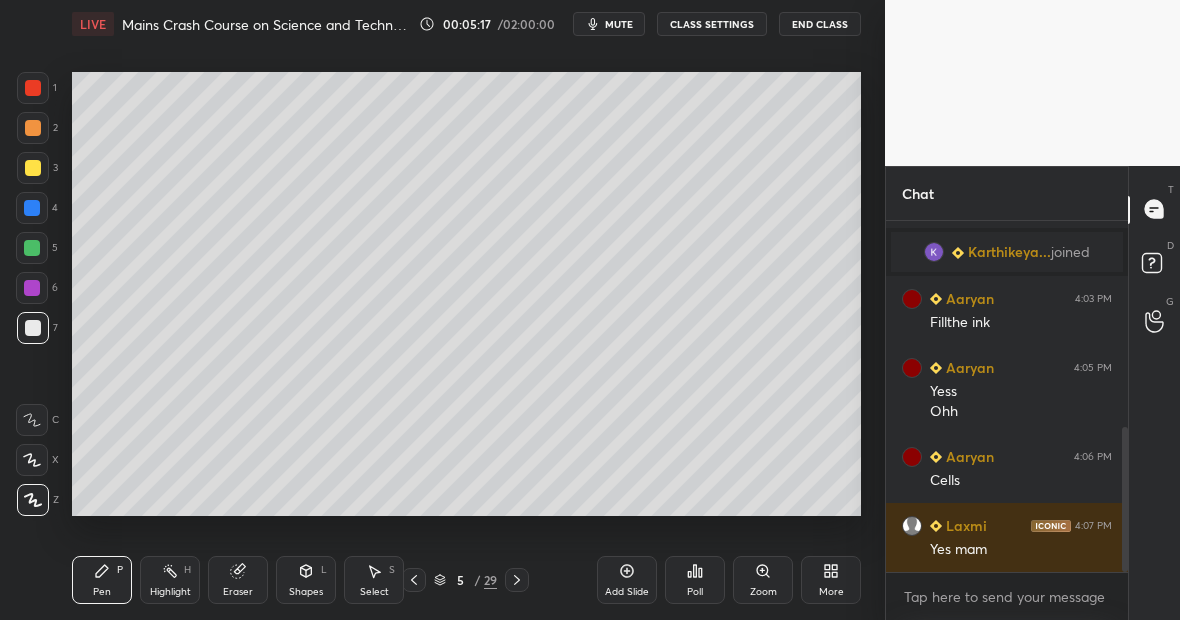 click 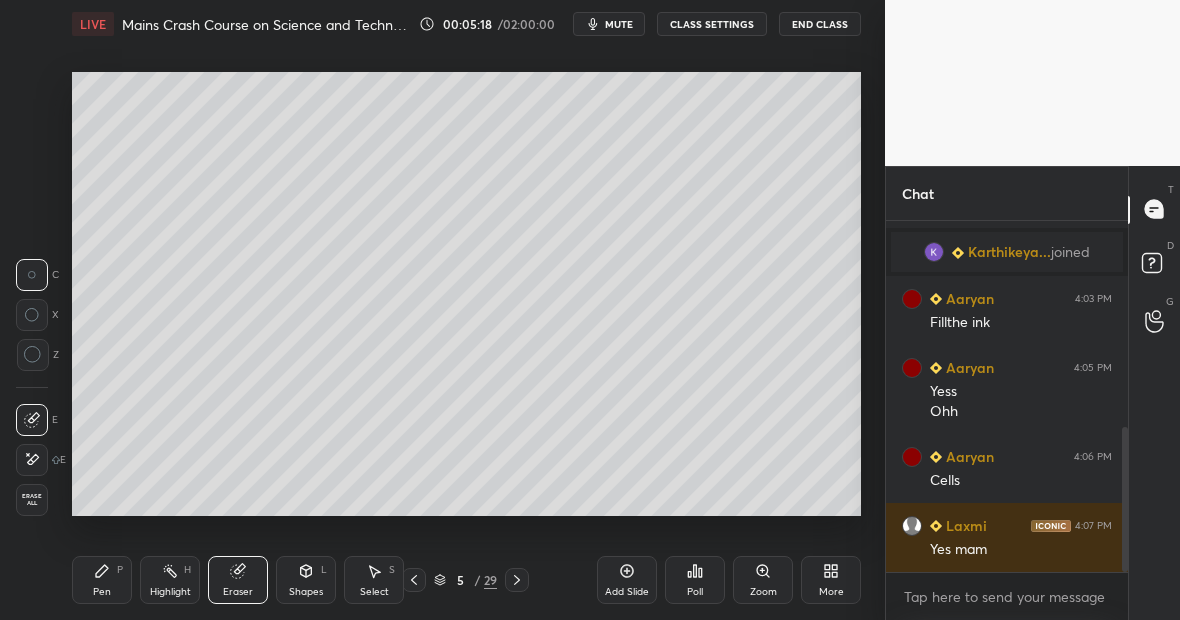 click on "Pen P" at bounding box center (102, 580) 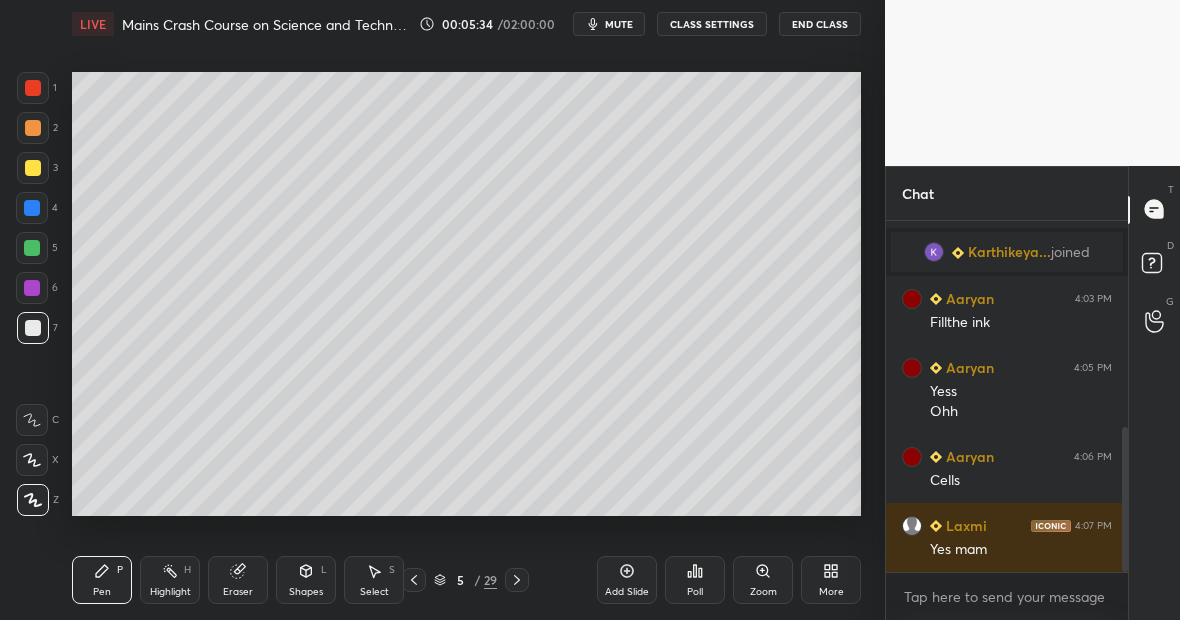 click on "Eraser" at bounding box center [238, 580] 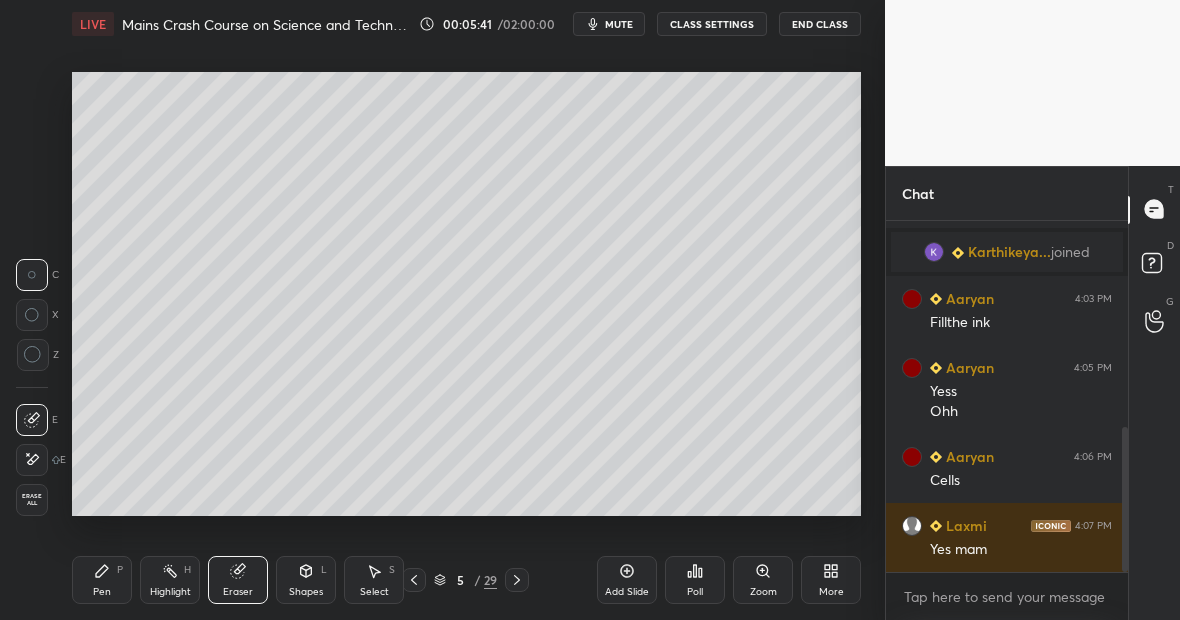click on "Pen P" at bounding box center [102, 580] 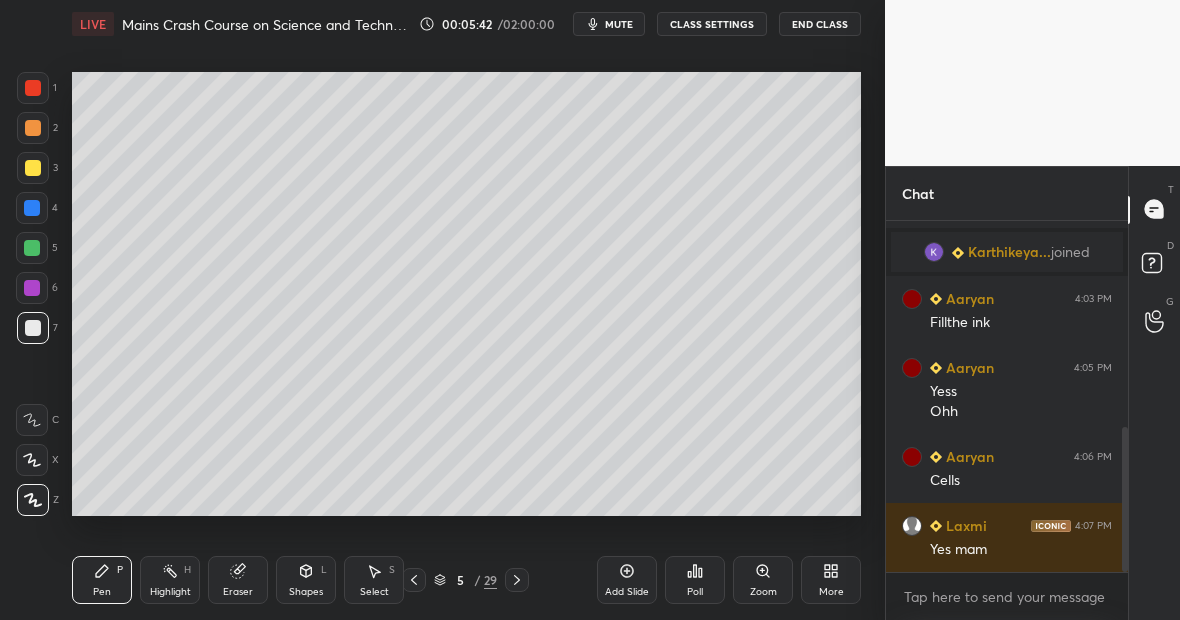 click at bounding box center [32, 248] 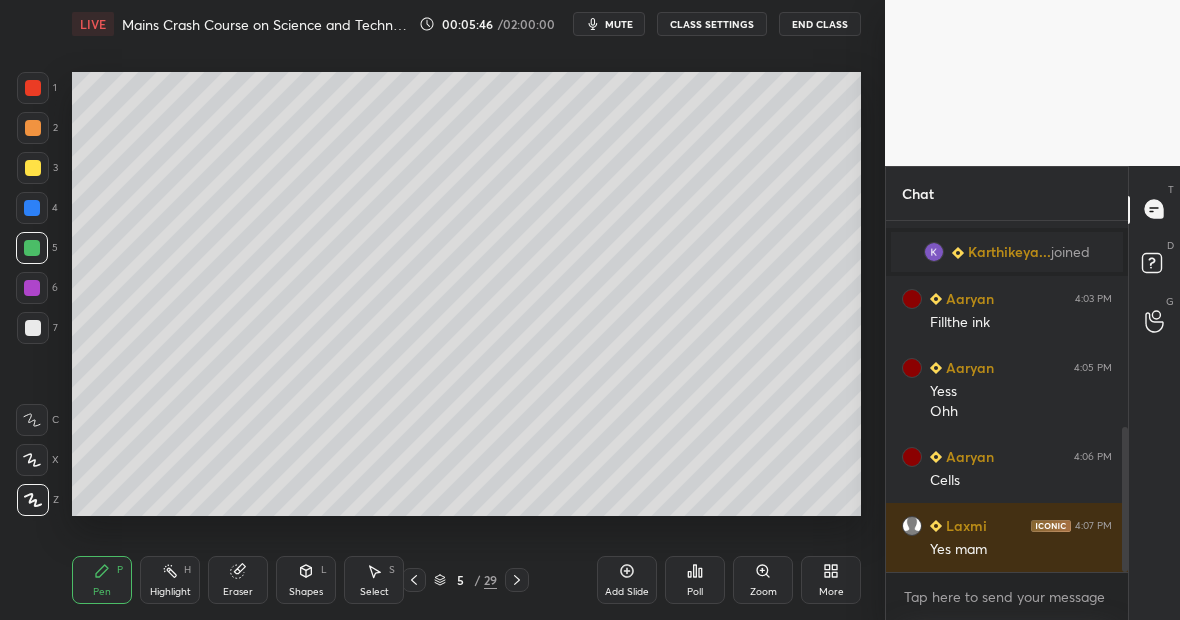 click at bounding box center (33, 328) 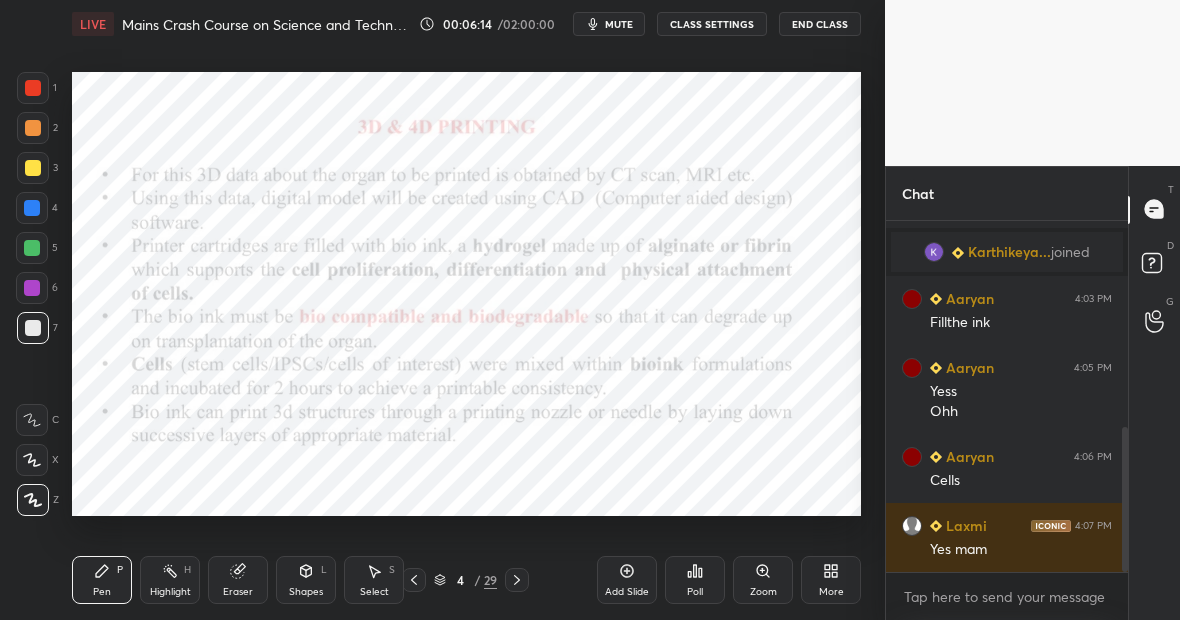 click at bounding box center [32, 208] 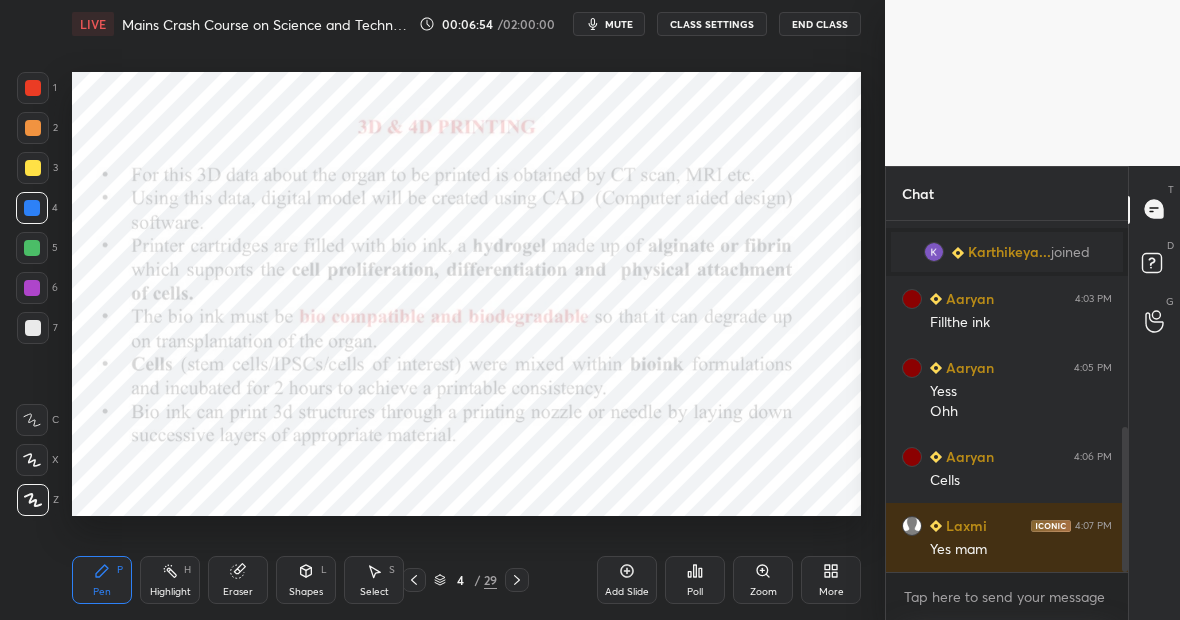 click on "Setting up your live class Poll for   secs No correct answer Start poll" at bounding box center [466, 294] 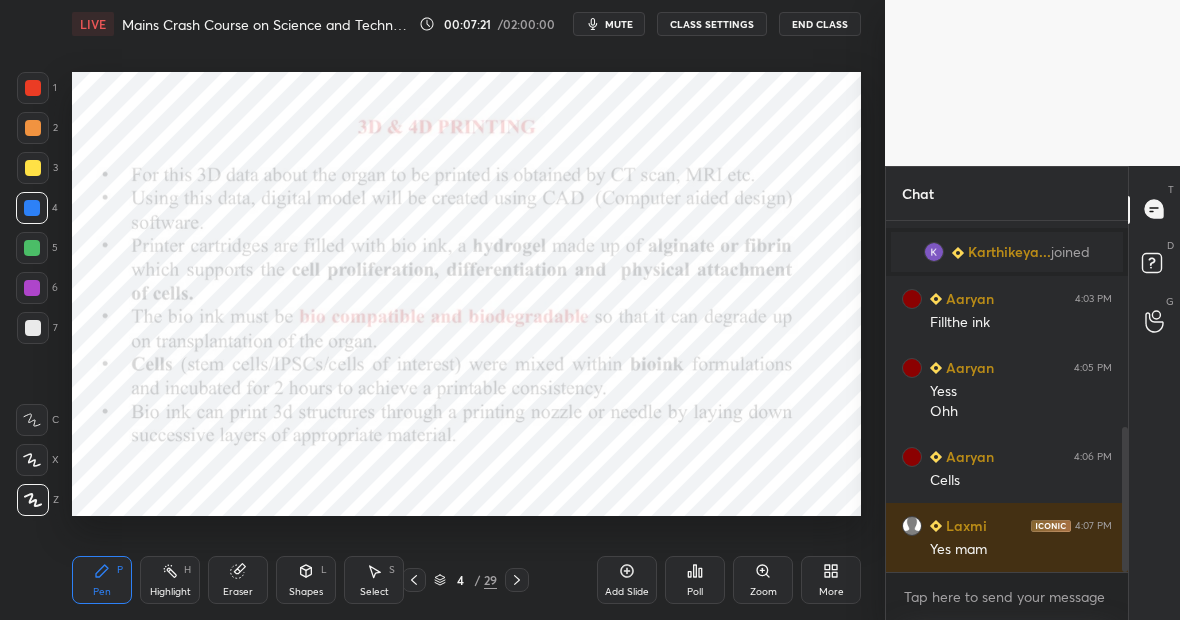 click on "Highlight H" at bounding box center [170, 580] 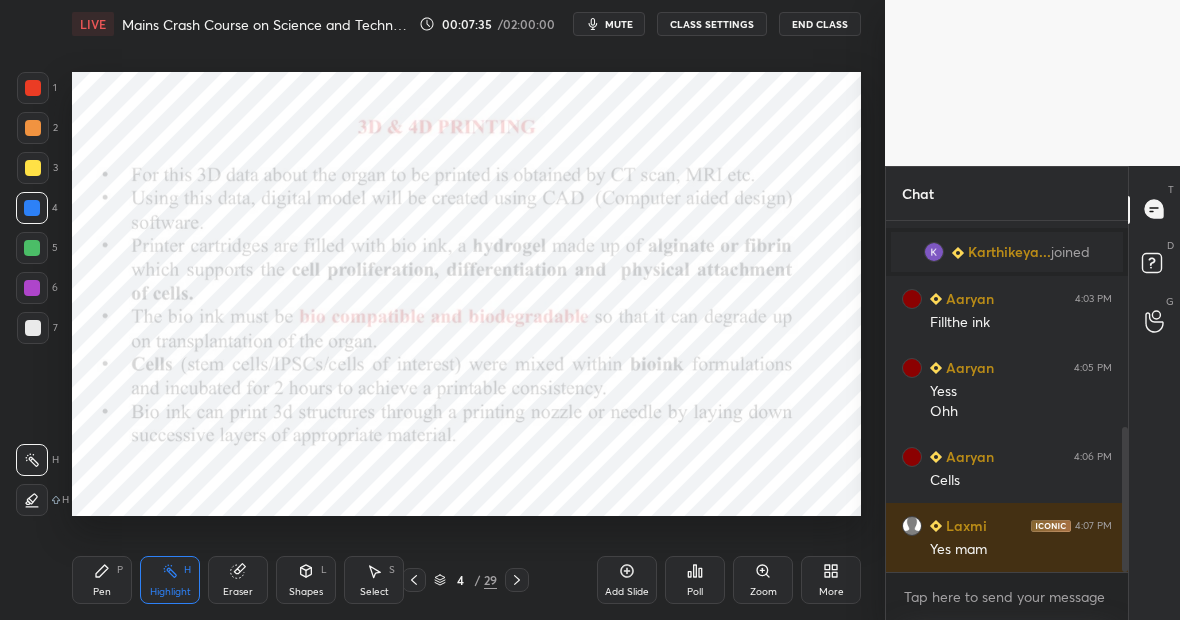 click 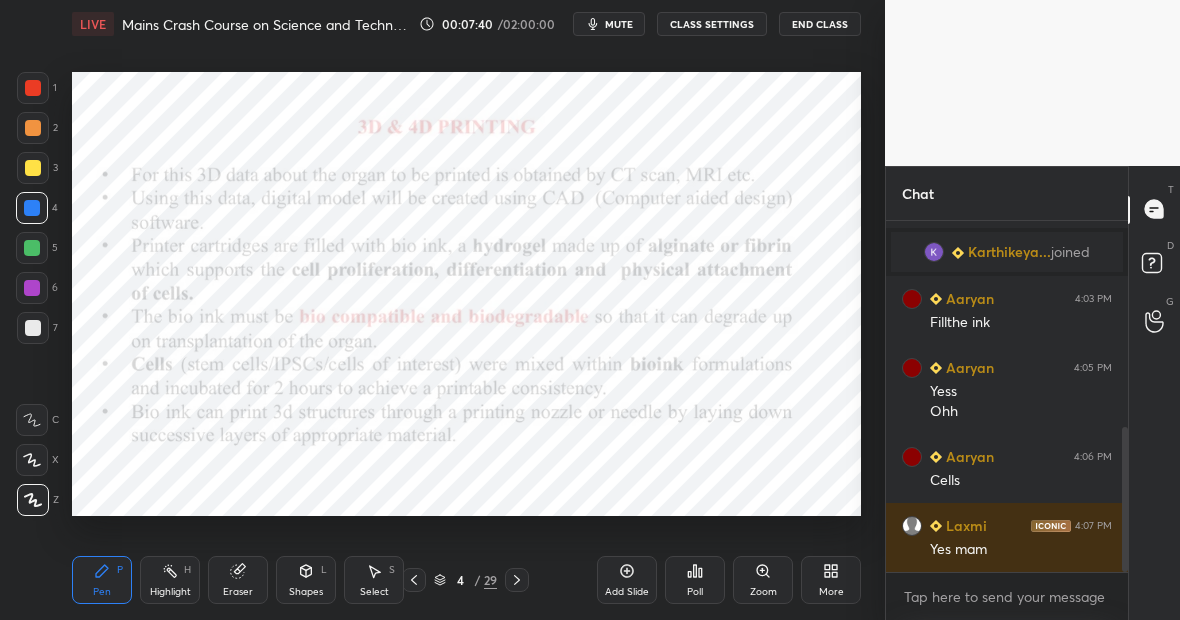 scroll, scrollTop: 547, scrollLeft: 0, axis: vertical 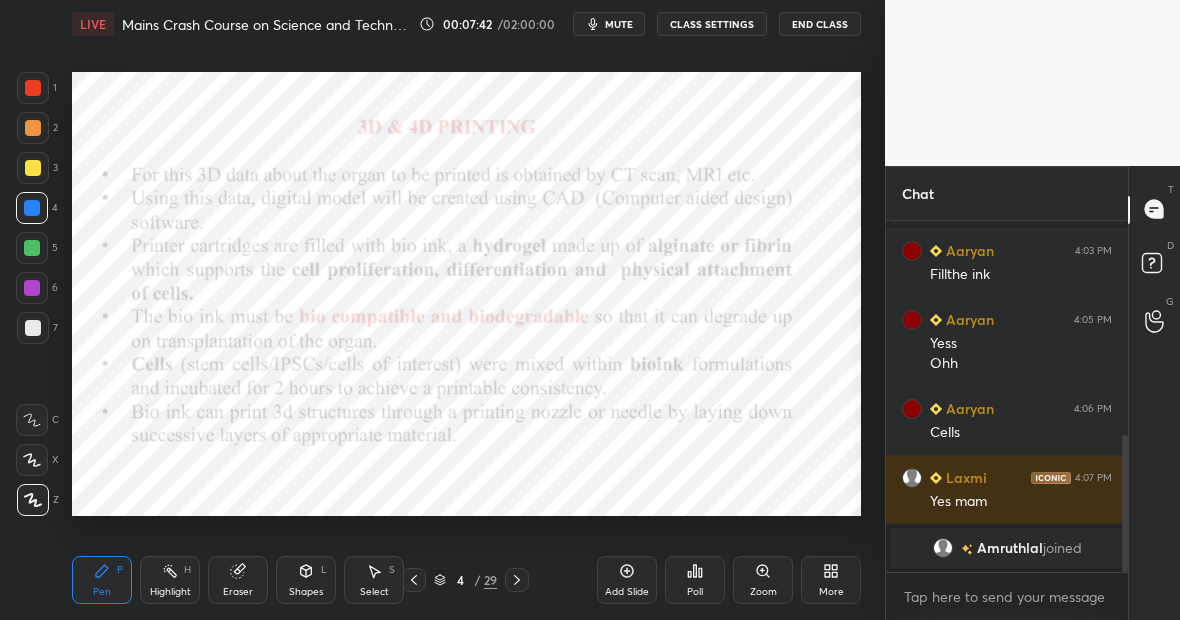 click on "Eraser" at bounding box center [238, 592] 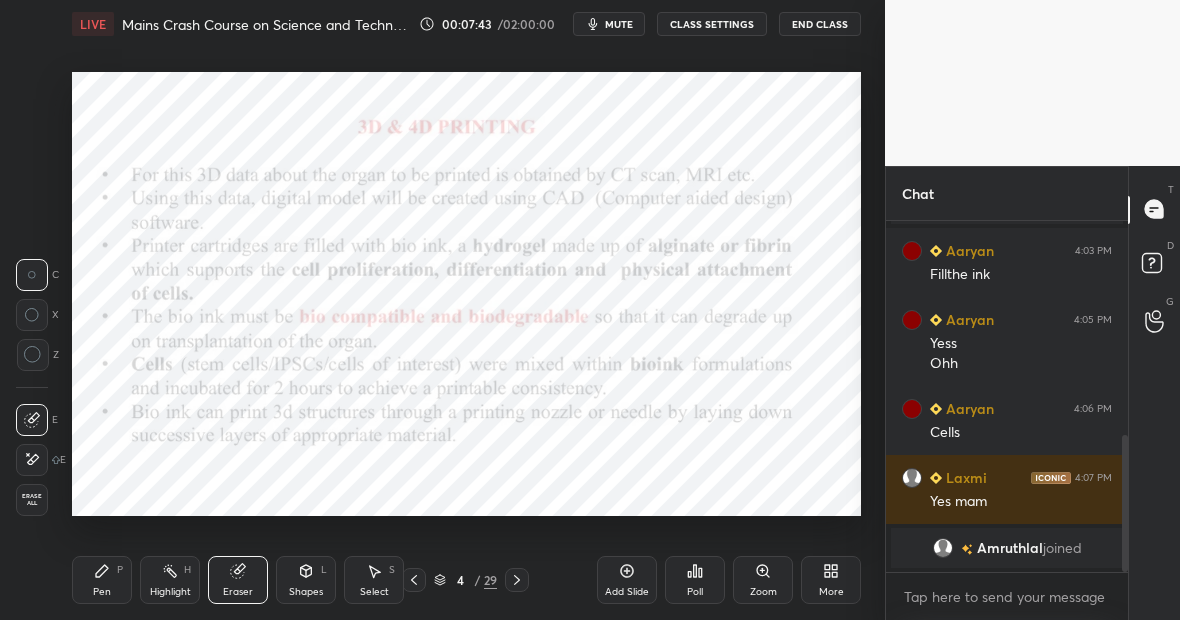 click on "Pen" at bounding box center (102, 592) 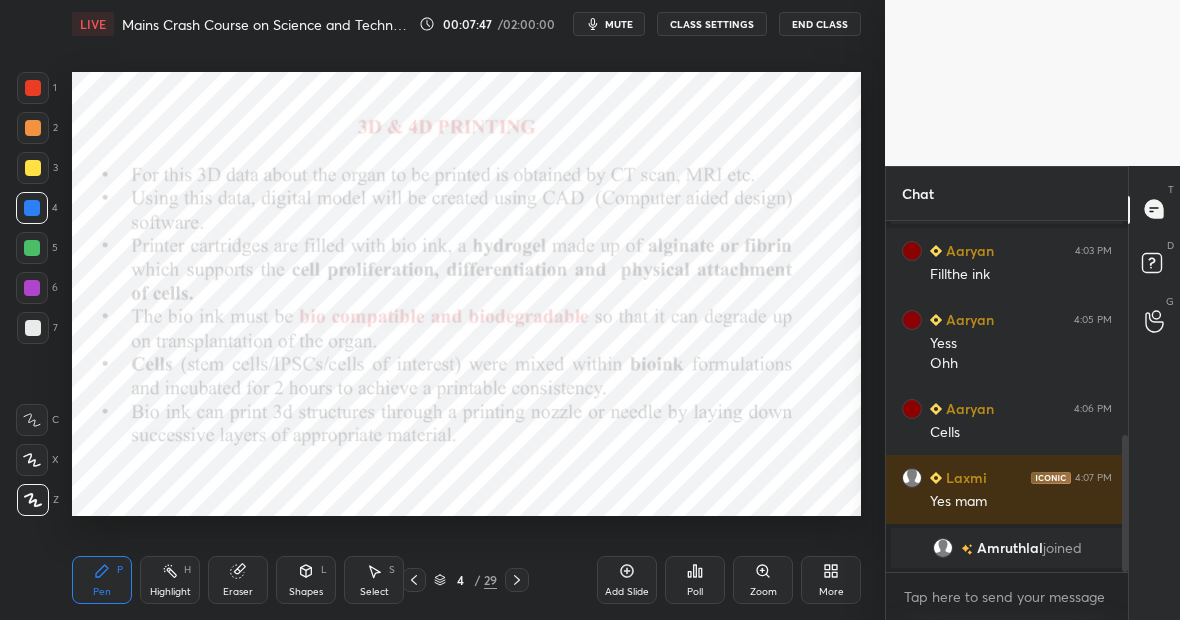 scroll, scrollTop: 572, scrollLeft: 0, axis: vertical 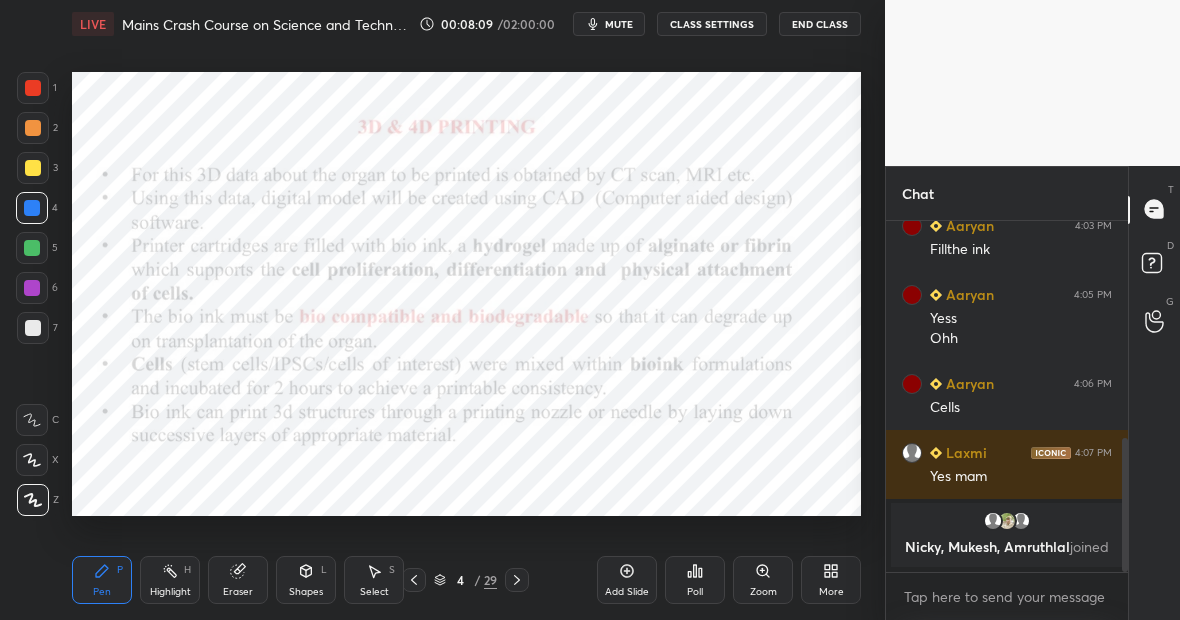 click on "Highlight H" at bounding box center [170, 580] 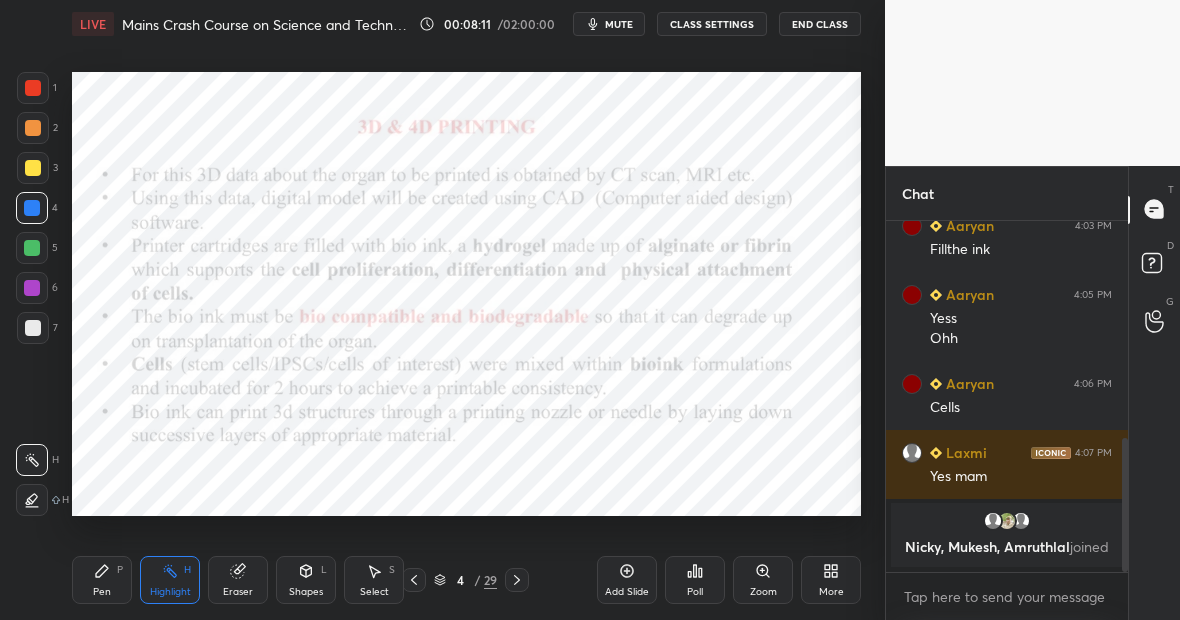 drag, startPoint x: 101, startPoint y: 580, endPoint x: 113, endPoint y: 571, distance: 15 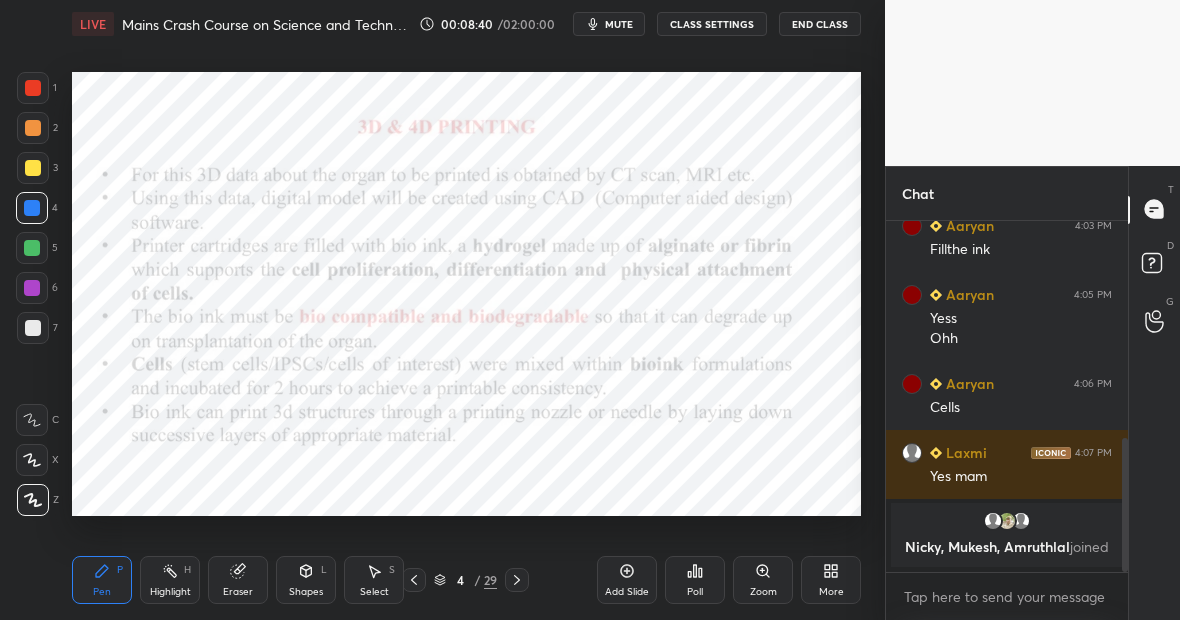 click on "Add Slide" at bounding box center [627, 580] 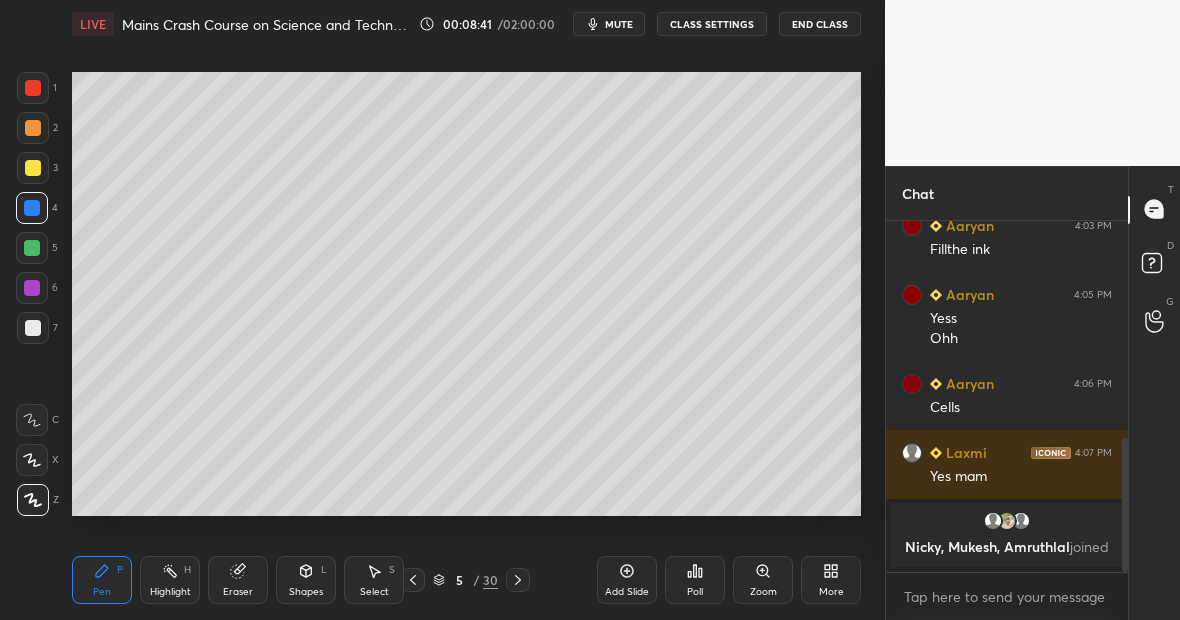 click at bounding box center (33, 168) 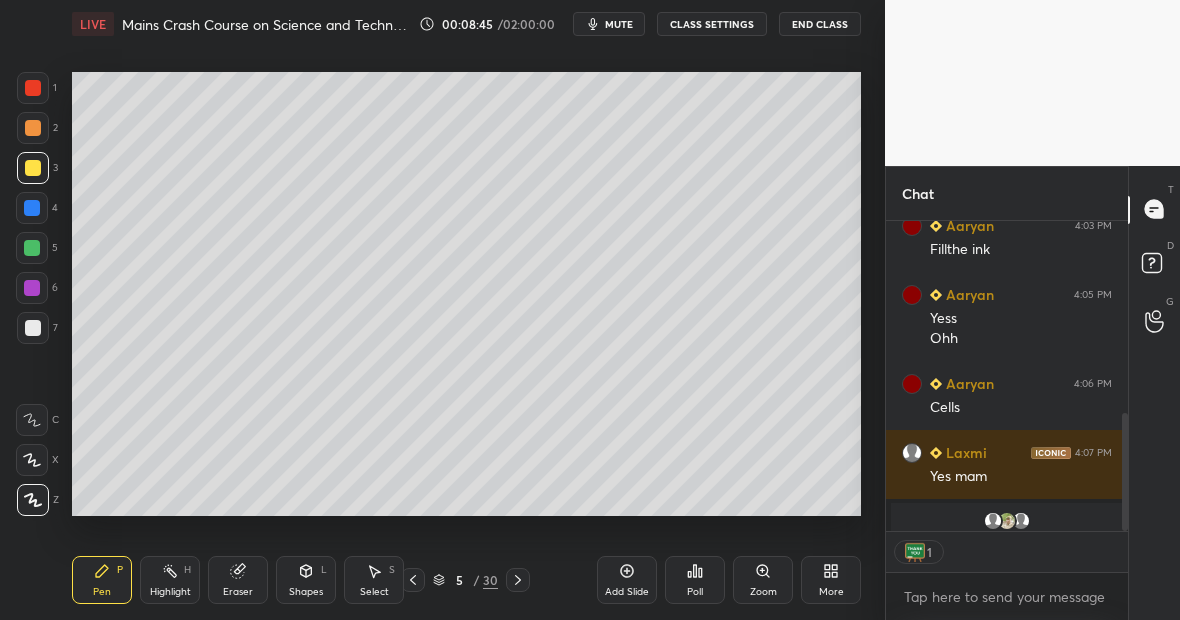 scroll, scrollTop: 304, scrollLeft: 236, axis: both 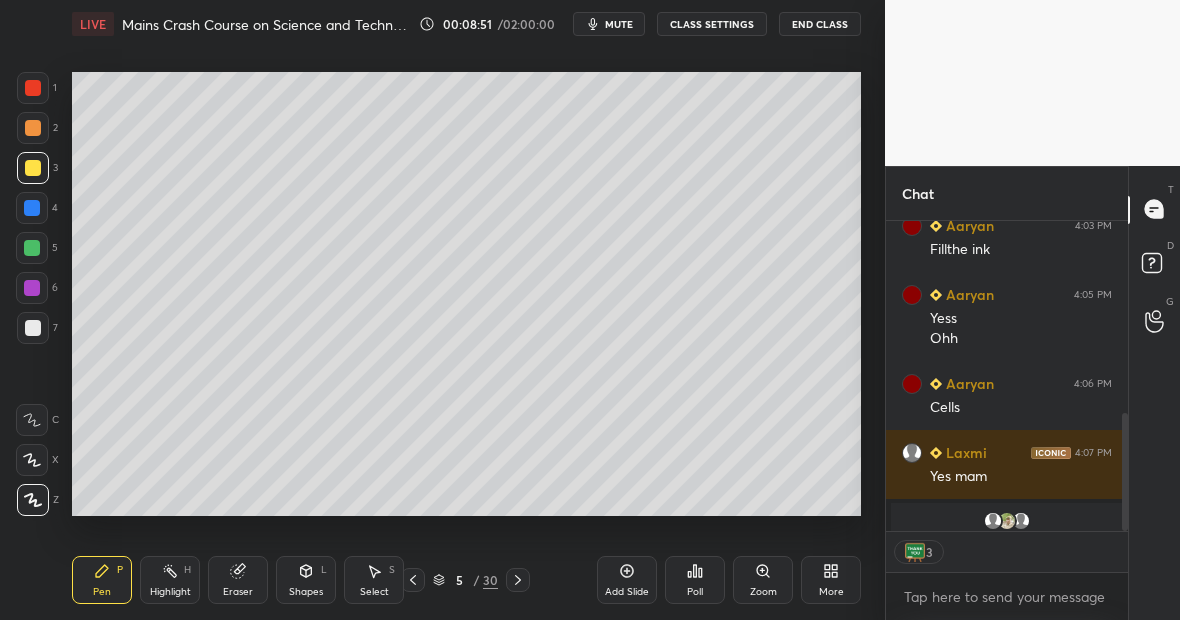 click at bounding box center (33, 88) 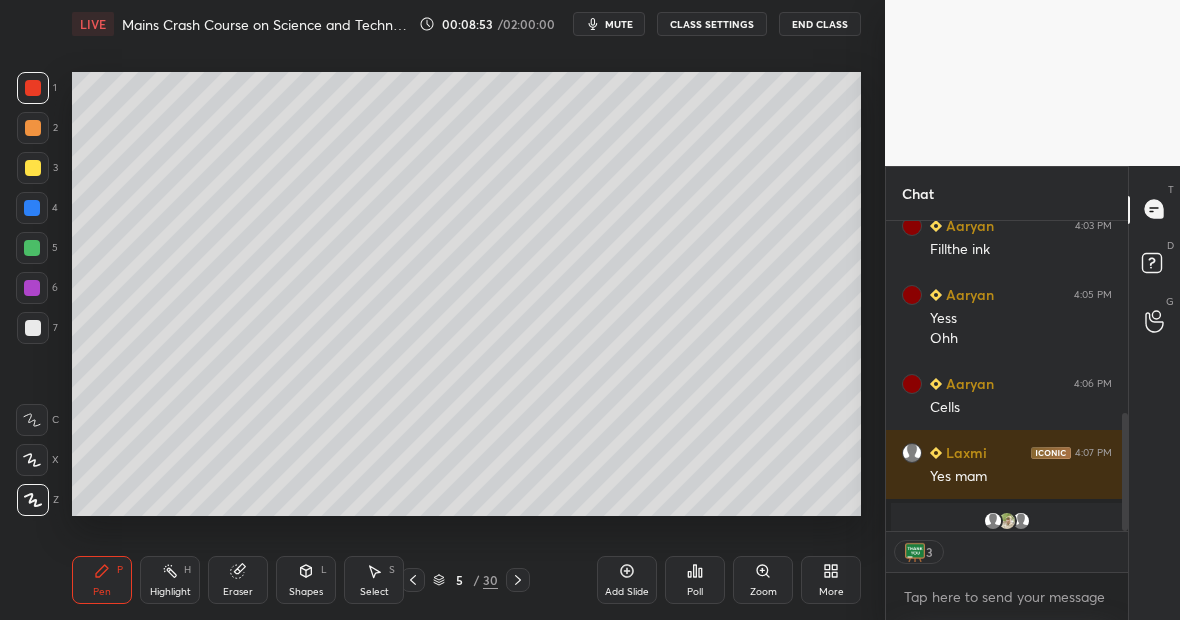 click at bounding box center (32, 208) 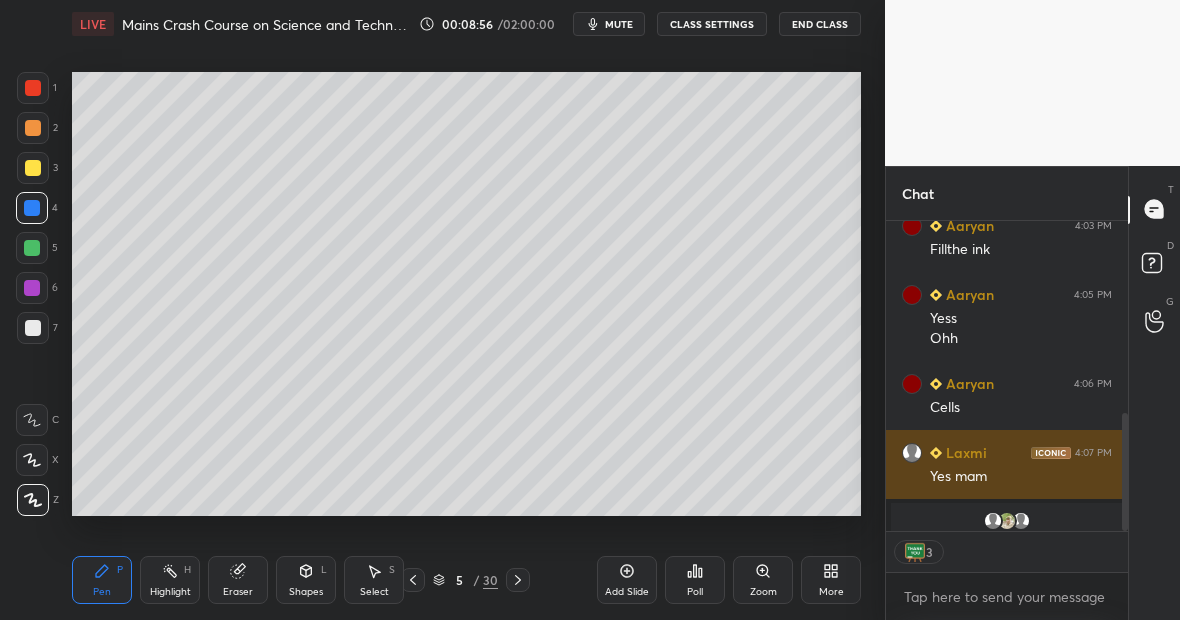 scroll, scrollTop: 613, scrollLeft: 0, axis: vertical 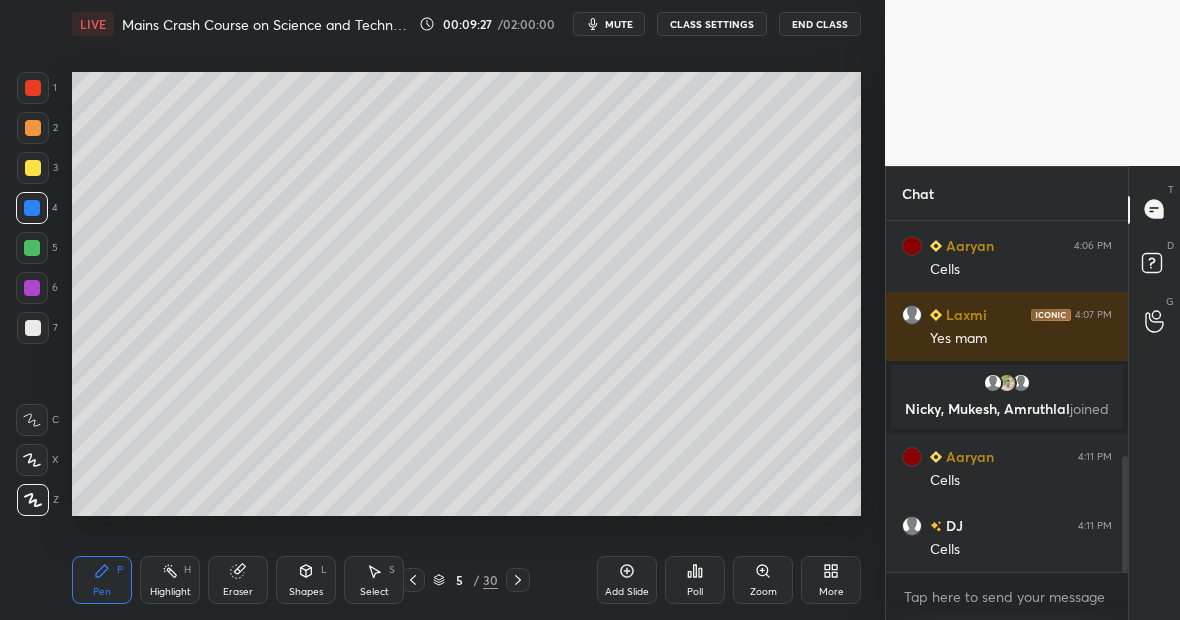 click at bounding box center (33, 168) 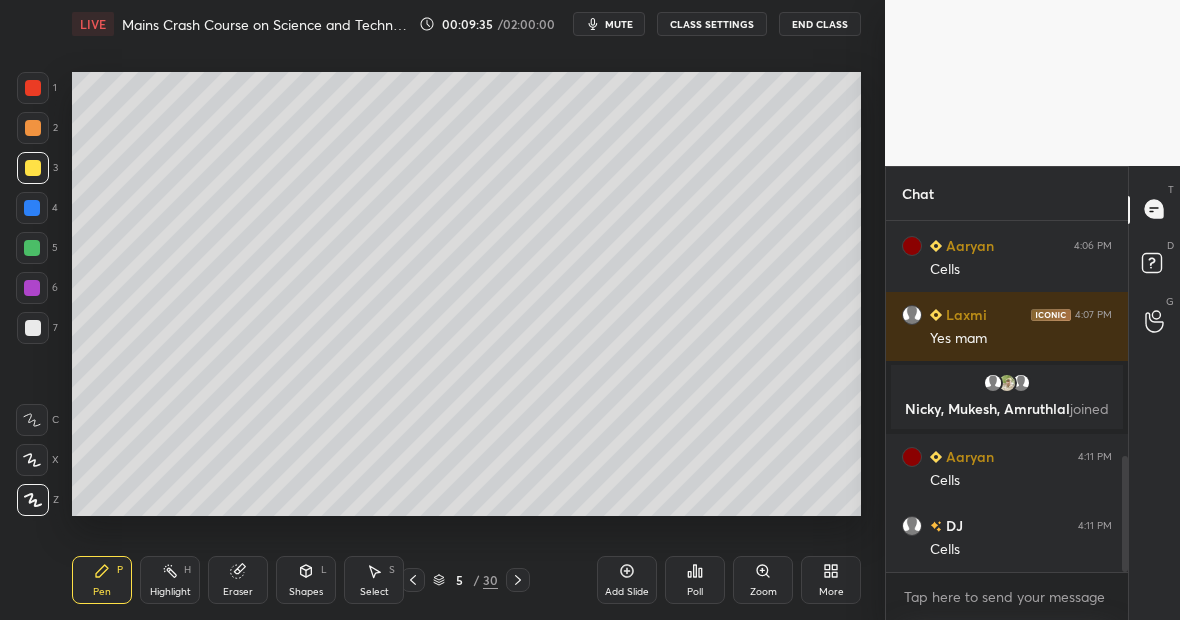 click at bounding box center [32, 248] 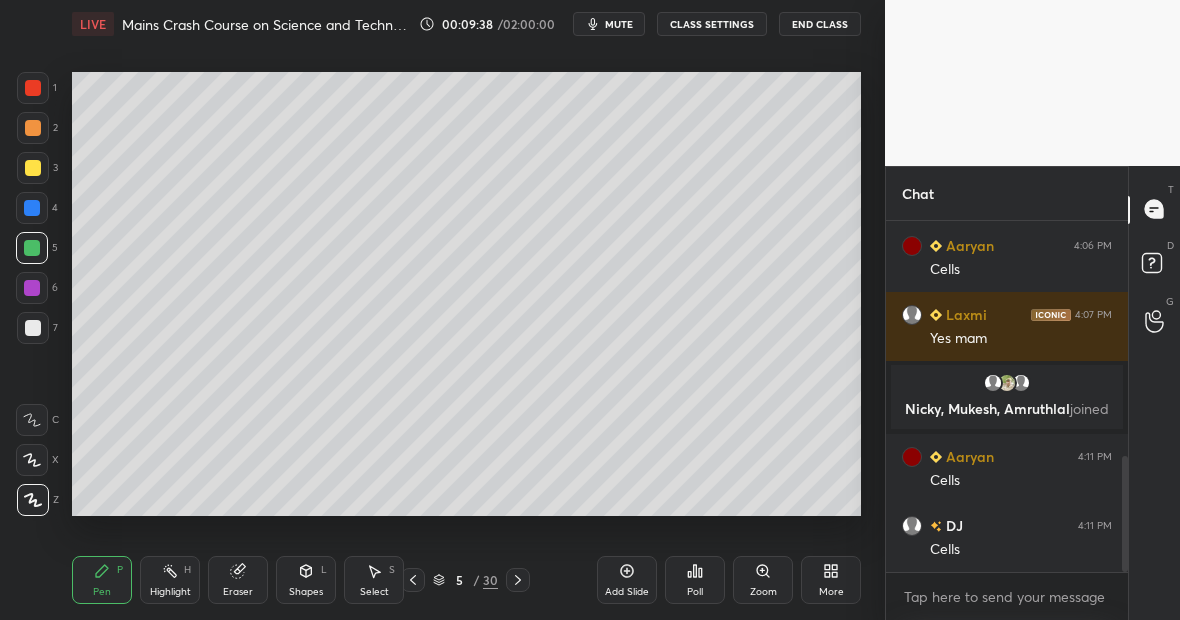 drag, startPoint x: 254, startPoint y: 574, endPoint x: 264, endPoint y: 564, distance: 14.142136 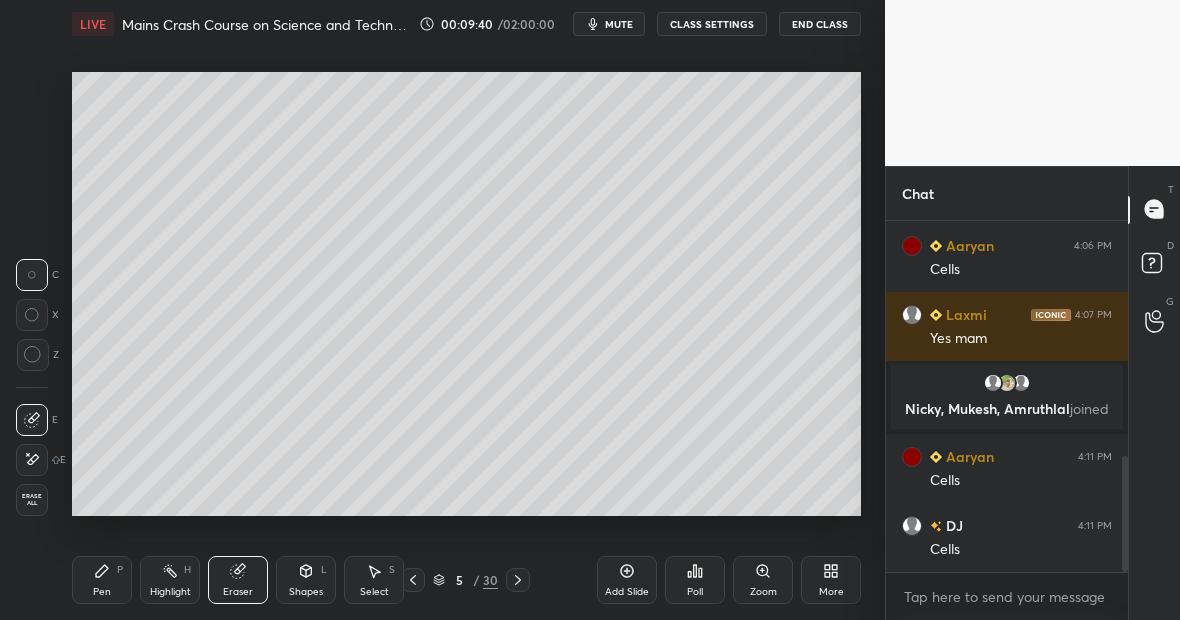 click on "Pen P" at bounding box center (102, 580) 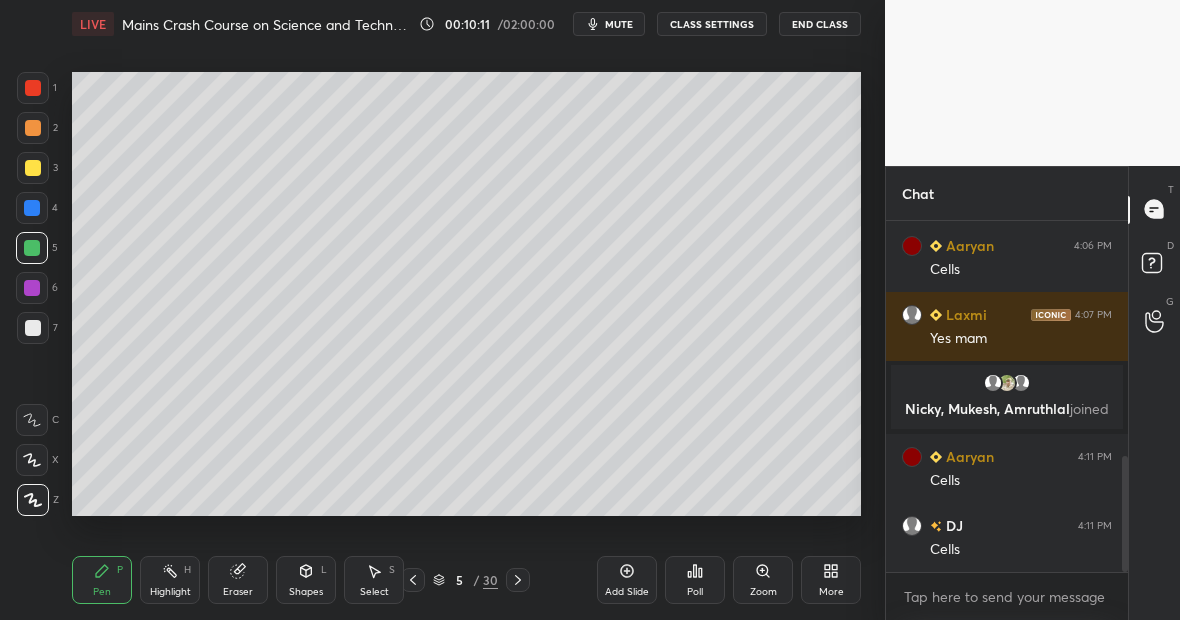 click 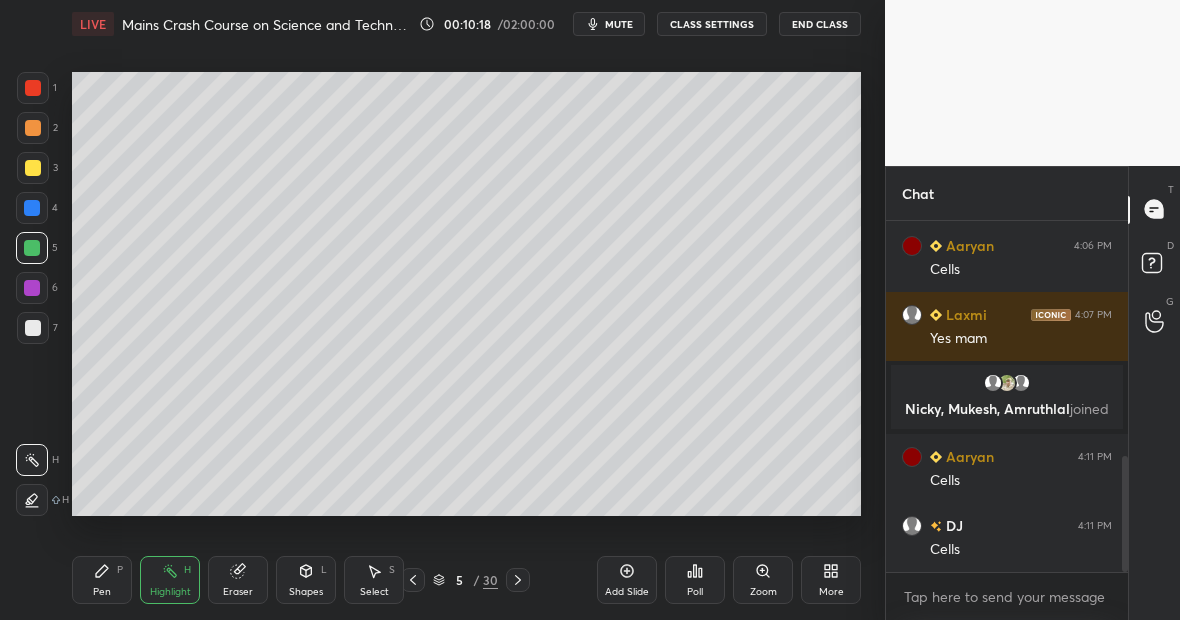 click on "Highlight H" at bounding box center (170, 580) 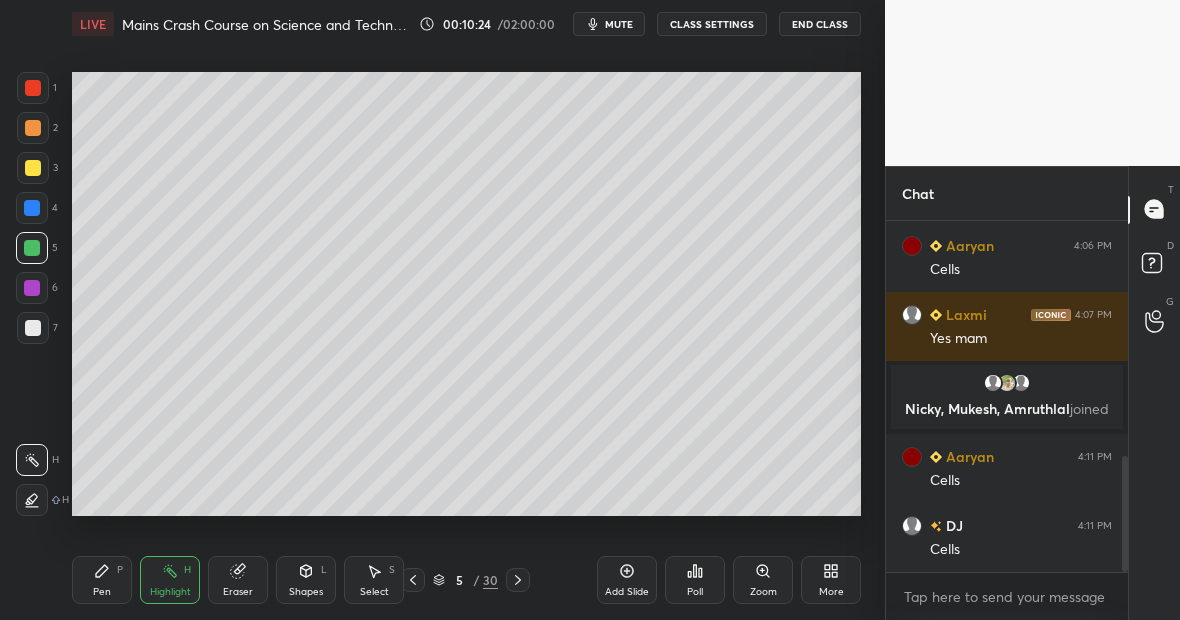 click on "Pen P" at bounding box center (102, 580) 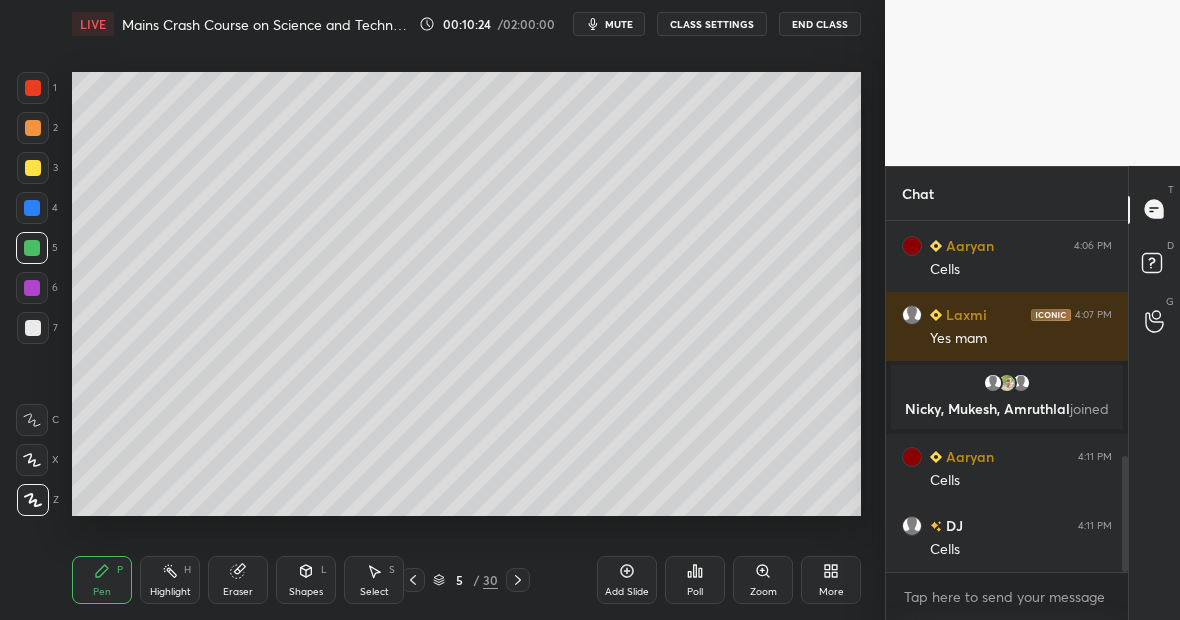 click on "Pen P" at bounding box center [102, 580] 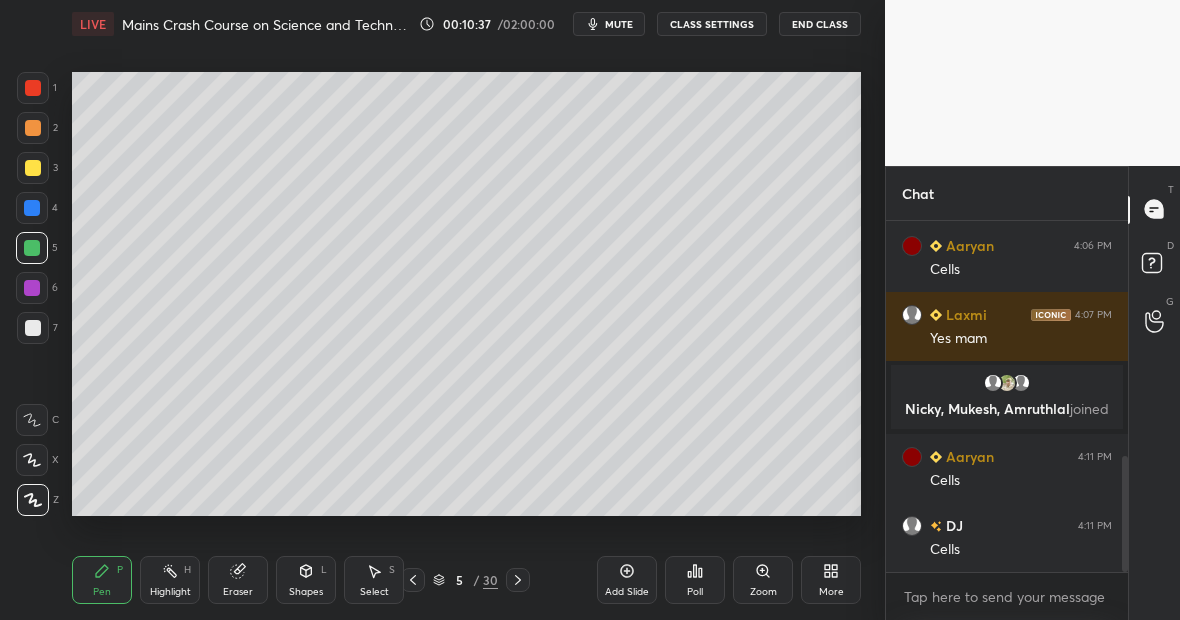 click on "Eraser" at bounding box center [238, 580] 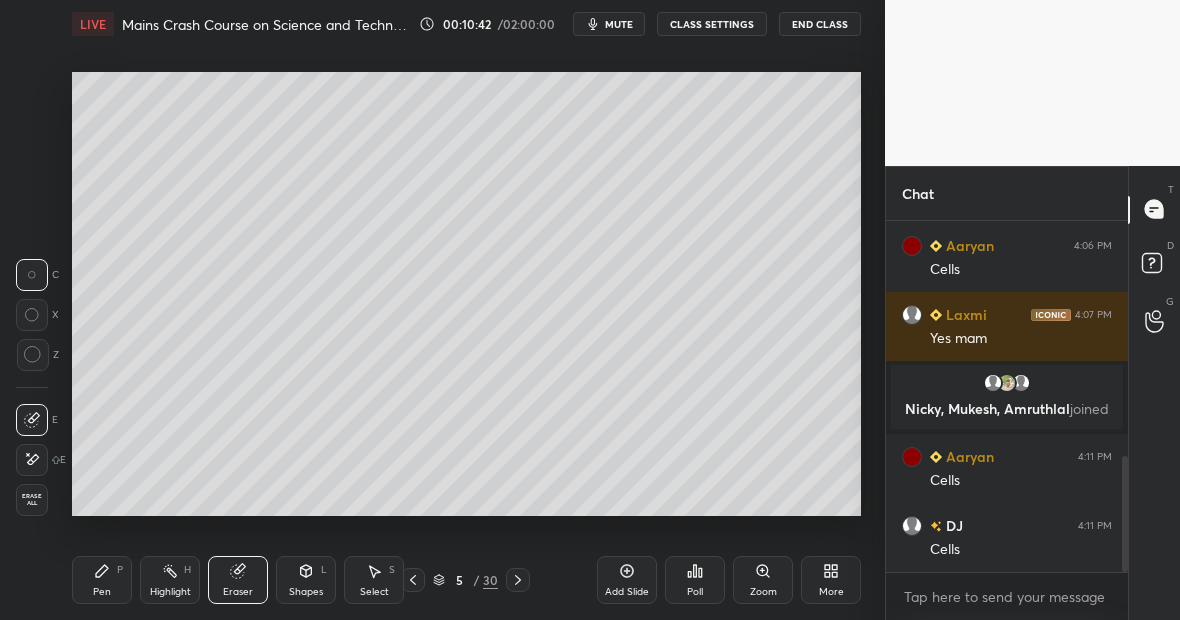 click on "Eraser" at bounding box center (238, 580) 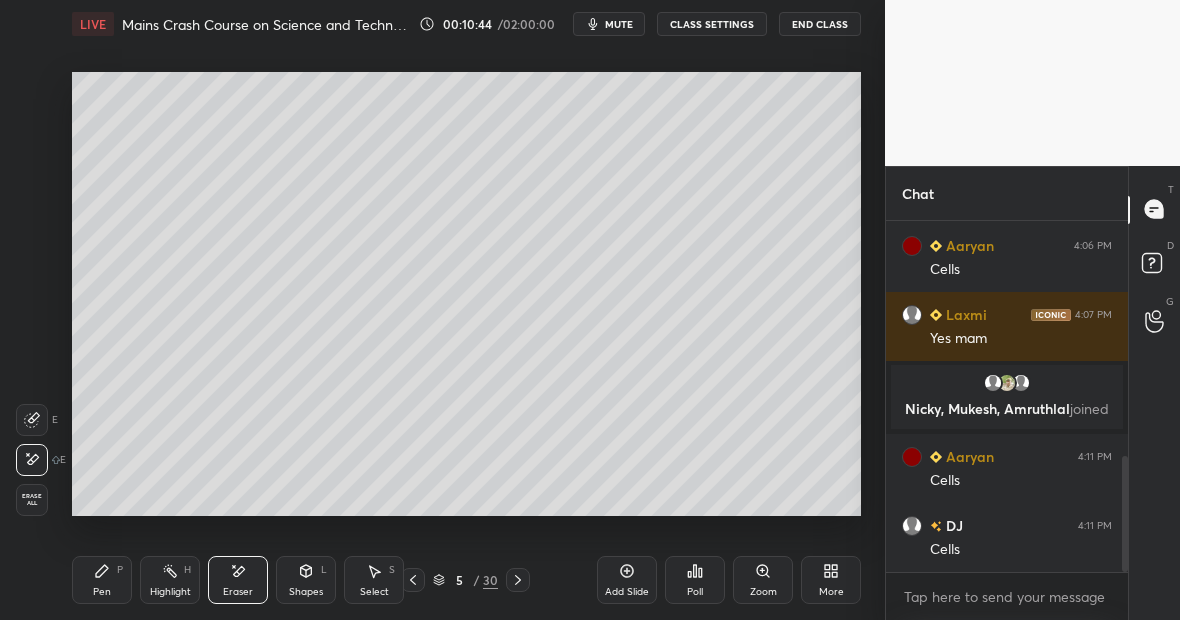 click on "Pen P" at bounding box center (102, 580) 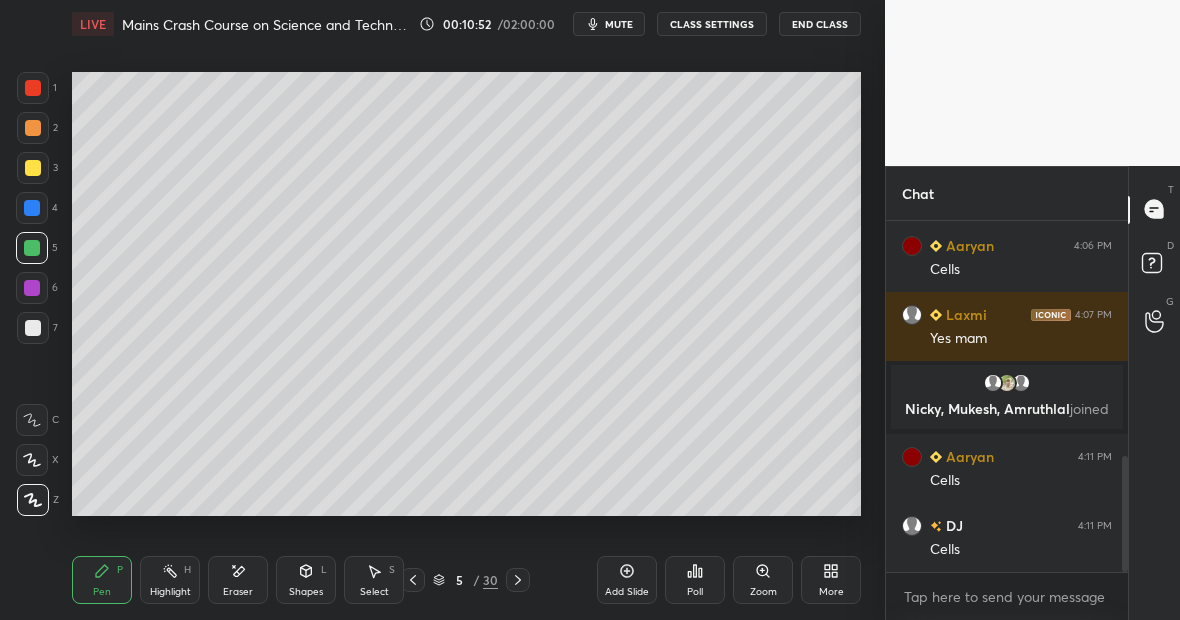 click at bounding box center [33, 88] 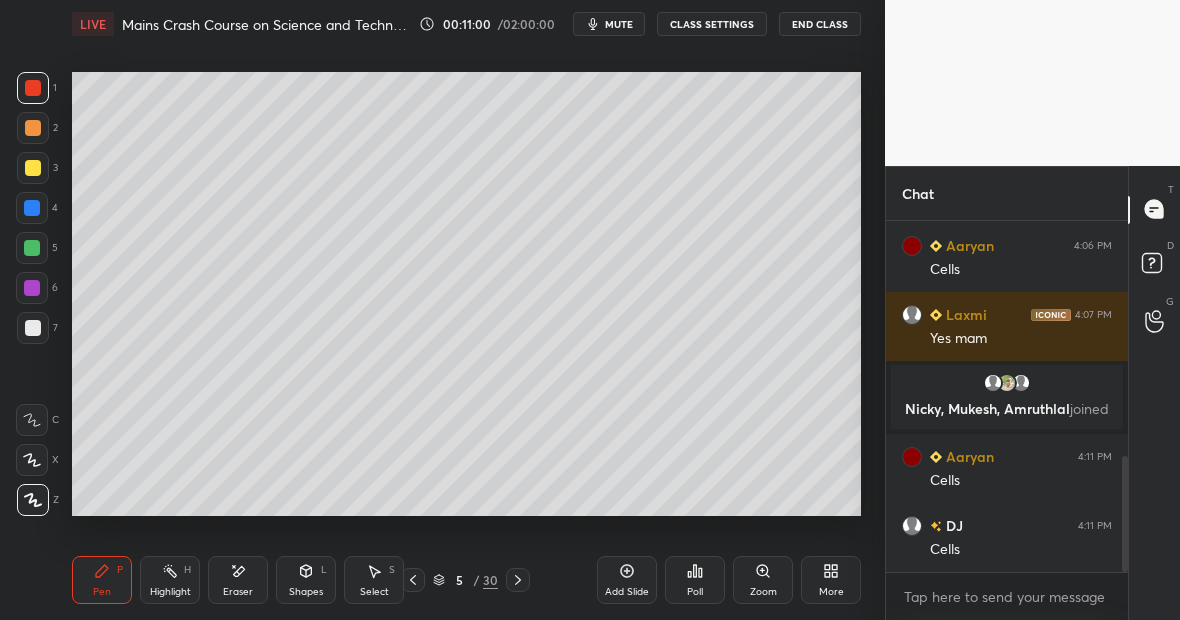 scroll, scrollTop: 779, scrollLeft: 0, axis: vertical 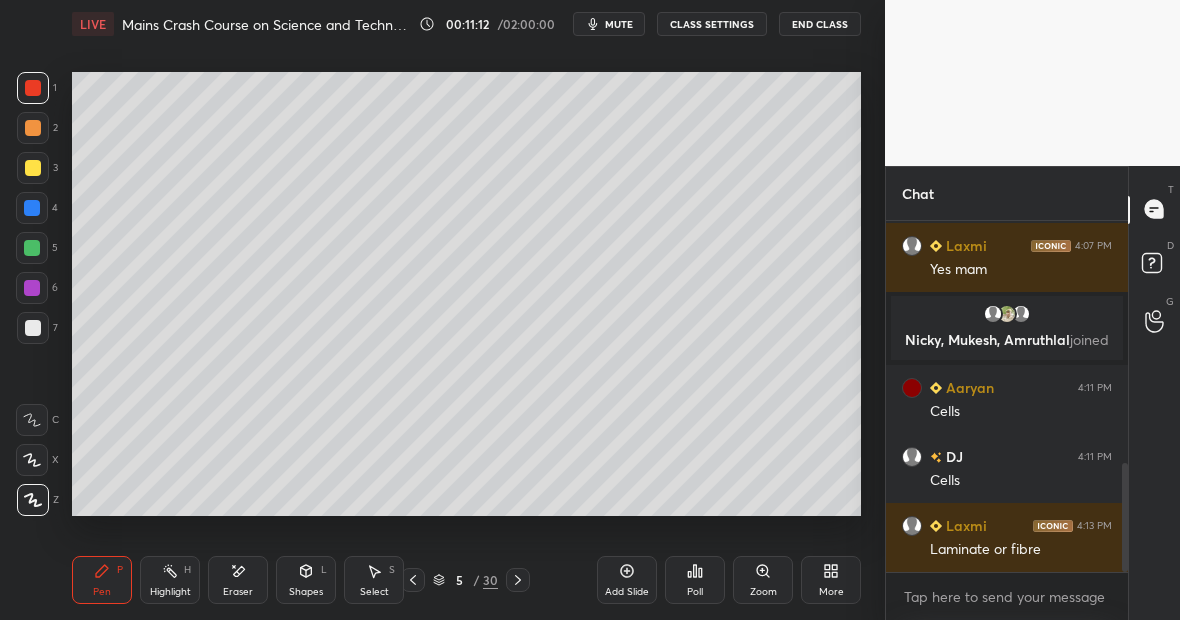 click on "Eraser" at bounding box center [238, 580] 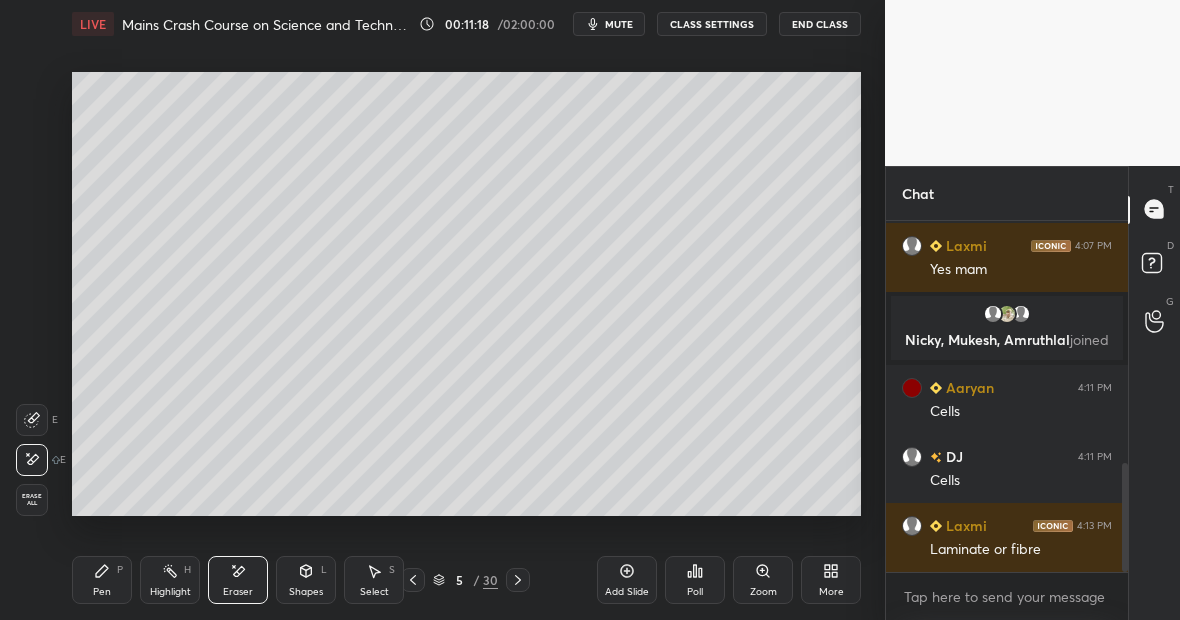 click on "Pen" at bounding box center (102, 592) 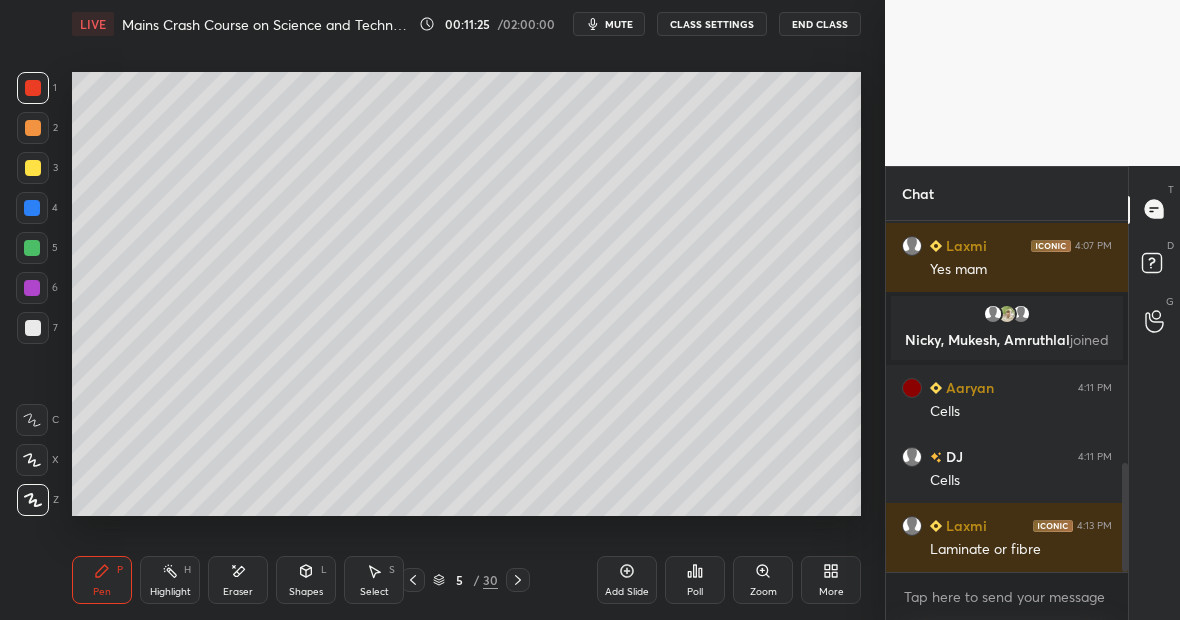 scroll, scrollTop: 843, scrollLeft: 0, axis: vertical 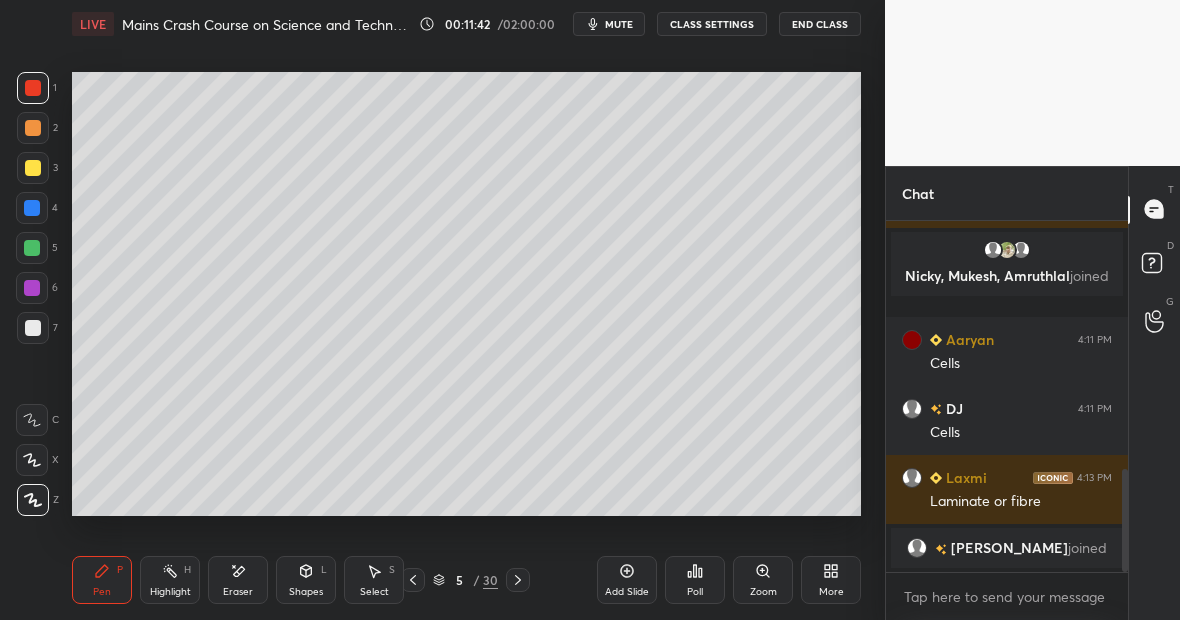 click at bounding box center (32, 248) 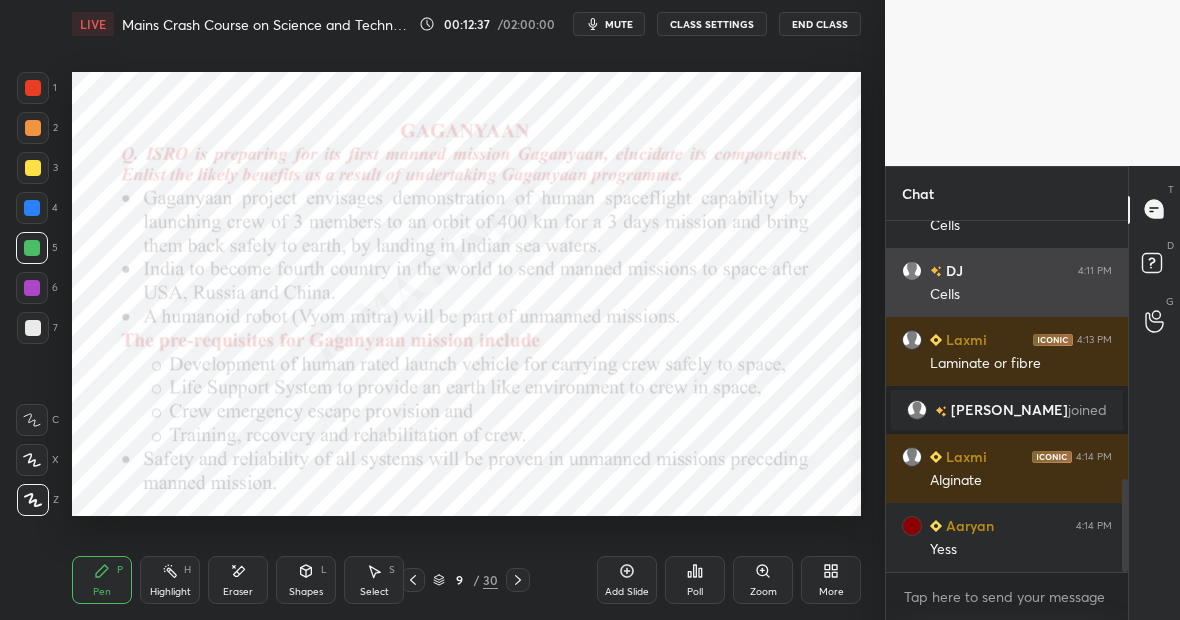 scroll, scrollTop: 1001, scrollLeft: 0, axis: vertical 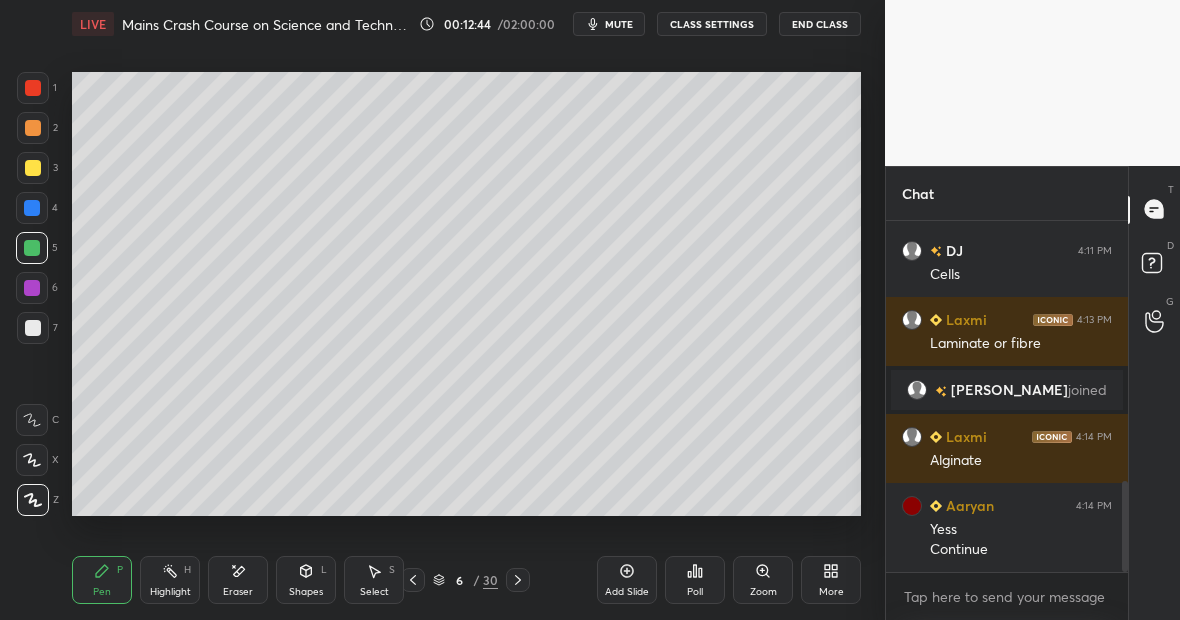 click on "Highlight H" at bounding box center (170, 580) 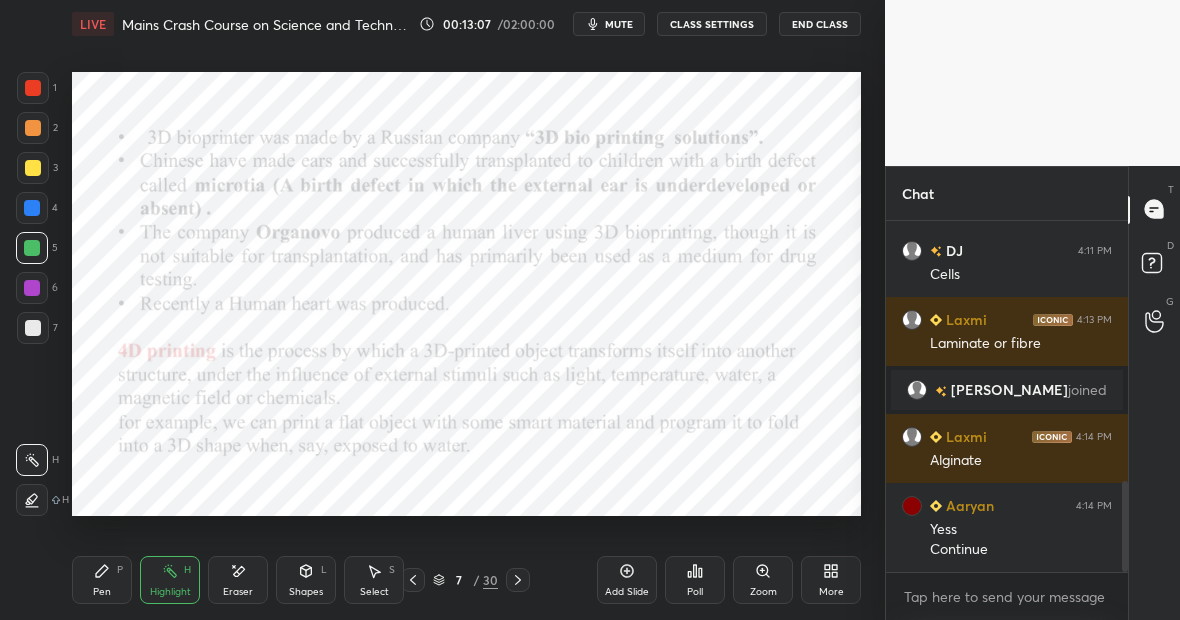 scroll, scrollTop: 1088, scrollLeft: 0, axis: vertical 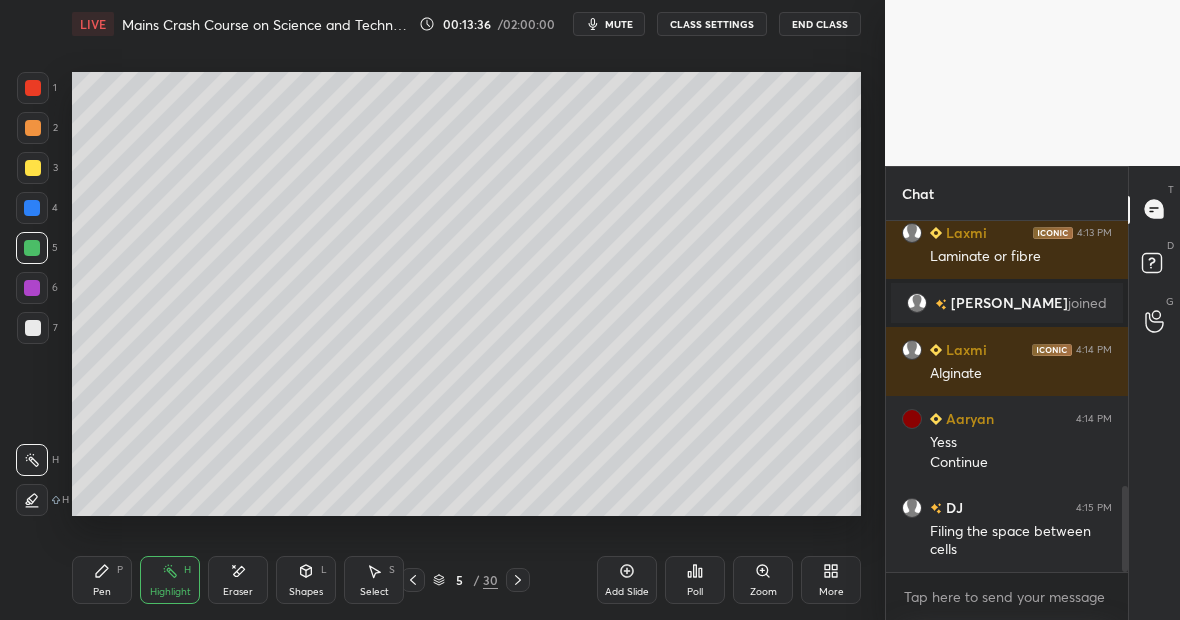 click on "Highlight H" at bounding box center [170, 580] 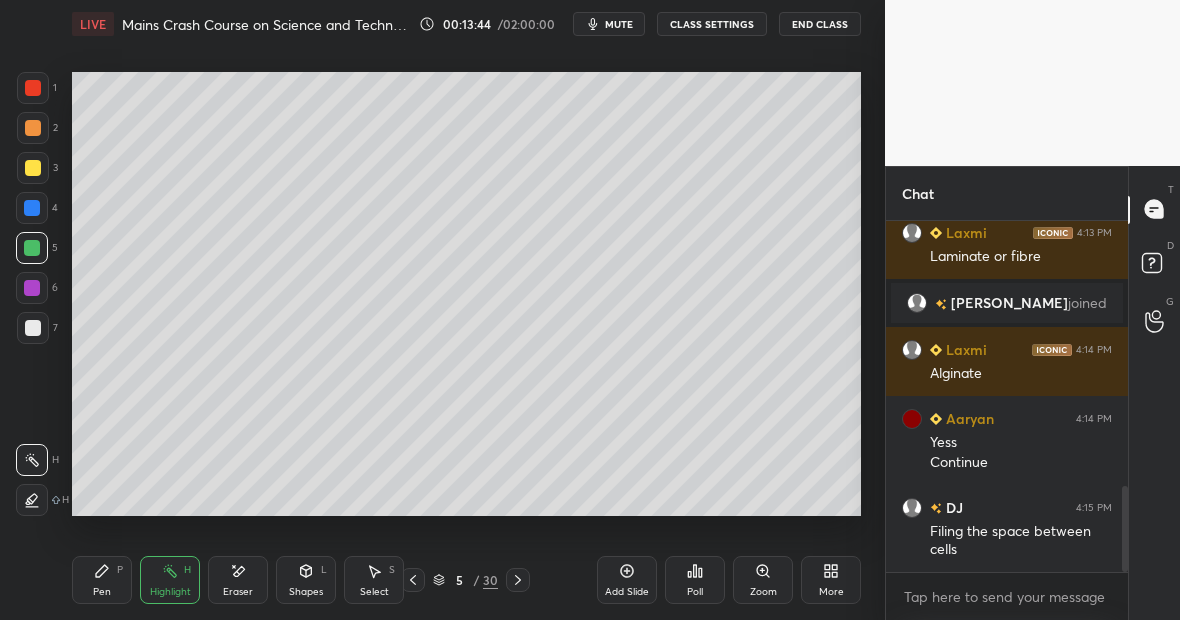 click on "Highlight H" at bounding box center (170, 580) 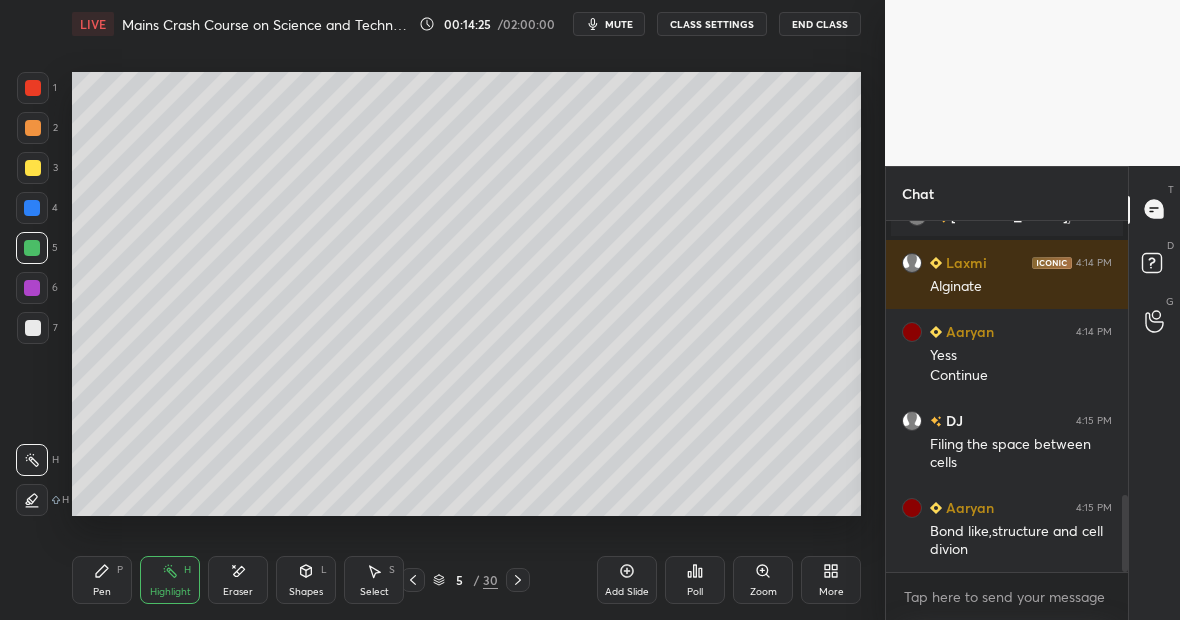 scroll, scrollTop: 1244, scrollLeft: 0, axis: vertical 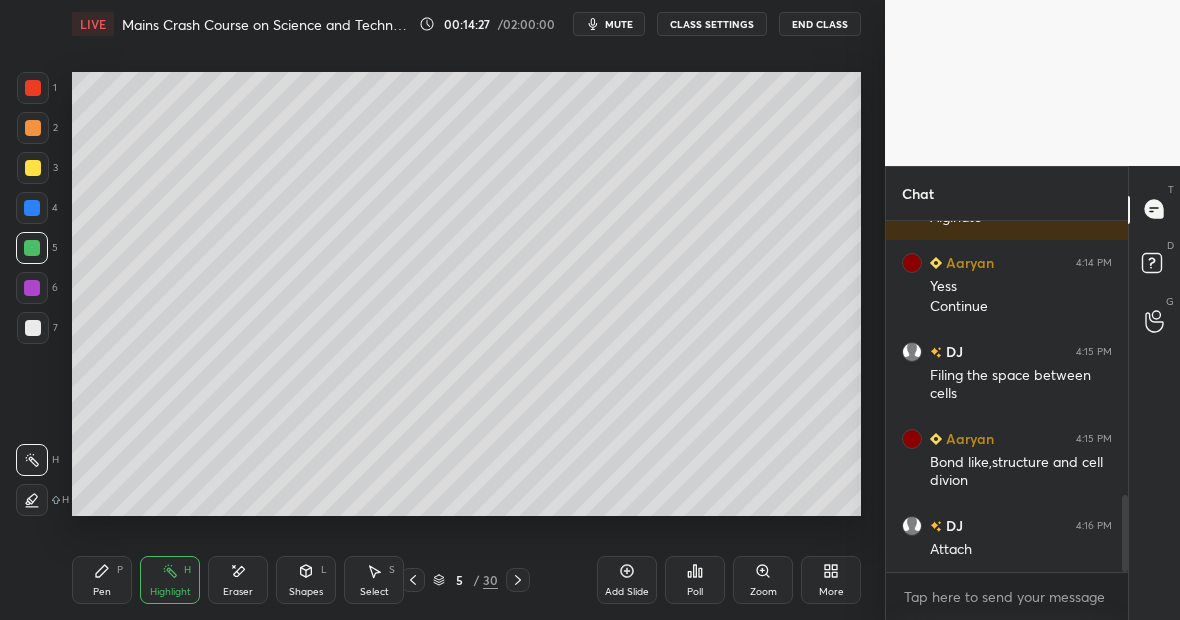 click on "Highlight" at bounding box center (170, 592) 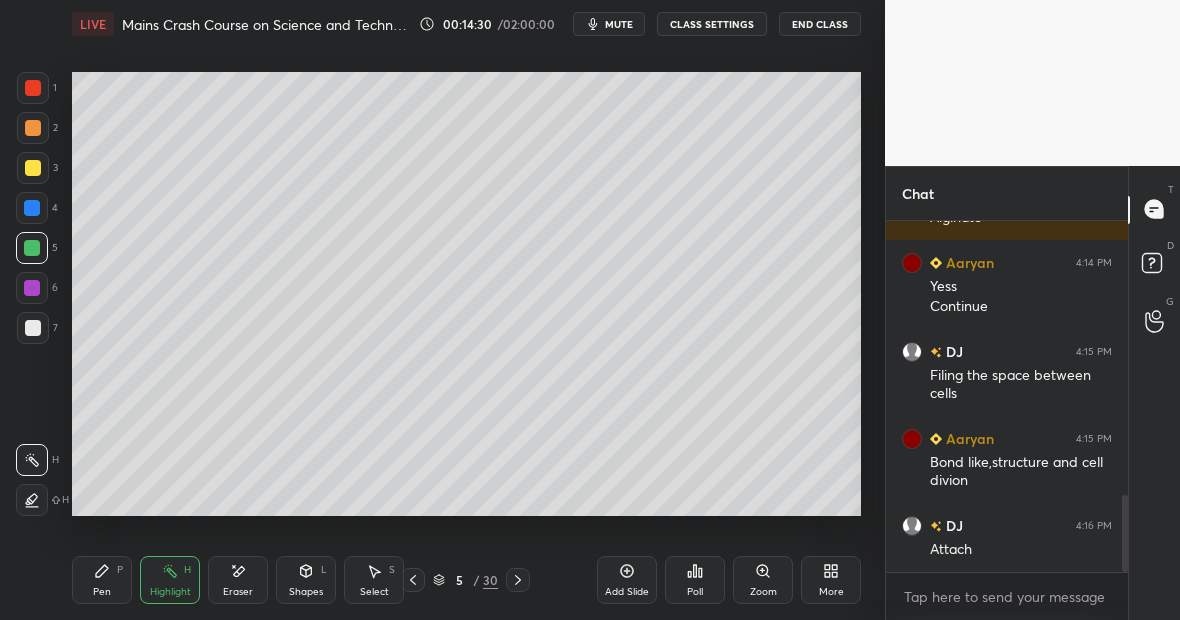 scroll, scrollTop: 1313, scrollLeft: 0, axis: vertical 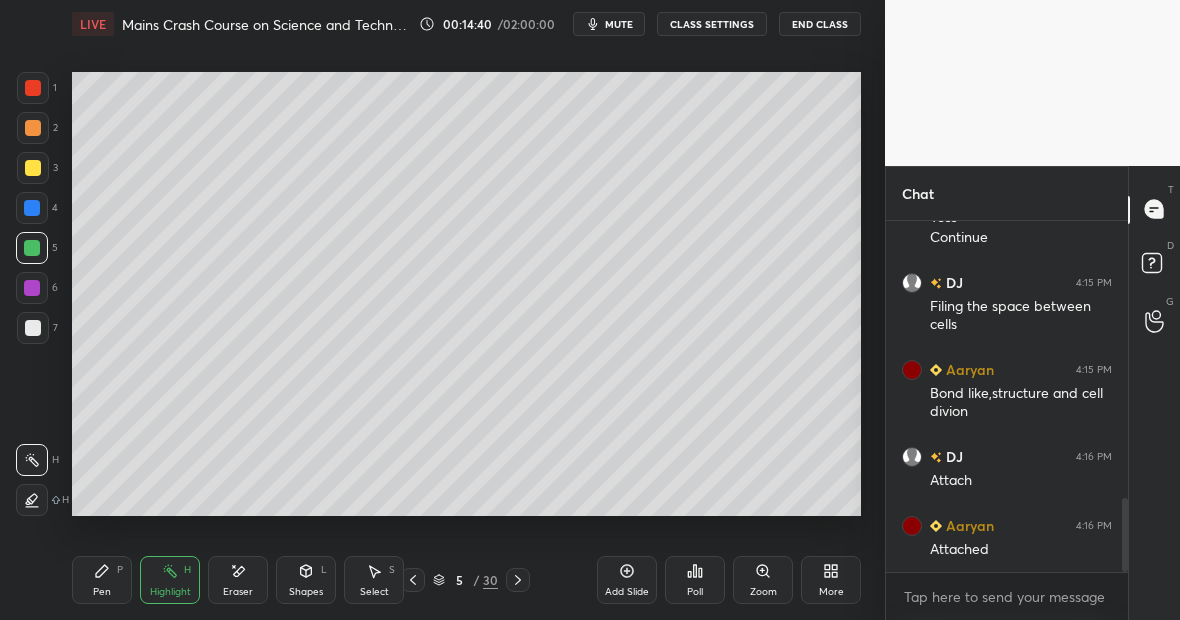 click 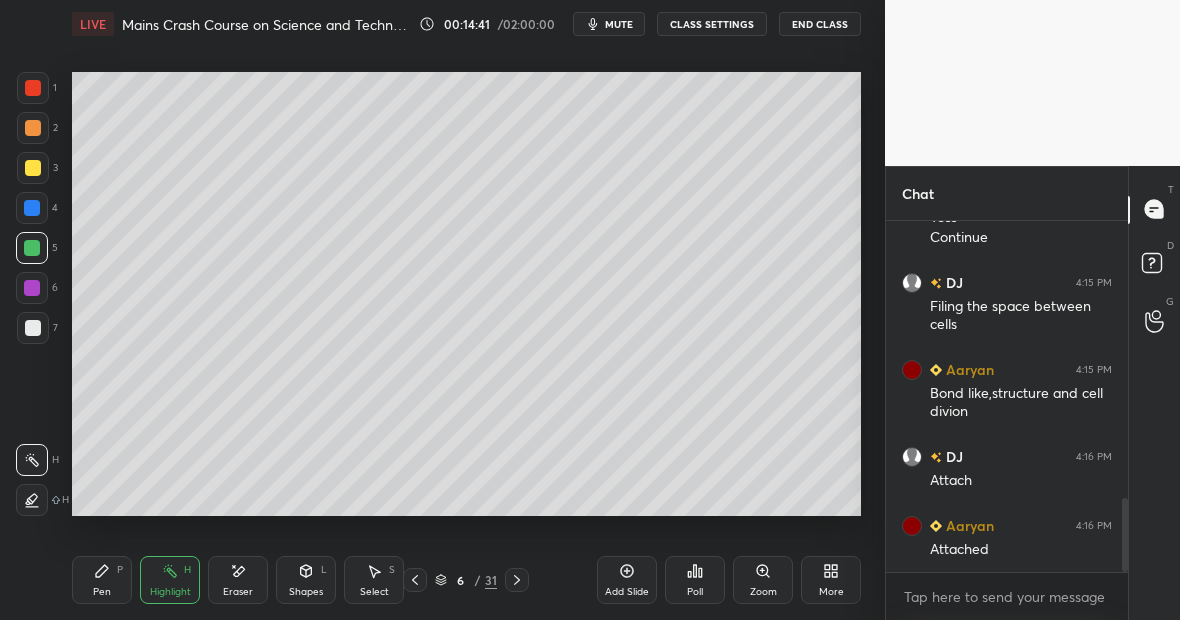click at bounding box center [33, 168] 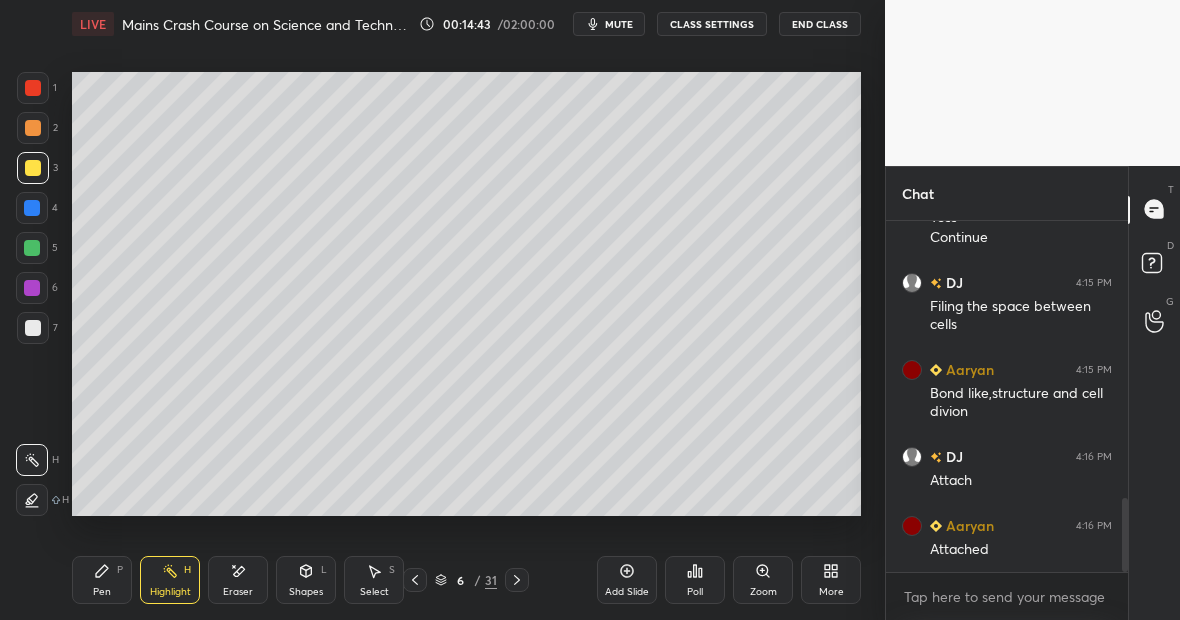 click on "Pen P" at bounding box center [102, 580] 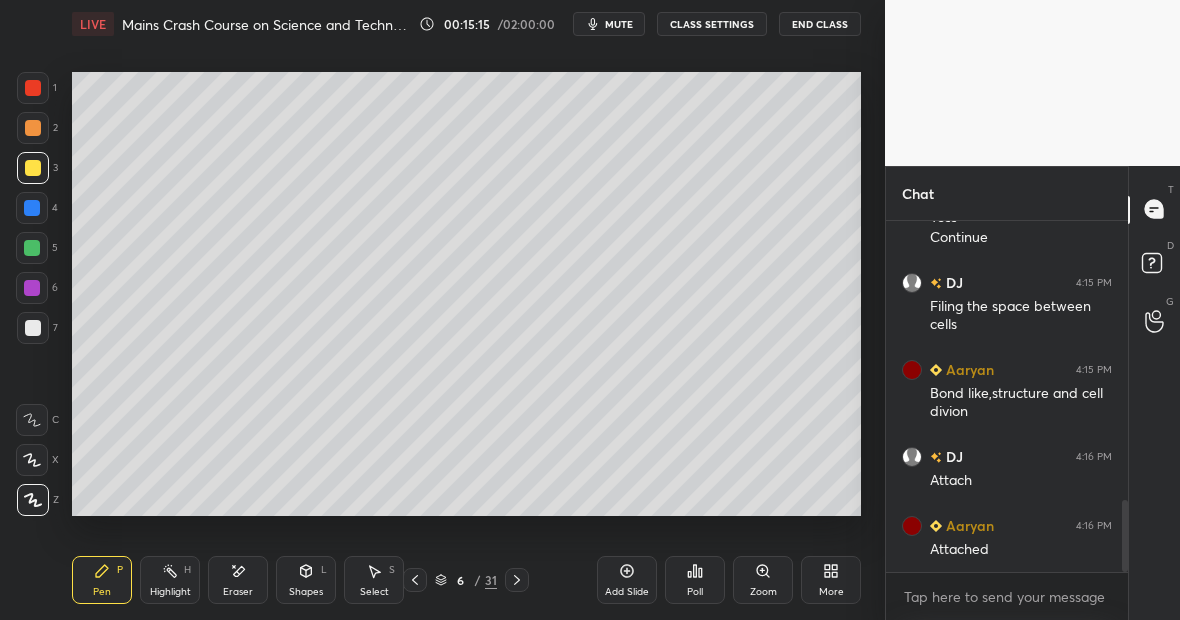 scroll, scrollTop: 1361, scrollLeft: 0, axis: vertical 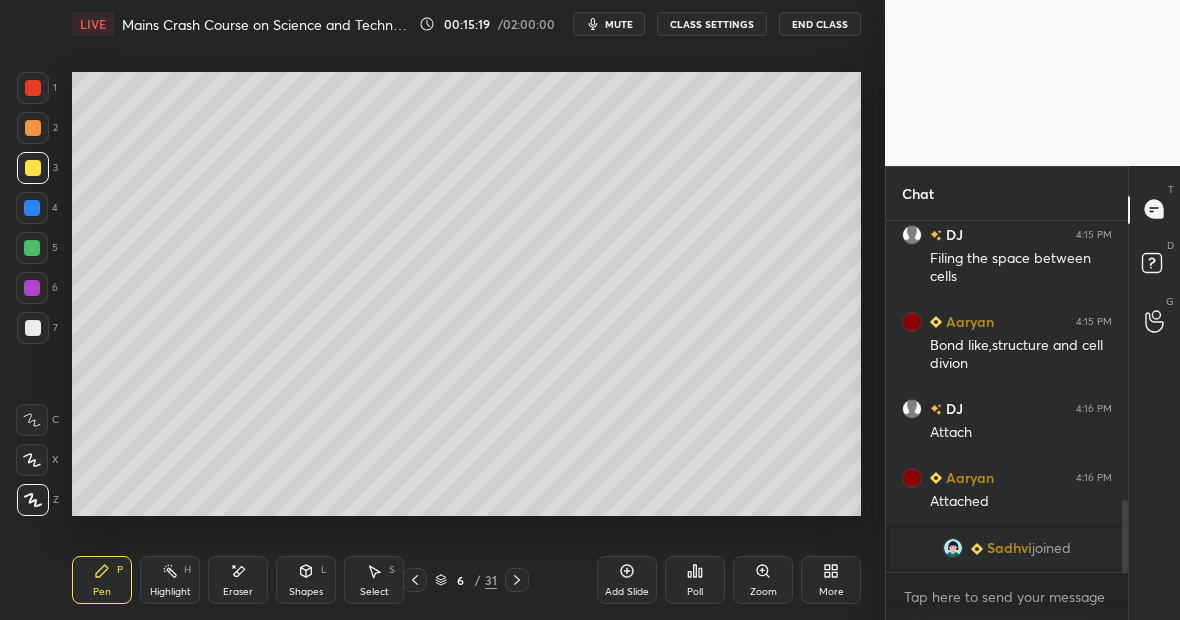 click at bounding box center [32, 208] 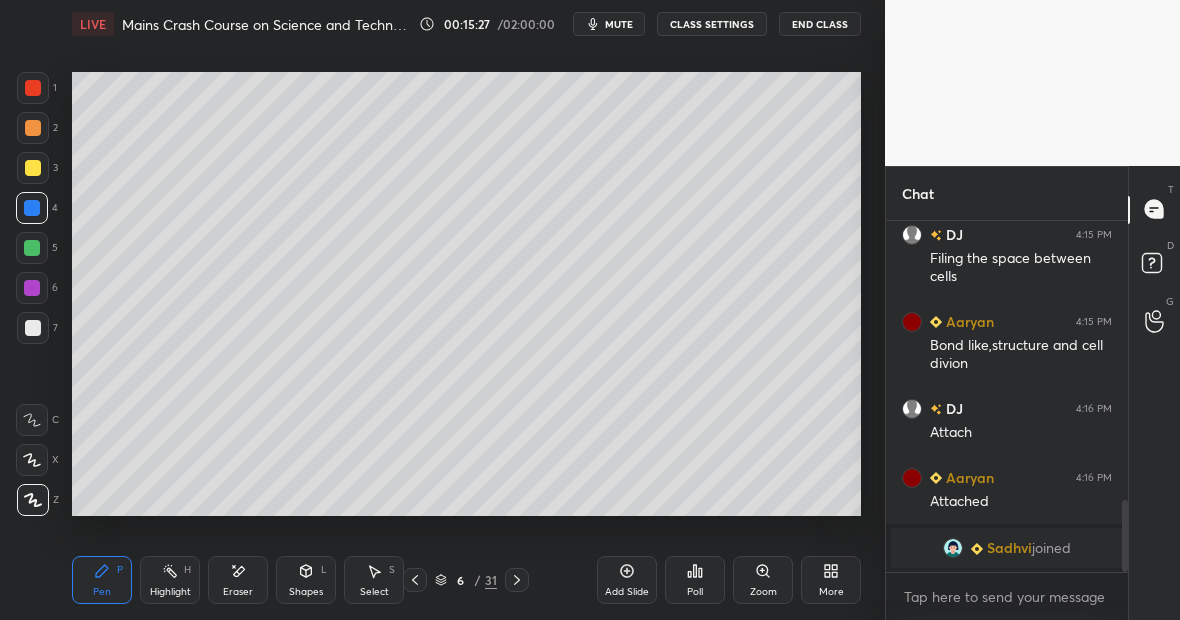 click on "Eraser" at bounding box center [238, 580] 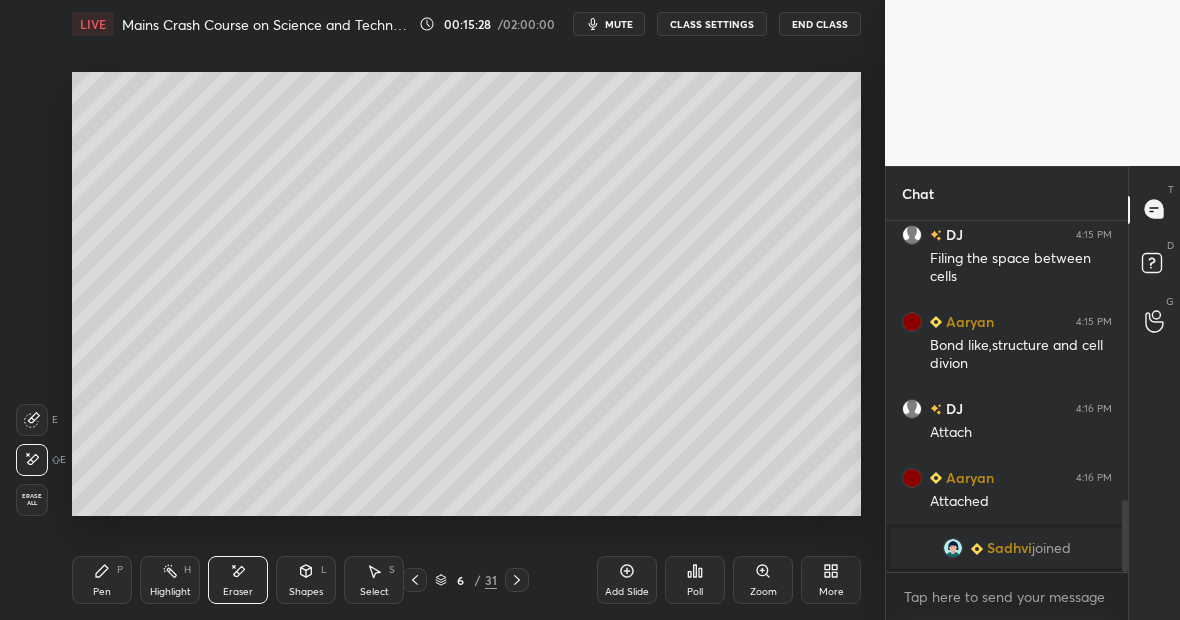 click on "Pen P" at bounding box center (102, 580) 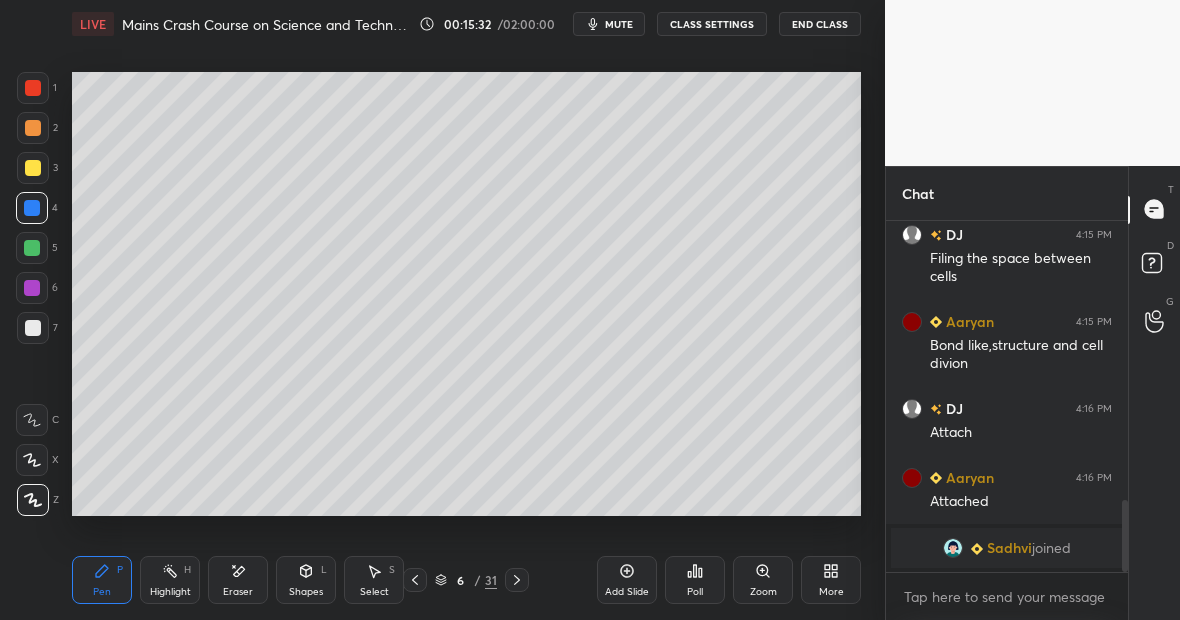 click at bounding box center [32, 248] 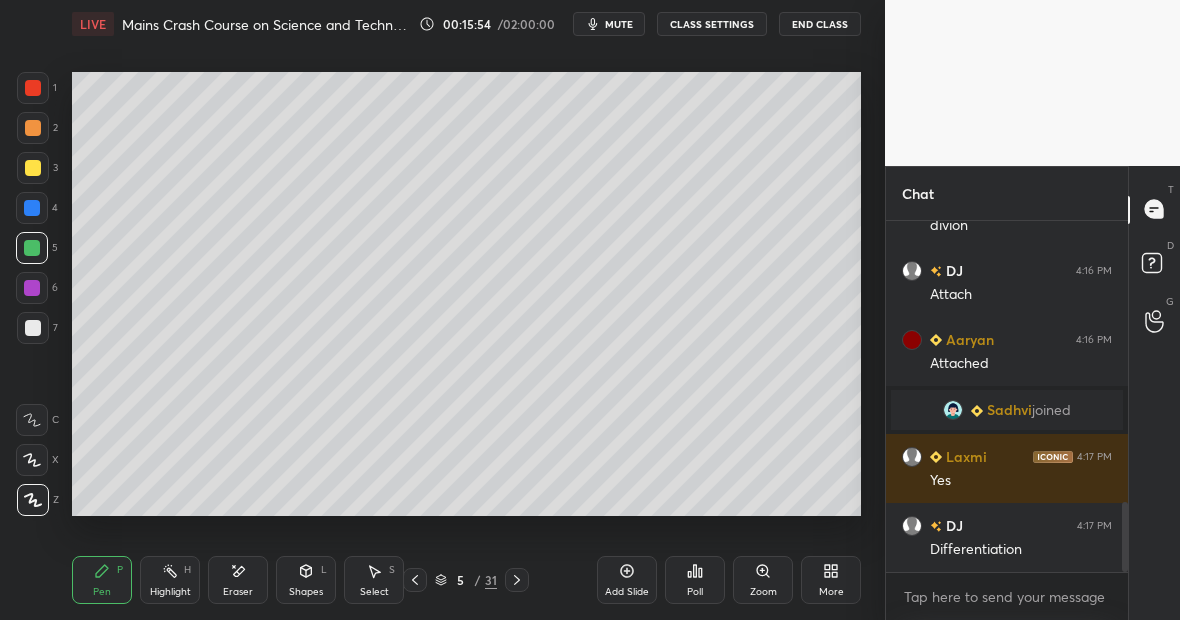 scroll, scrollTop: 1412, scrollLeft: 0, axis: vertical 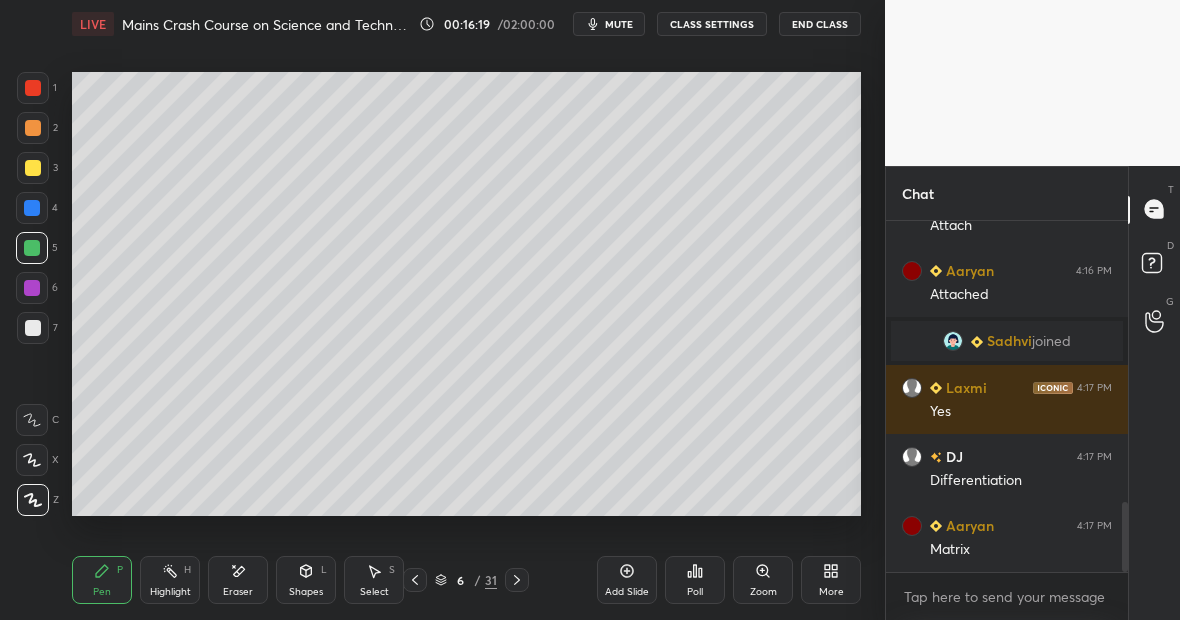 click on "Highlight H" at bounding box center [170, 580] 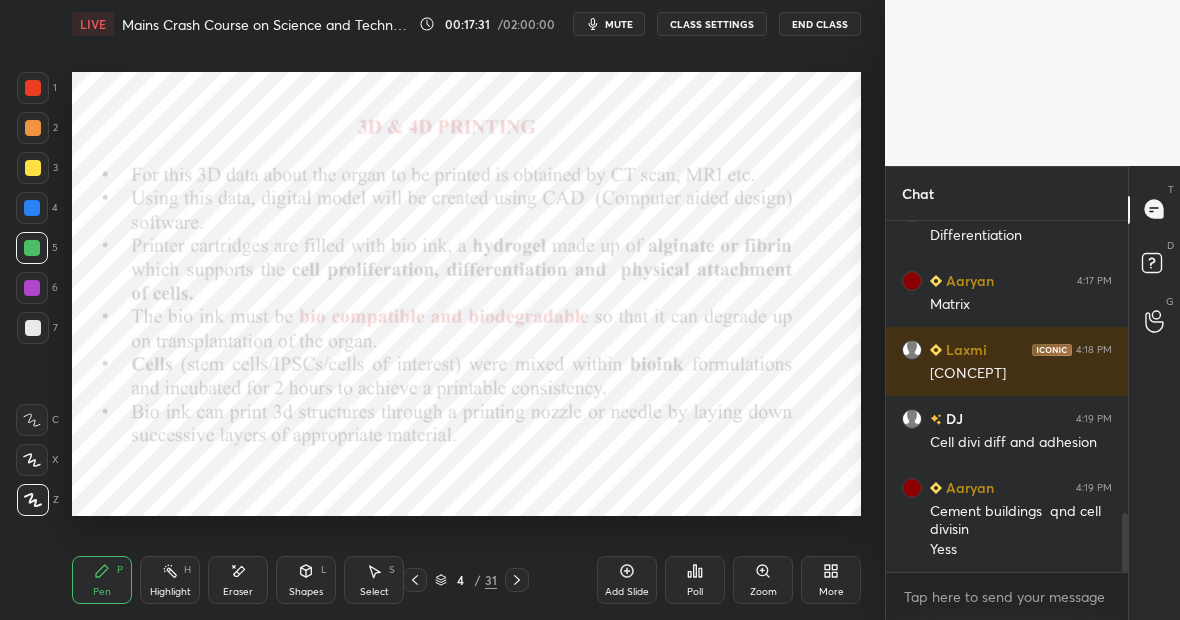 scroll, scrollTop: 1726, scrollLeft: 0, axis: vertical 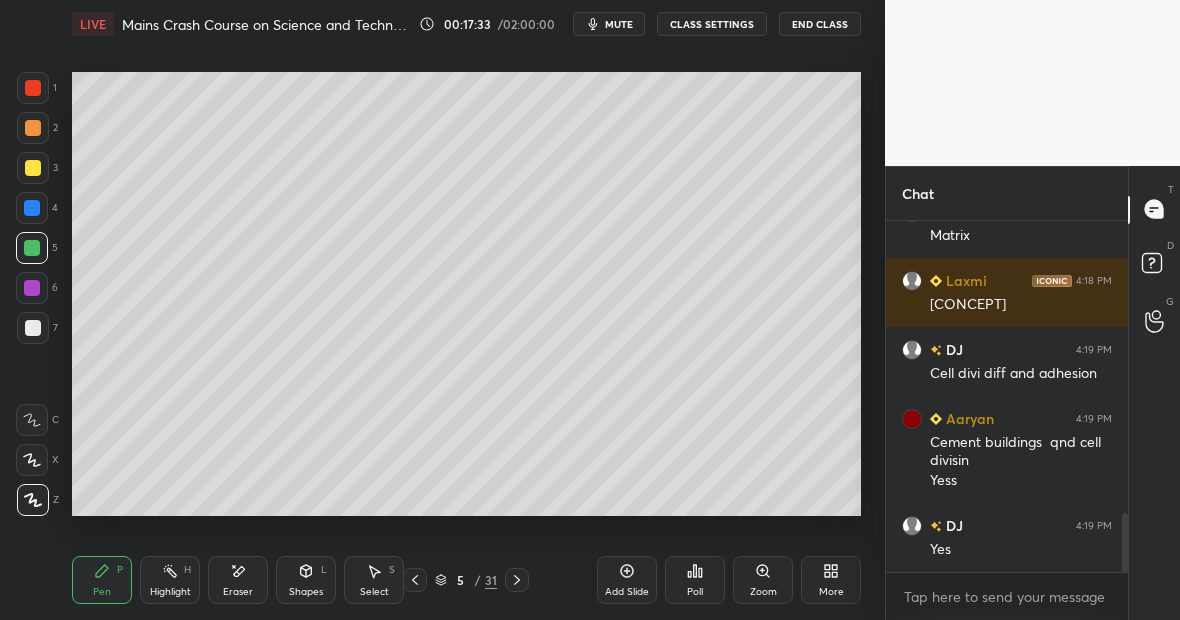 click on "Highlight" at bounding box center (170, 592) 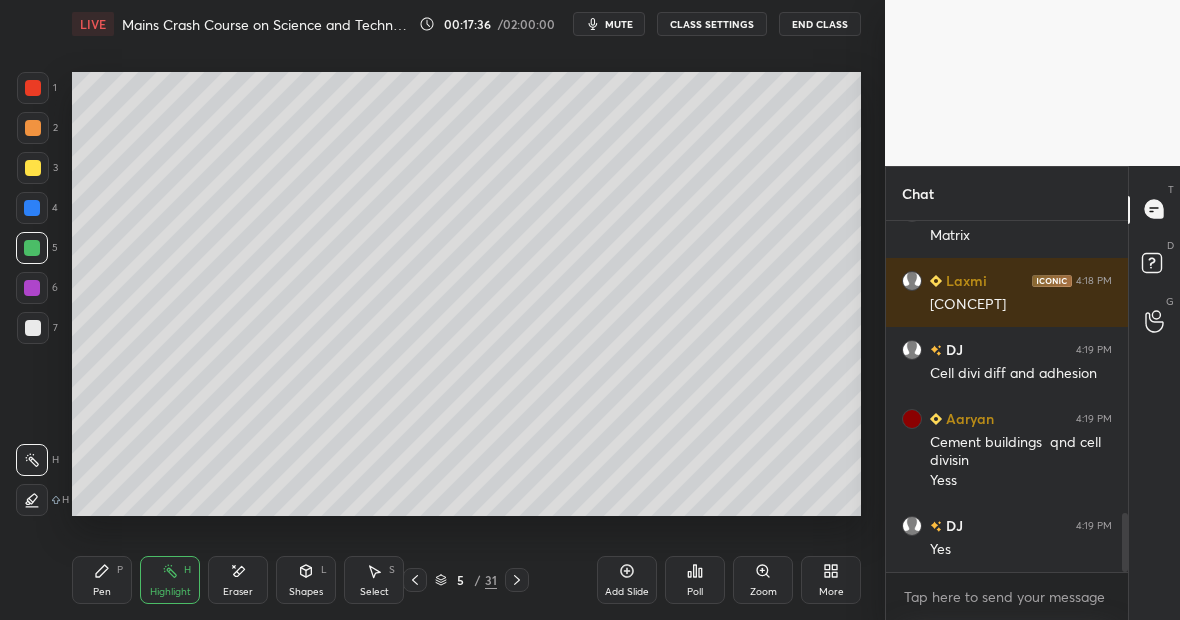click on "Pen P" at bounding box center [102, 580] 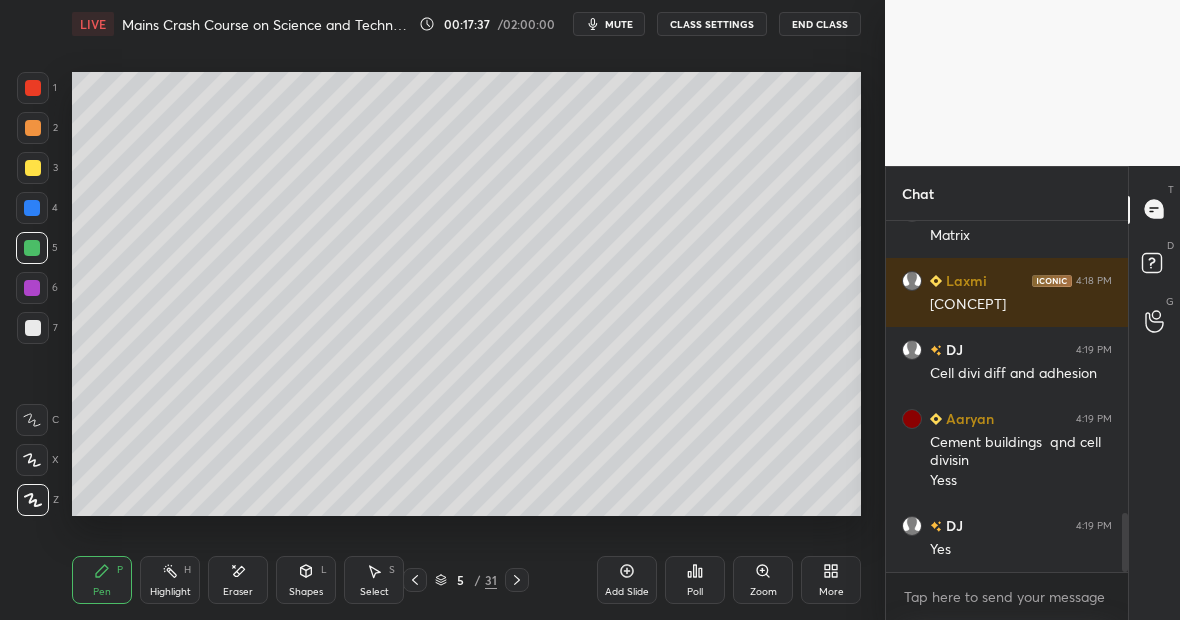 click at bounding box center (33, 168) 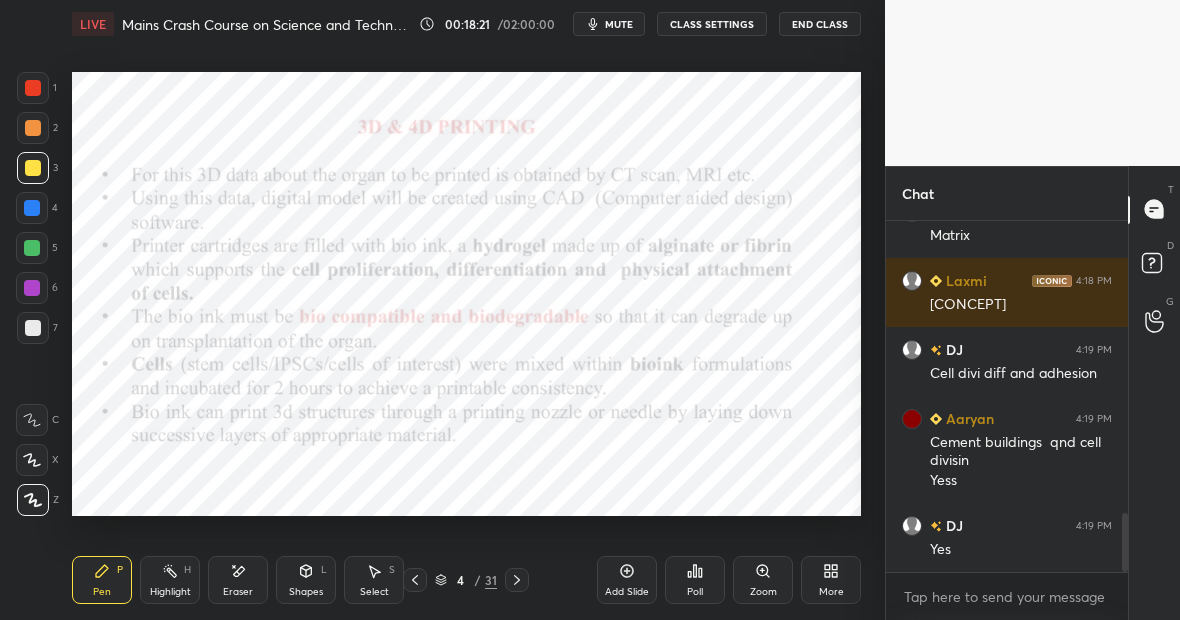 click at bounding box center [32, 208] 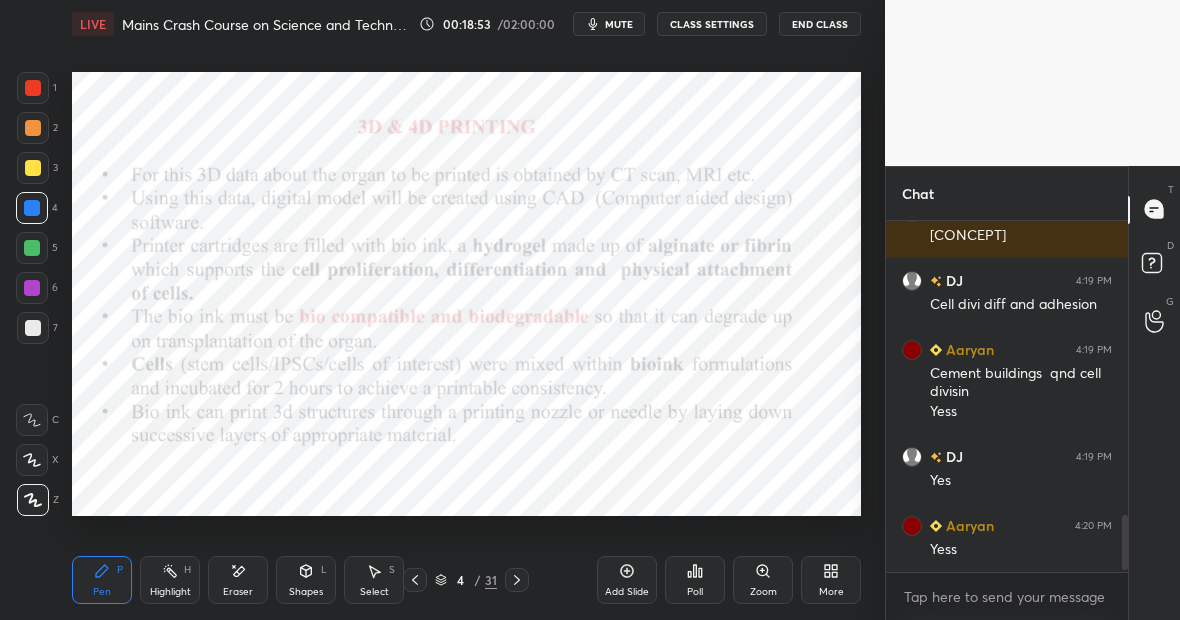 scroll, scrollTop: 1867, scrollLeft: 0, axis: vertical 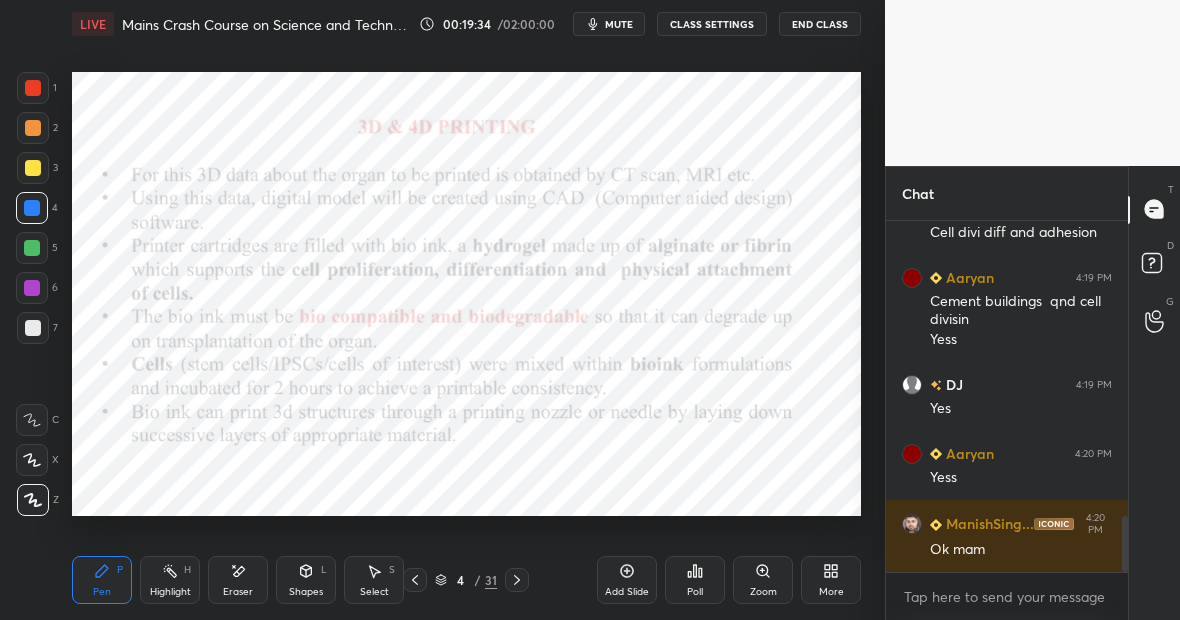 click on "Highlight H" at bounding box center [170, 580] 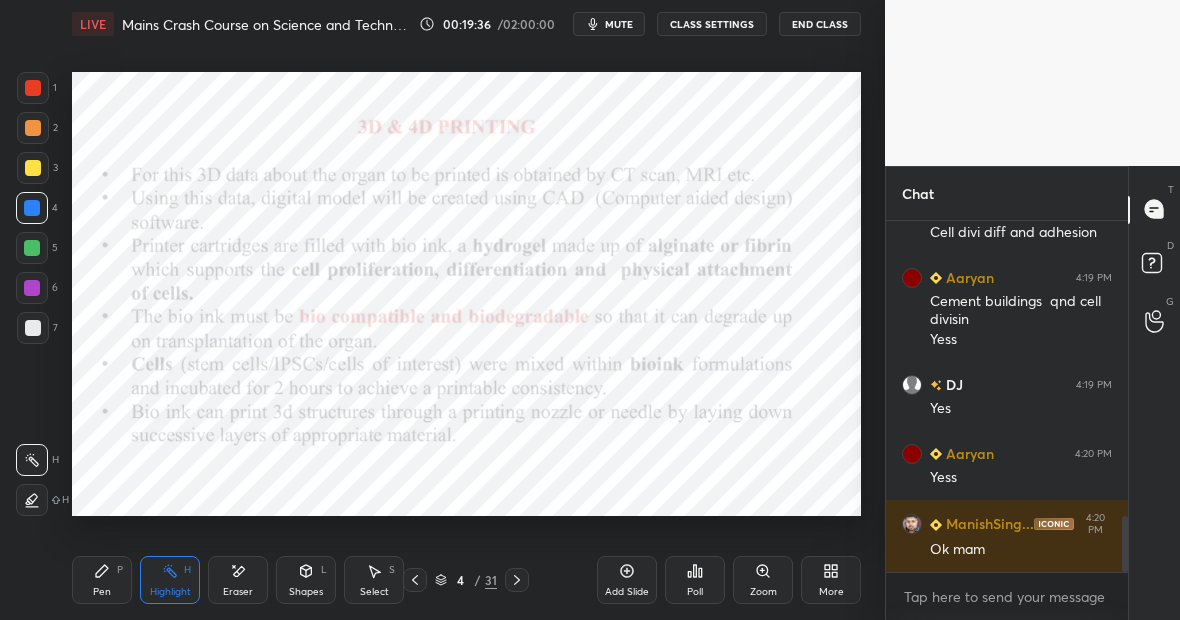 click 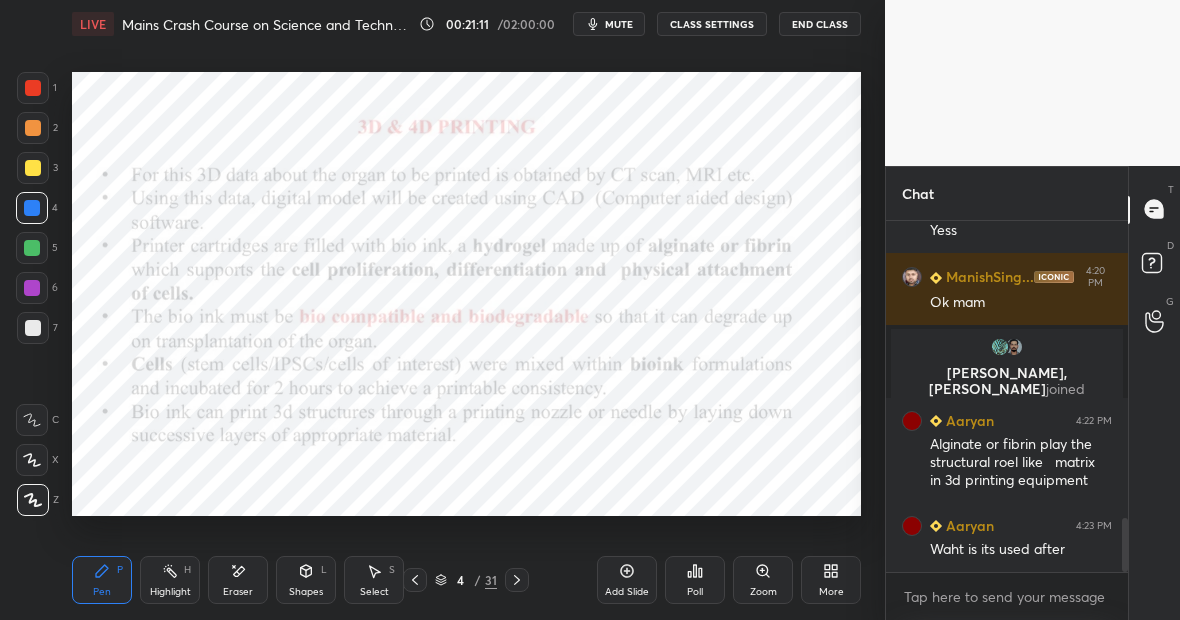 scroll, scrollTop: 1946, scrollLeft: 0, axis: vertical 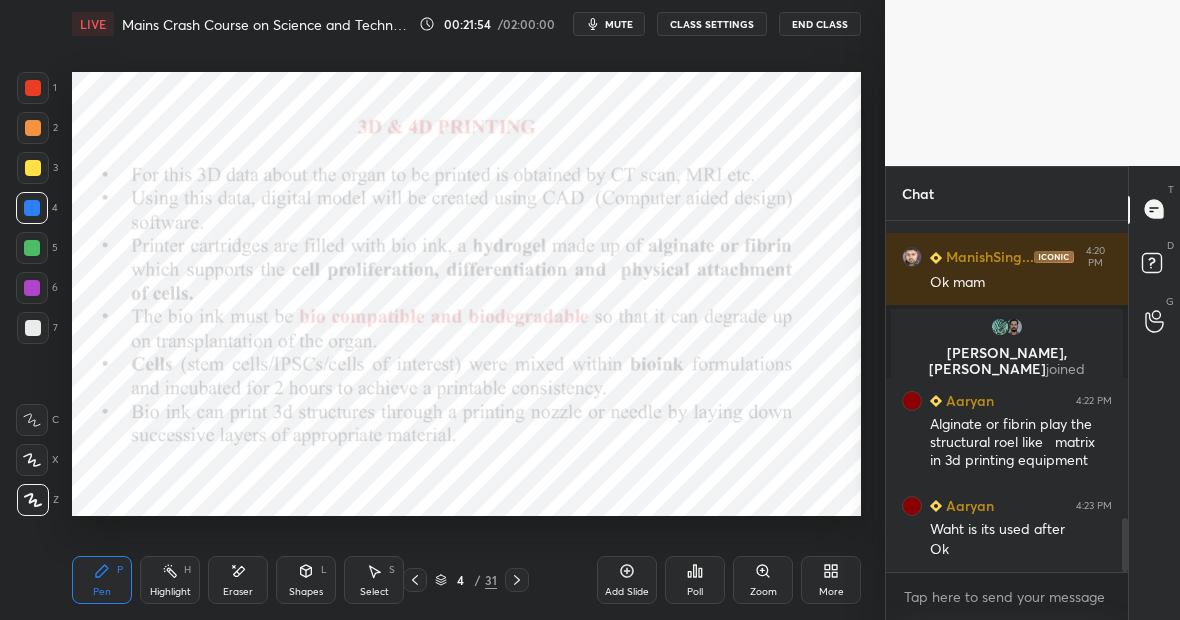 click on "Highlight H" at bounding box center (170, 580) 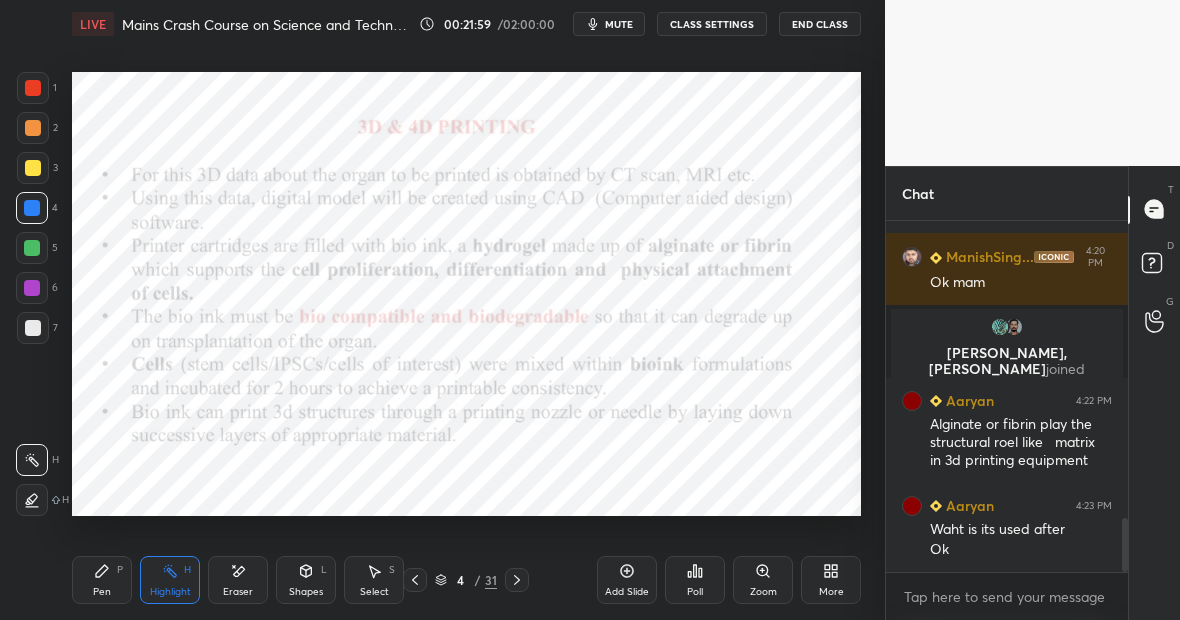 click on "Pen P" at bounding box center [102, 580] 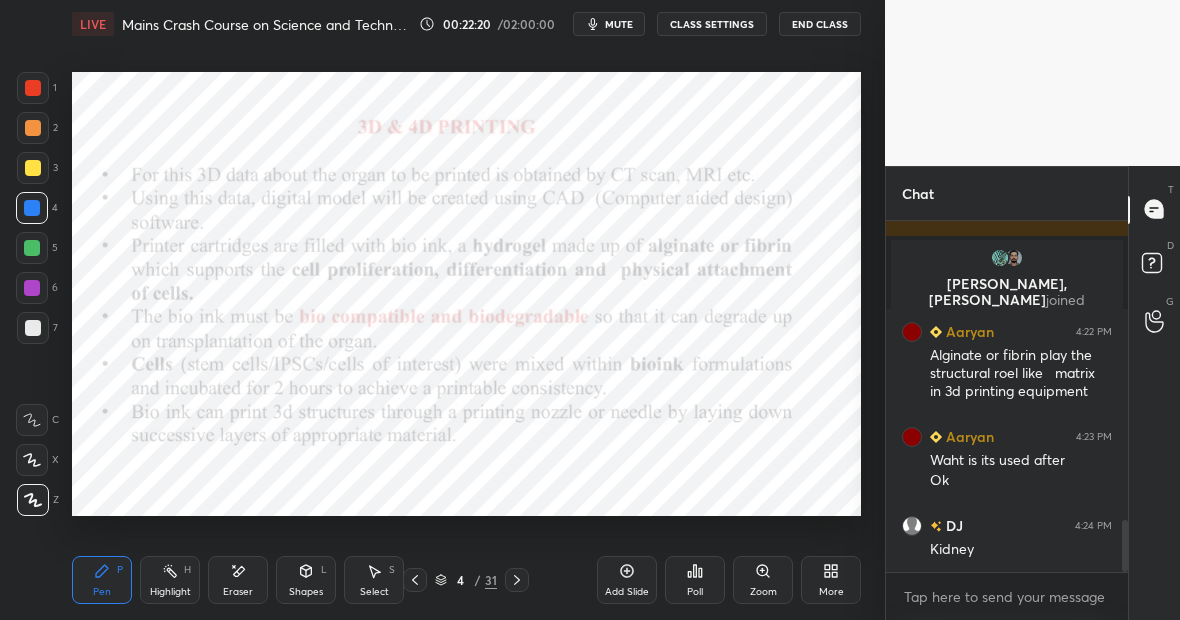 scroll, scrollTop: 2084, scrollLeft: 0, axis: vertical 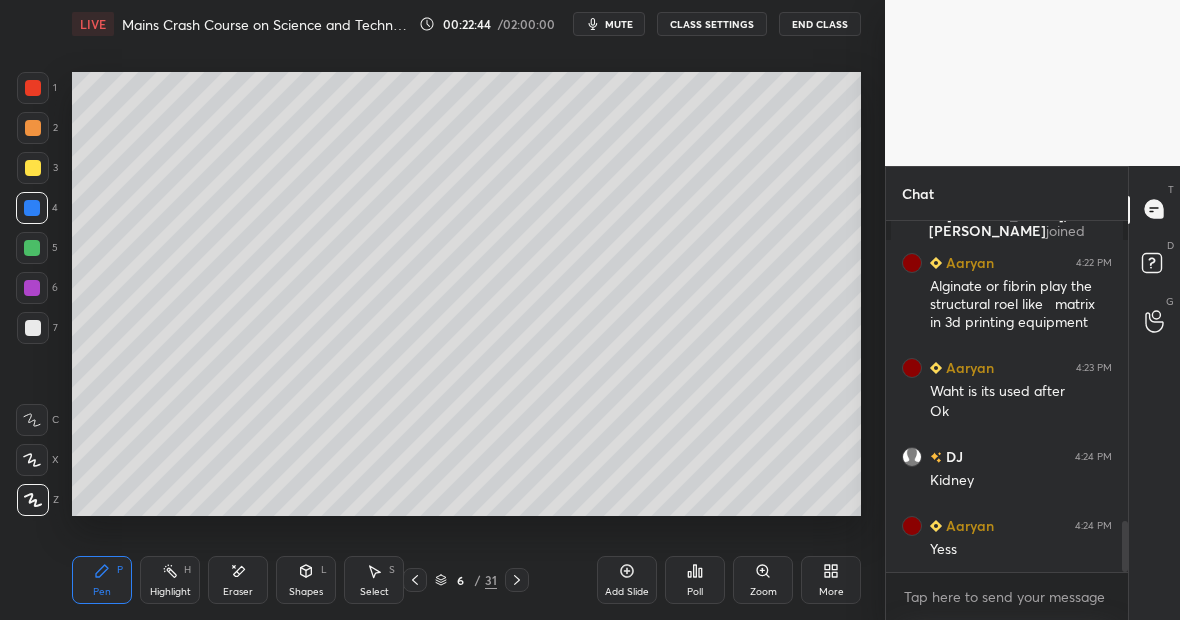 click on "Highlight" at bounding box center [170, 592] 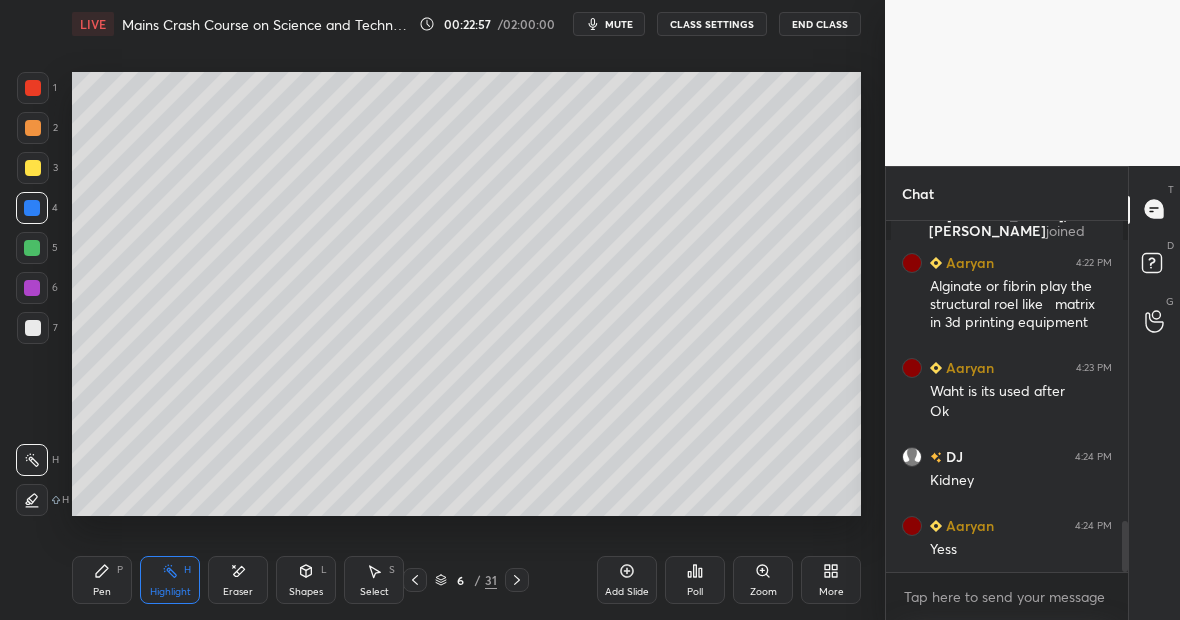 click on "Pen P" at bounding box center (102, 580) 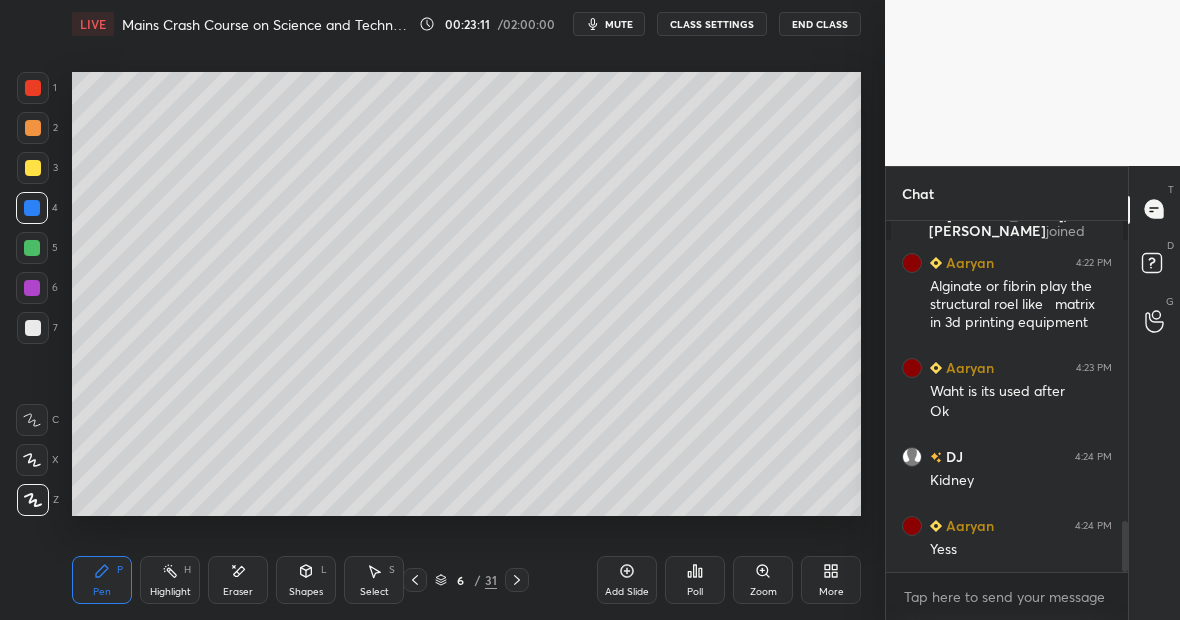 click on "Eraser" at bounding box center [238, 580] 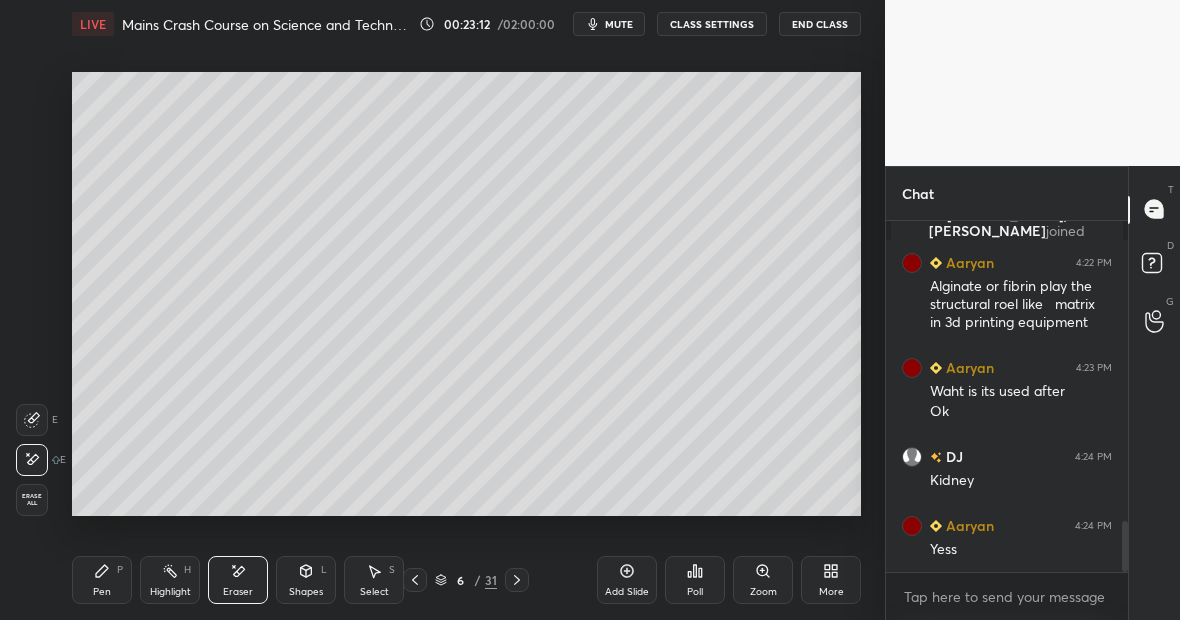 click on "Pen P" at bounding box center (102, 580) 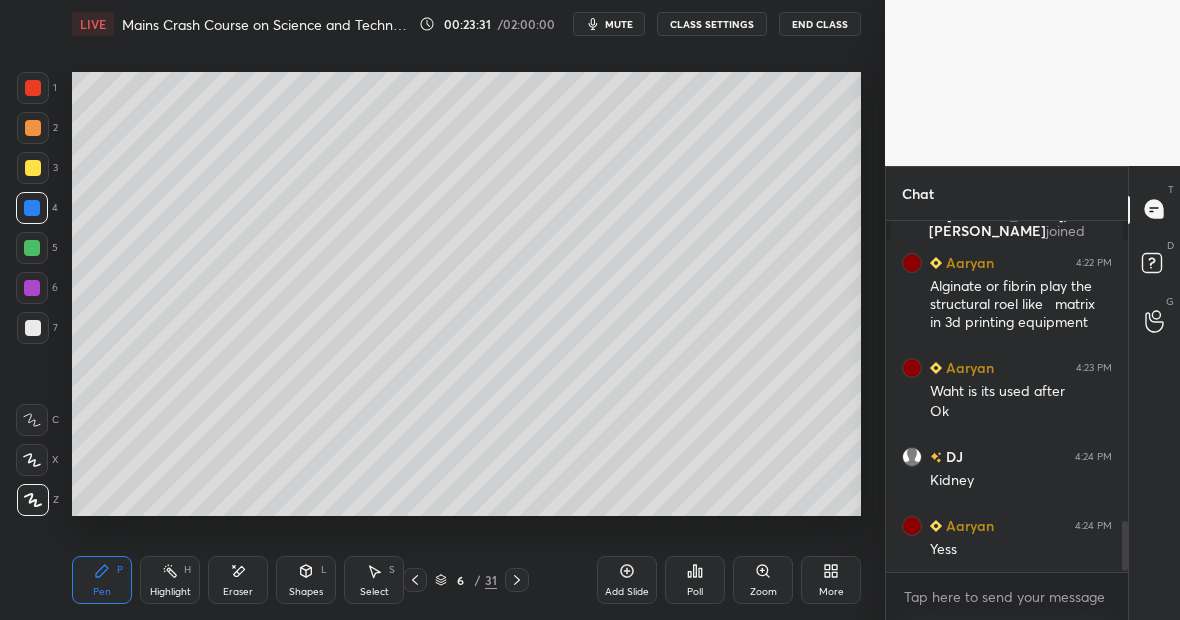 scroll, scrollTop: 2153, scrollLeft: 0, axis: vertical 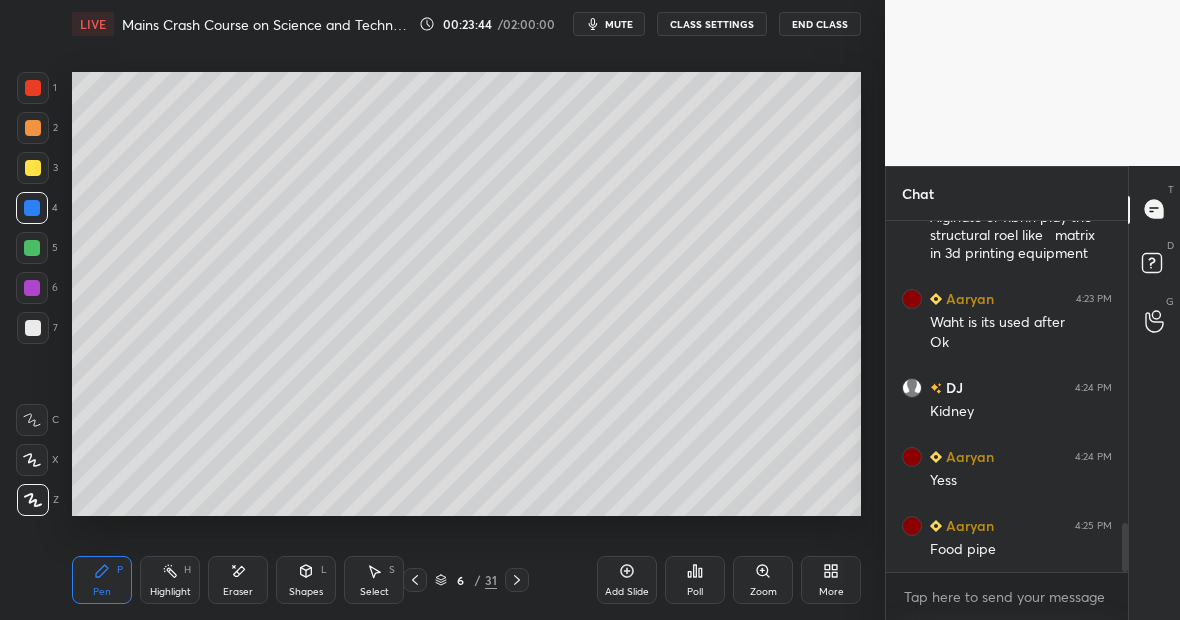click on "Highlight H" at bounding box center [170, 580] 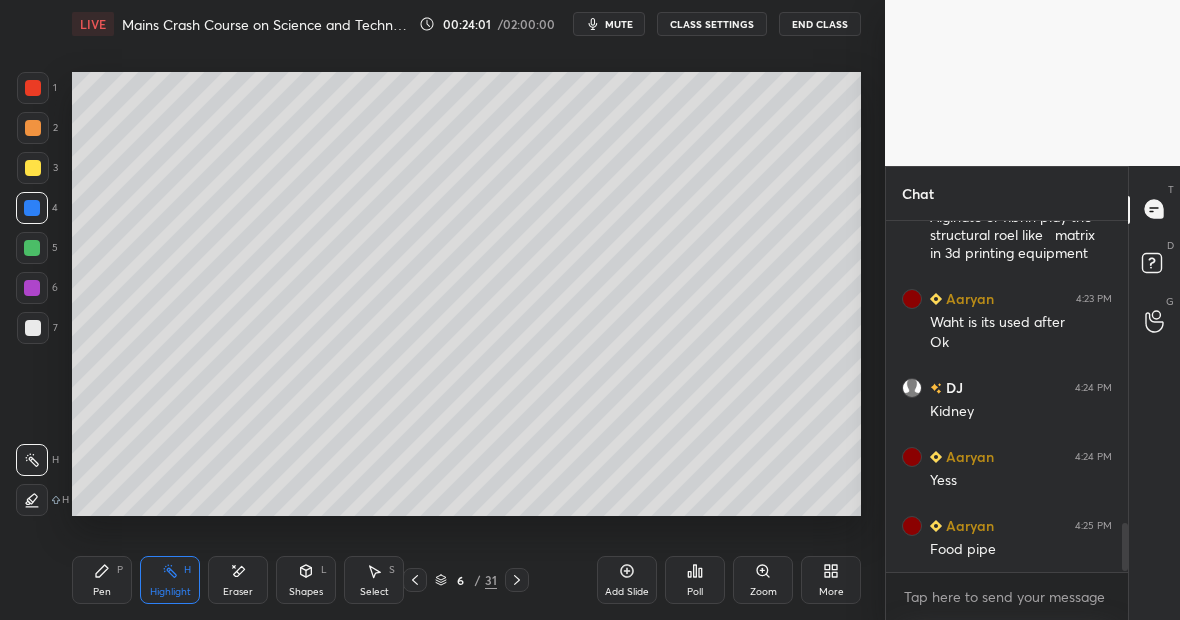 scroll, scrollTop: 2222, scrollLeft: 0, axis: vertical 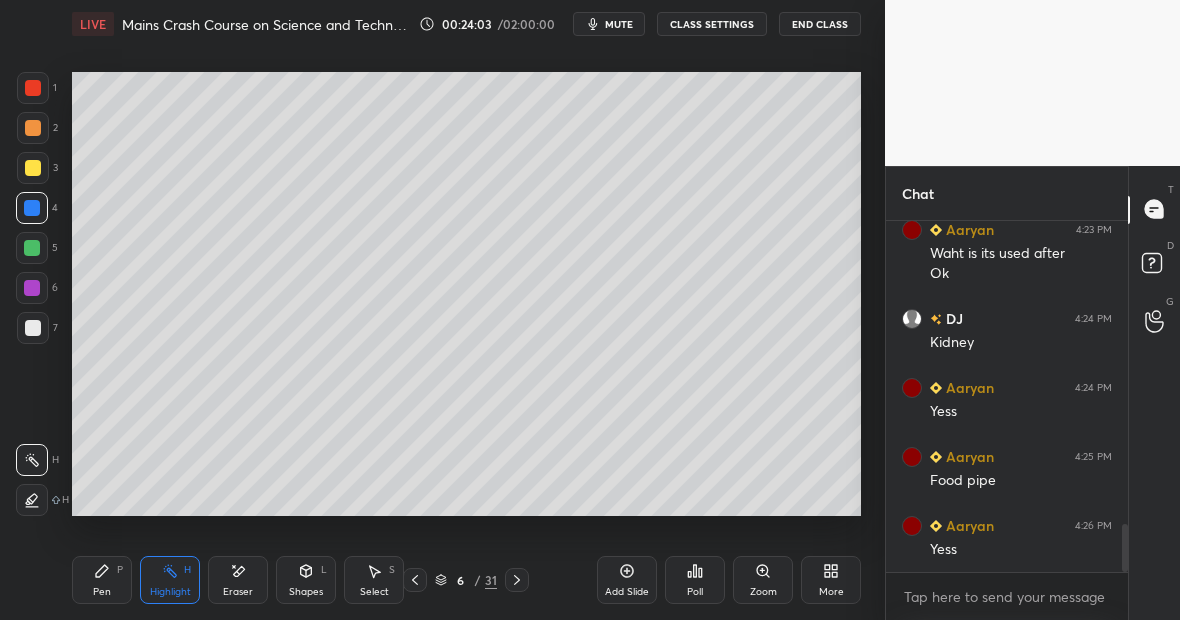 click on "Highlight H" at bounding box center [170, 580] 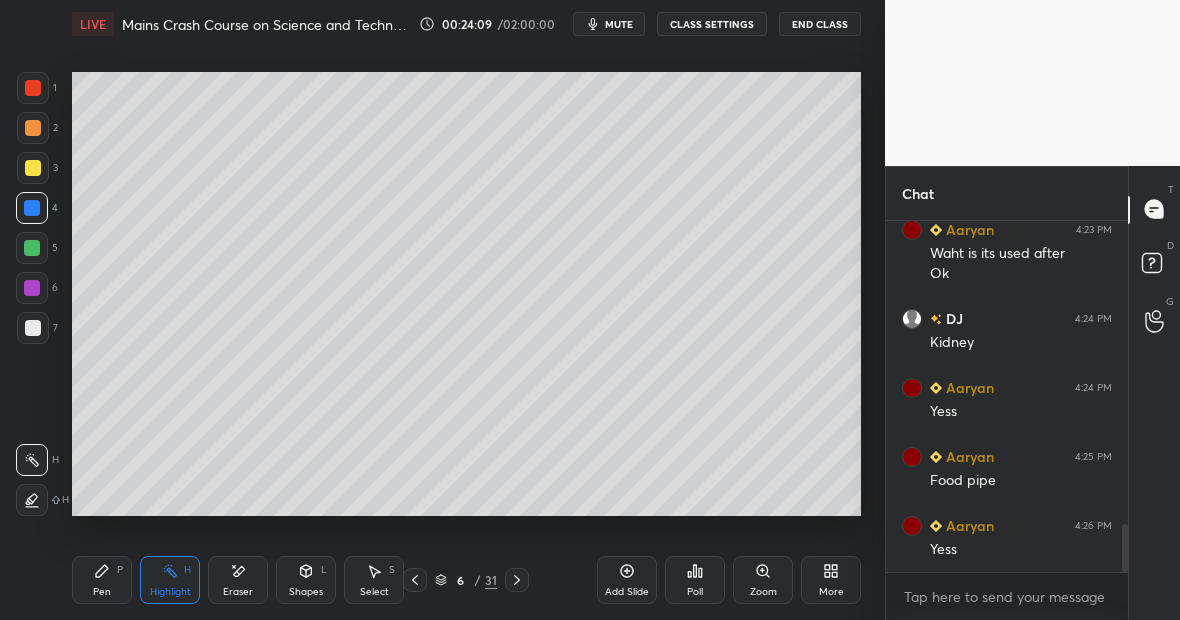 click on "Highlight H" at bounding box center [170, 580] 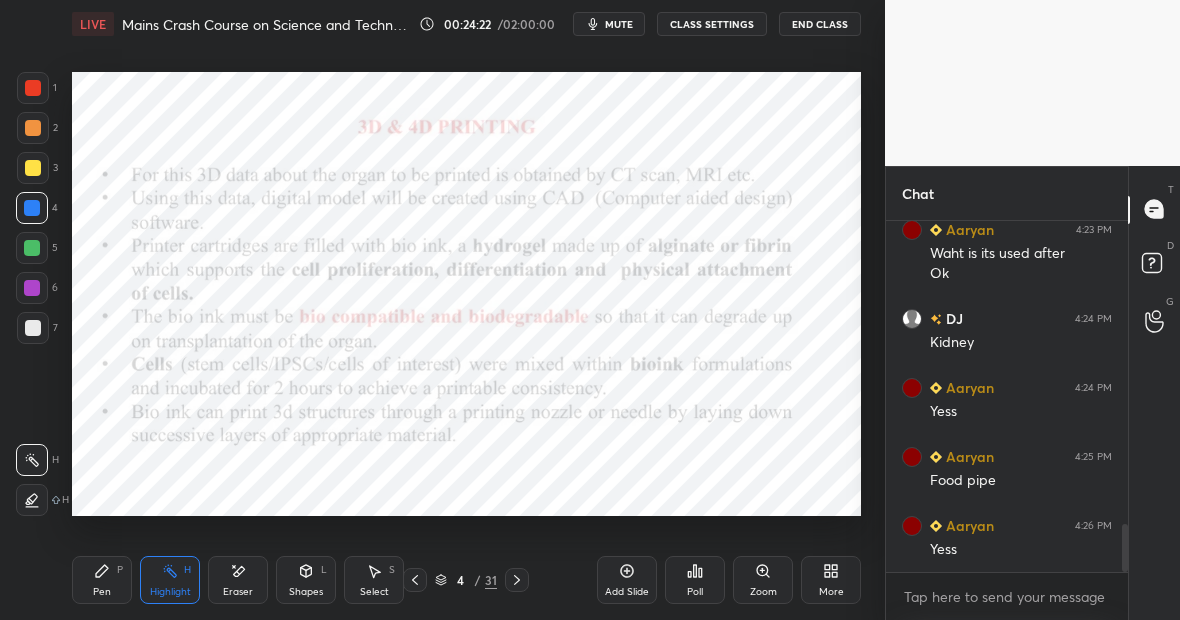 click 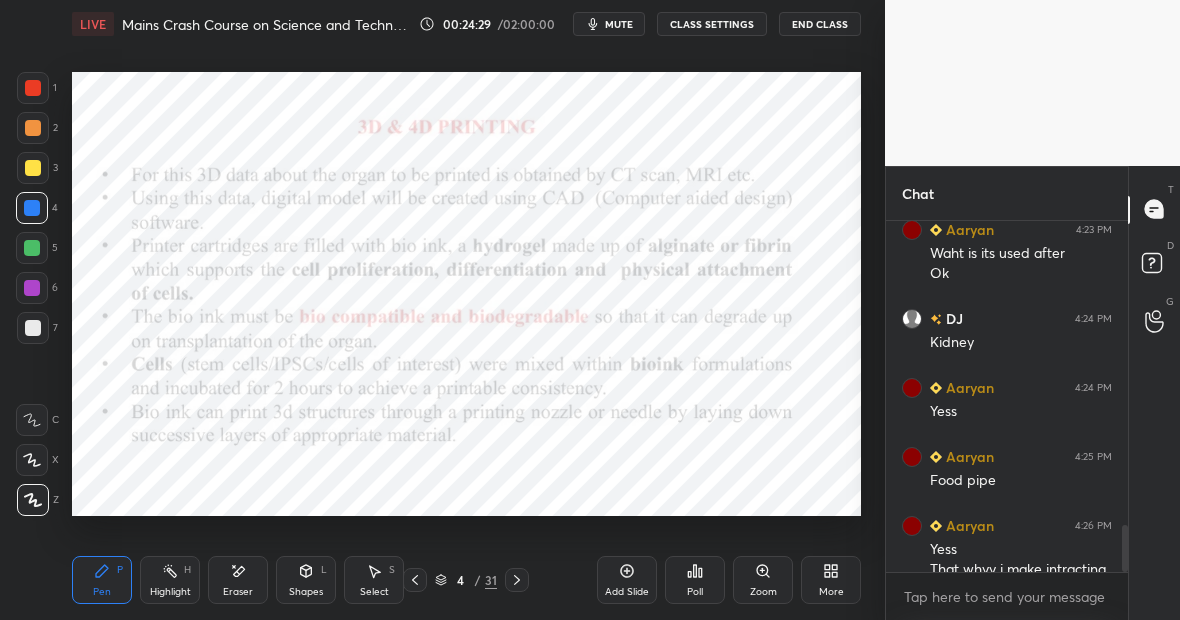 scroll, scrollTop: 2260, scrollLeft: 0, axis: vertical 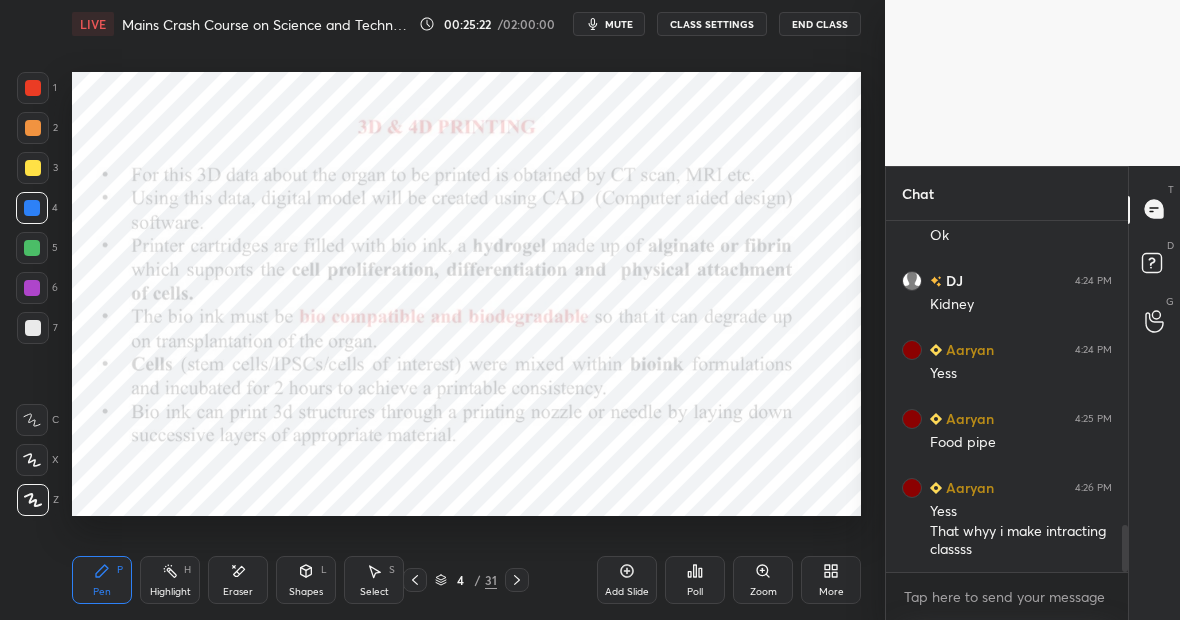 click 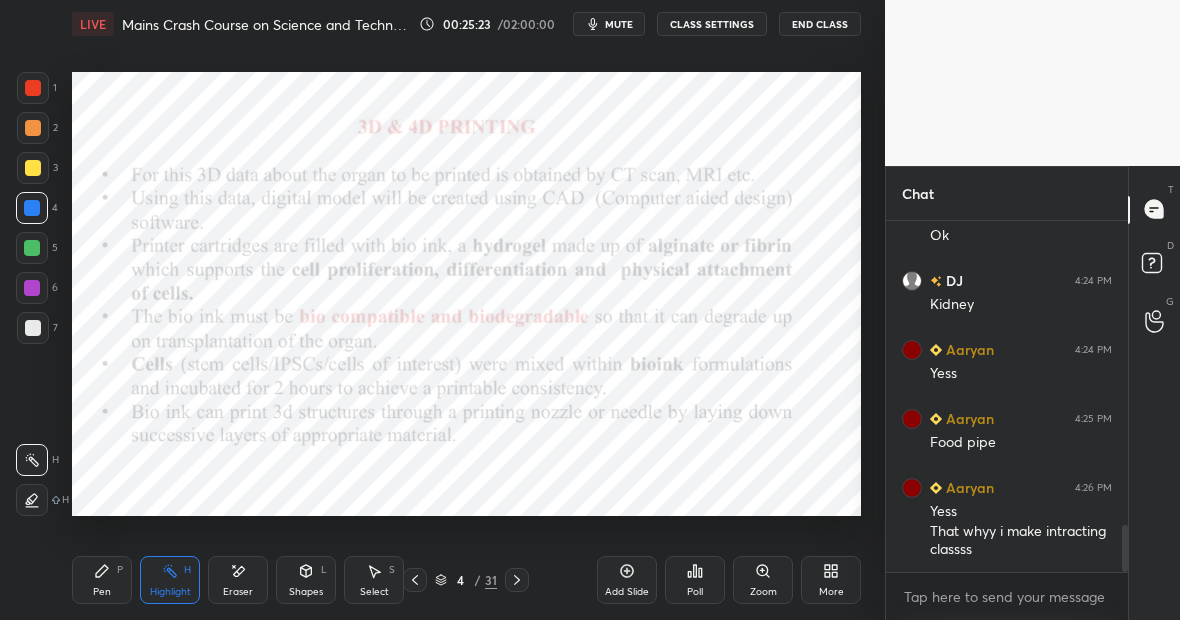 click 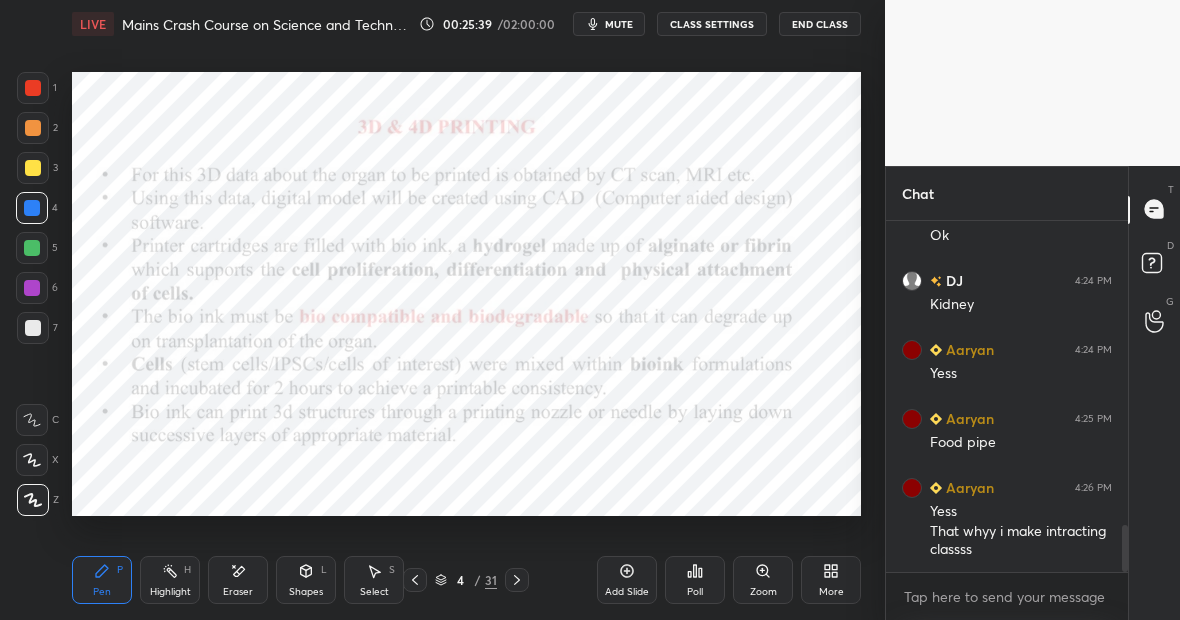 click on "Add Slide" at bounding box center [627, 592] 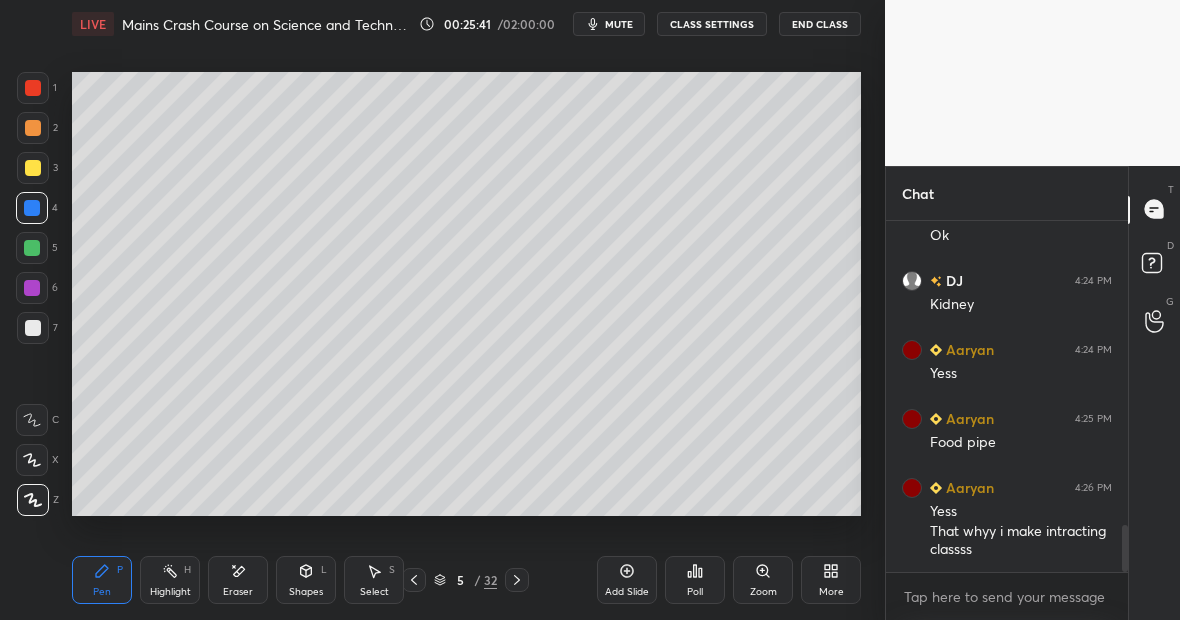 click at bounding box center [33, 168] 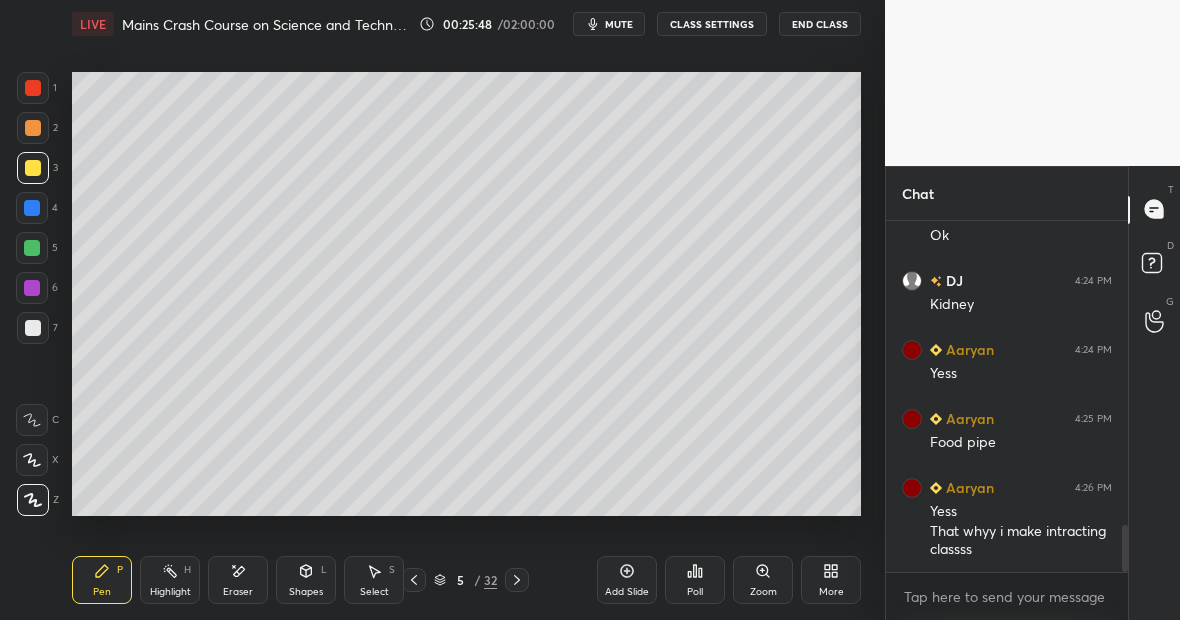 click 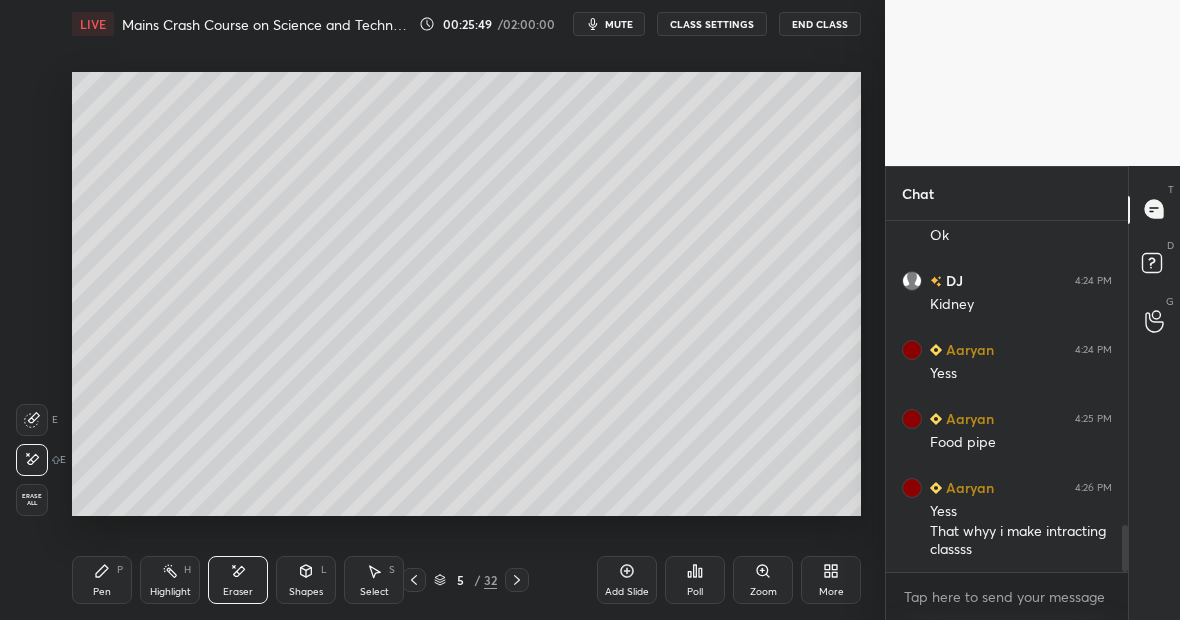 click on "Pen P" at bounding box center [102, 580] 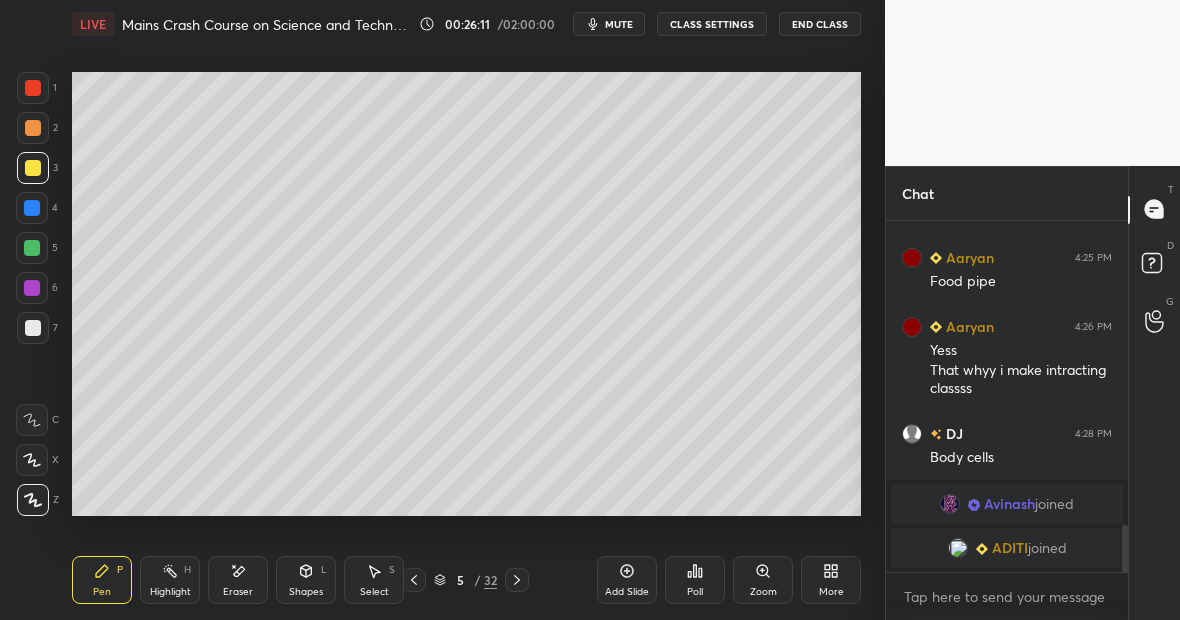 scroll, scrollTop: 2253, scrollLeft: 0, axis: vertical 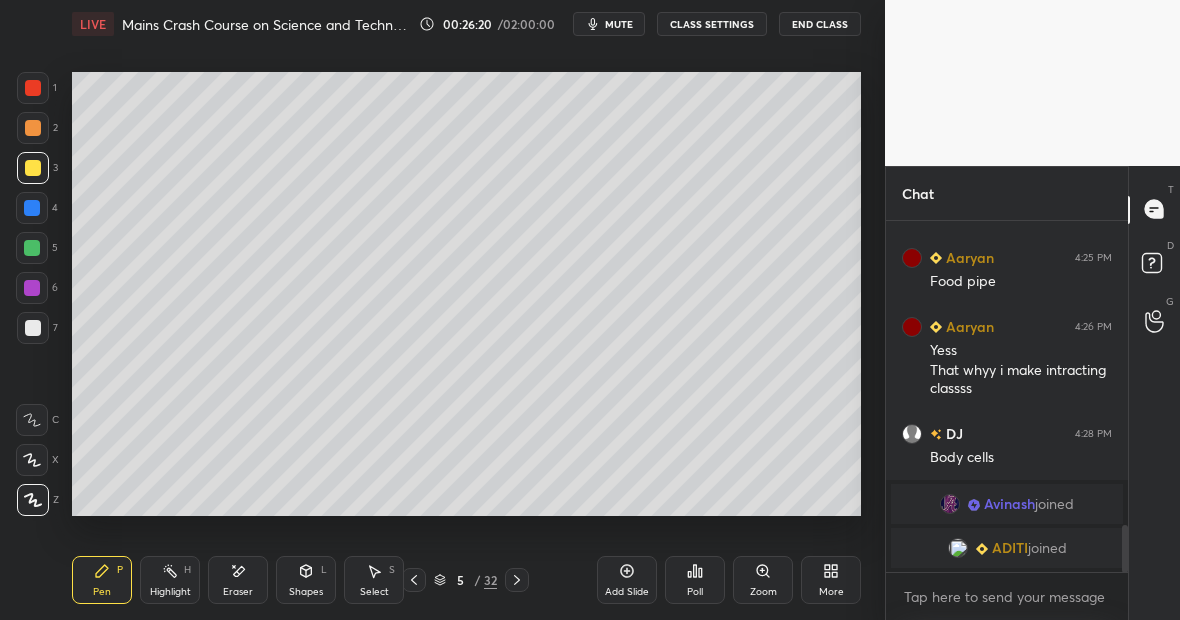 click on "Eraser" at bounding box center [238, 580] 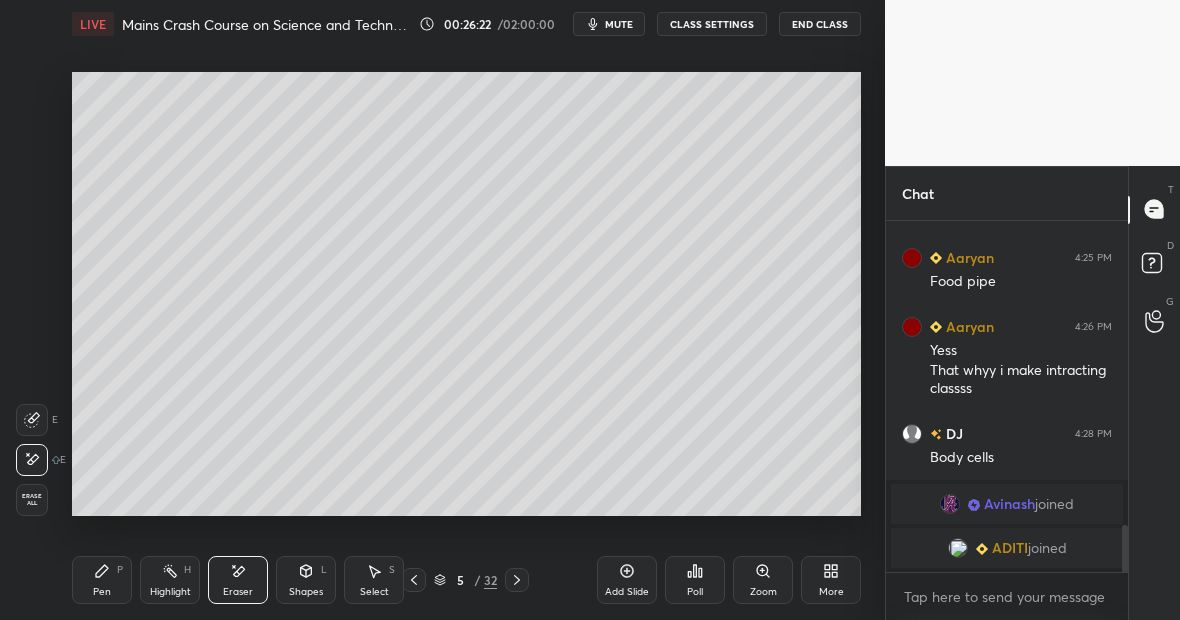 click on "Pen P" at bounding box center (102, 580) 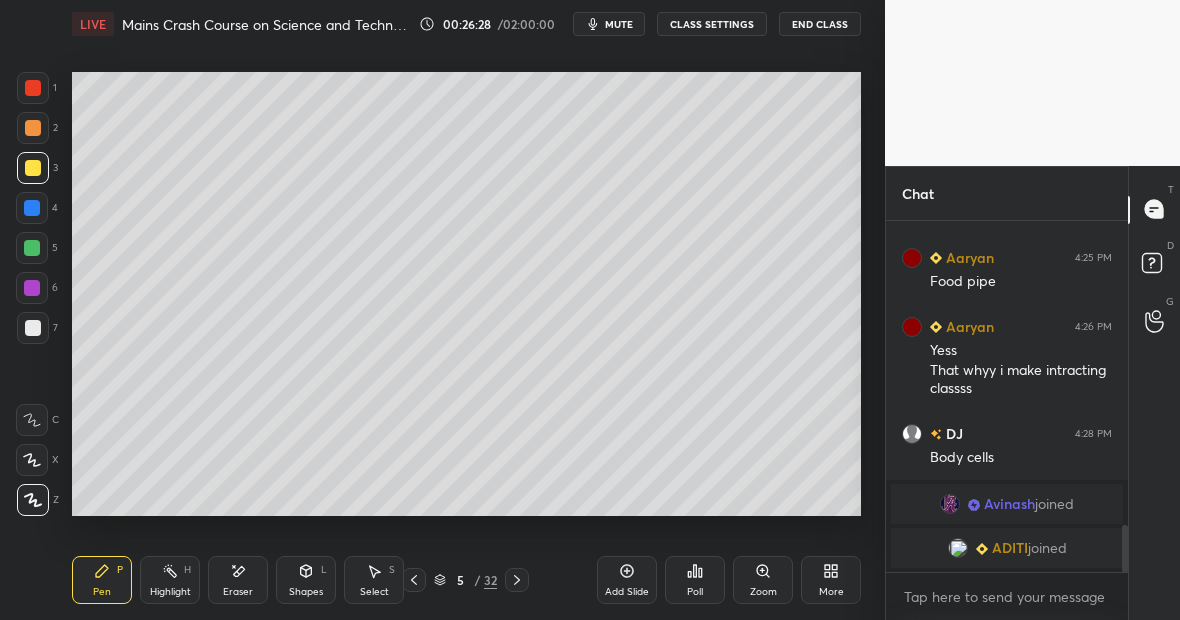 click on "Eraser" at bounding box center (238, 580) 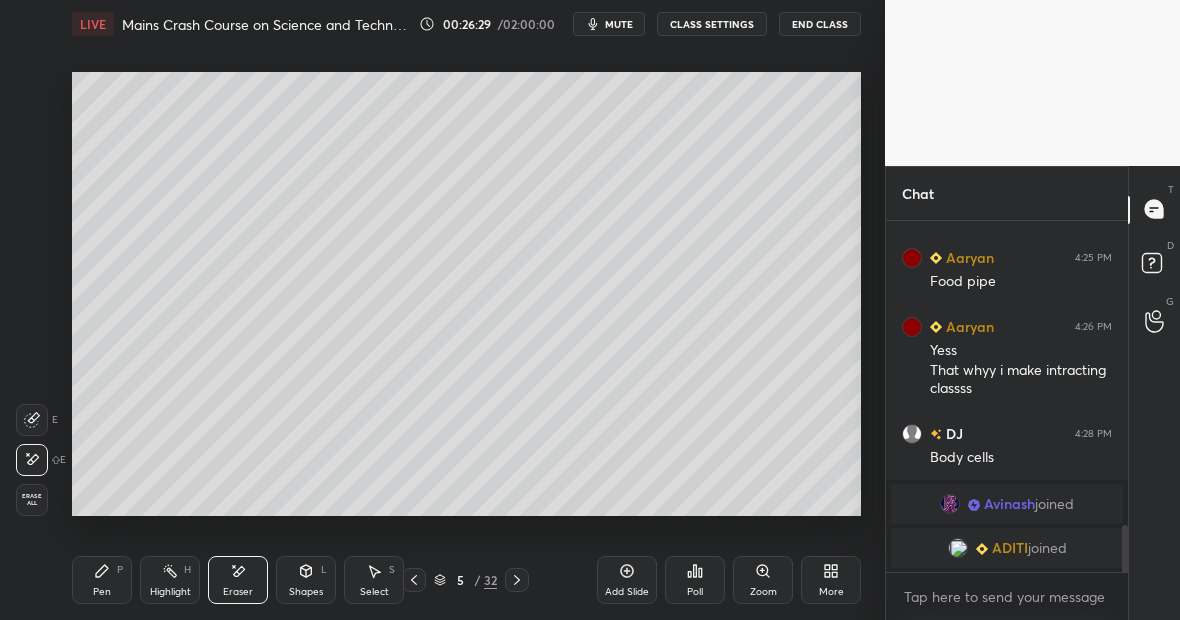 click on "Pen P" at bounding box center (102, 580) 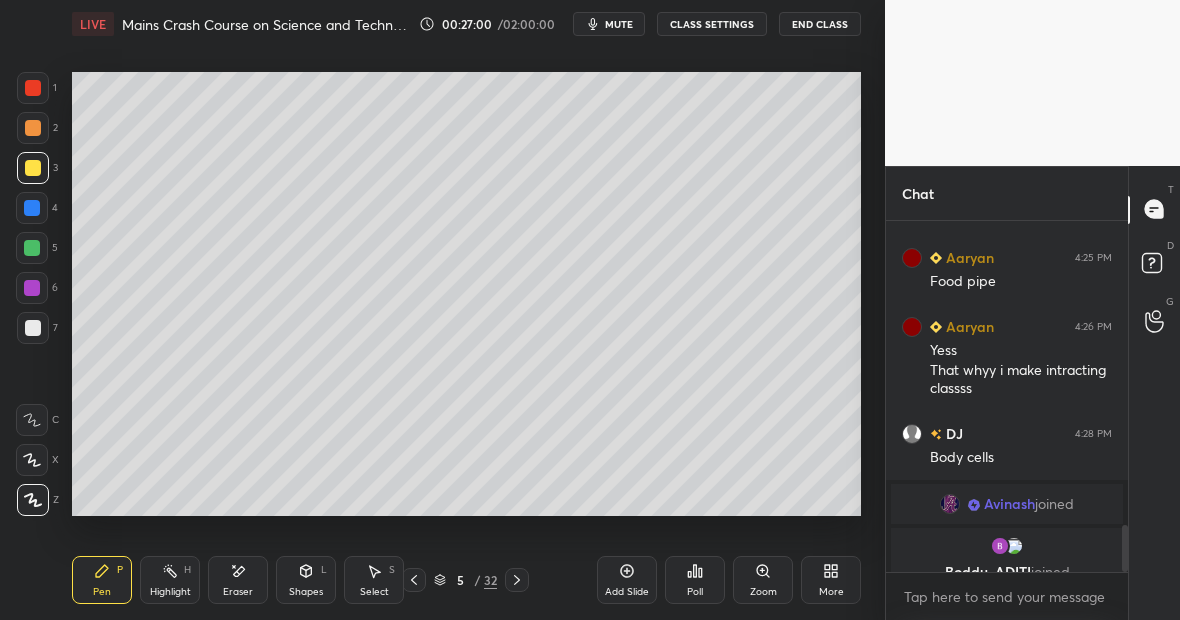 scroll, scrollTop: 2278, scrollLeft: 0, axis: vertical 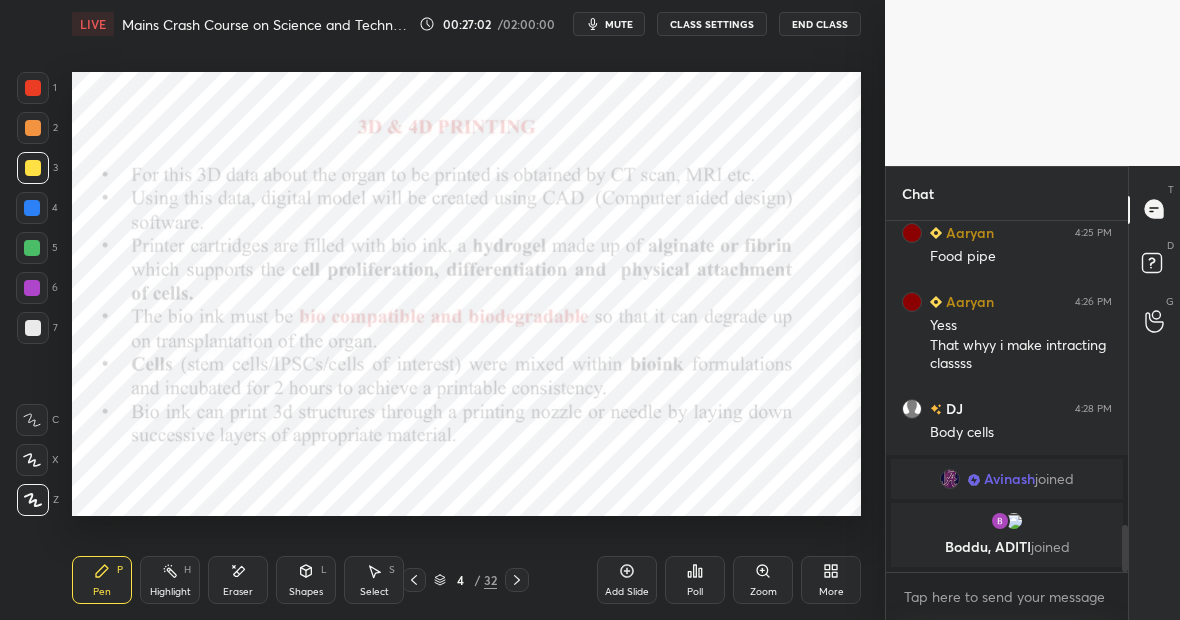 click on "Highlight H" at bounding box center [170, 580] 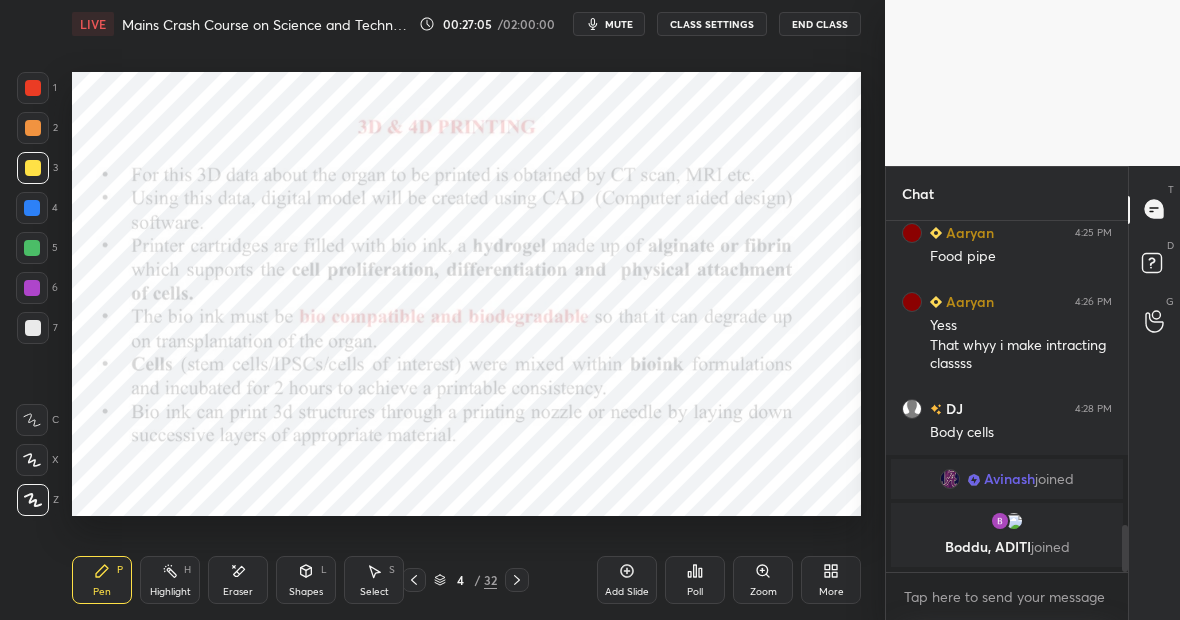 click on "Pen P" at bounding box center [102, 580] 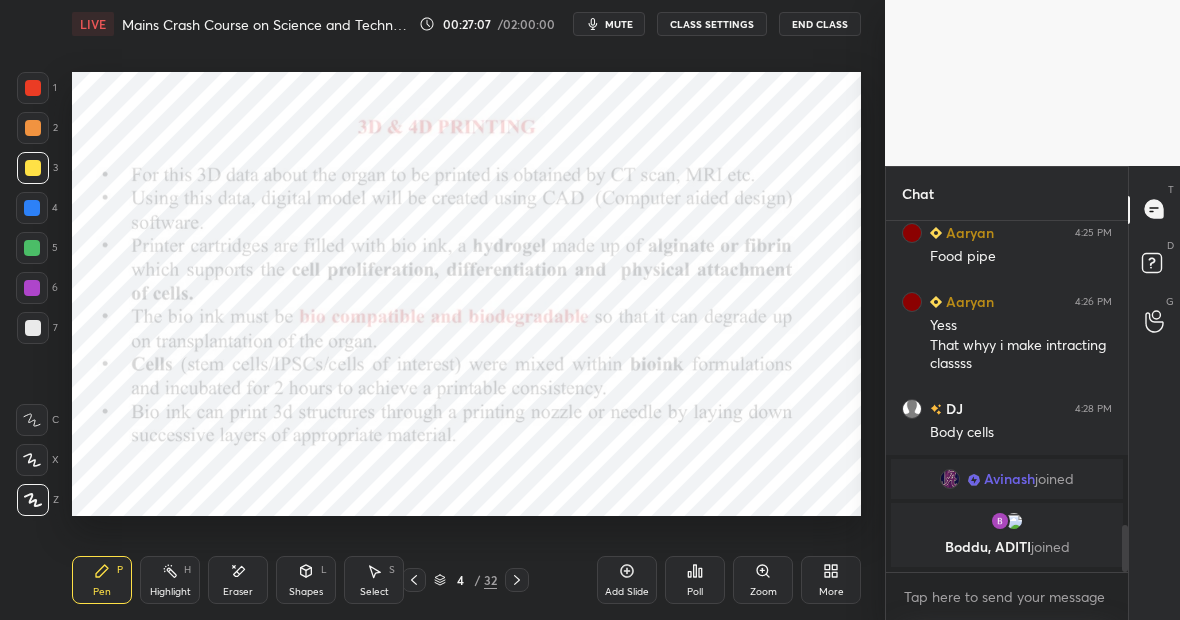 click at bounding box center (32, 248) 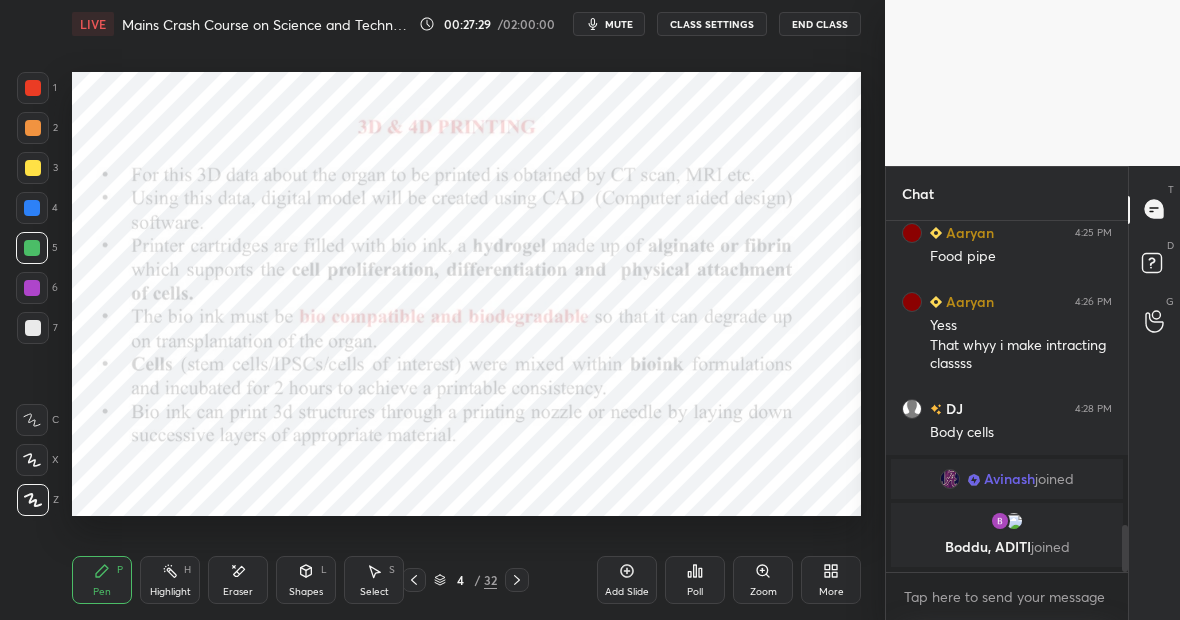 click on "Highlight H" at bounding box center [170, 580] 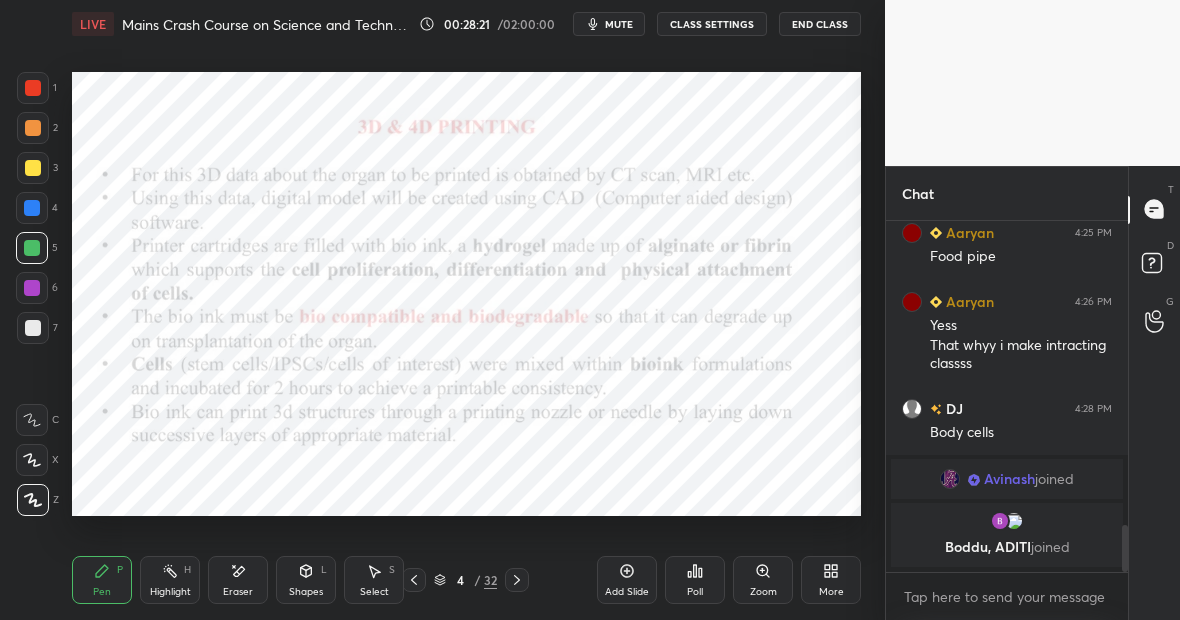 click on "Highlight H" at bounding box center (170, 580) 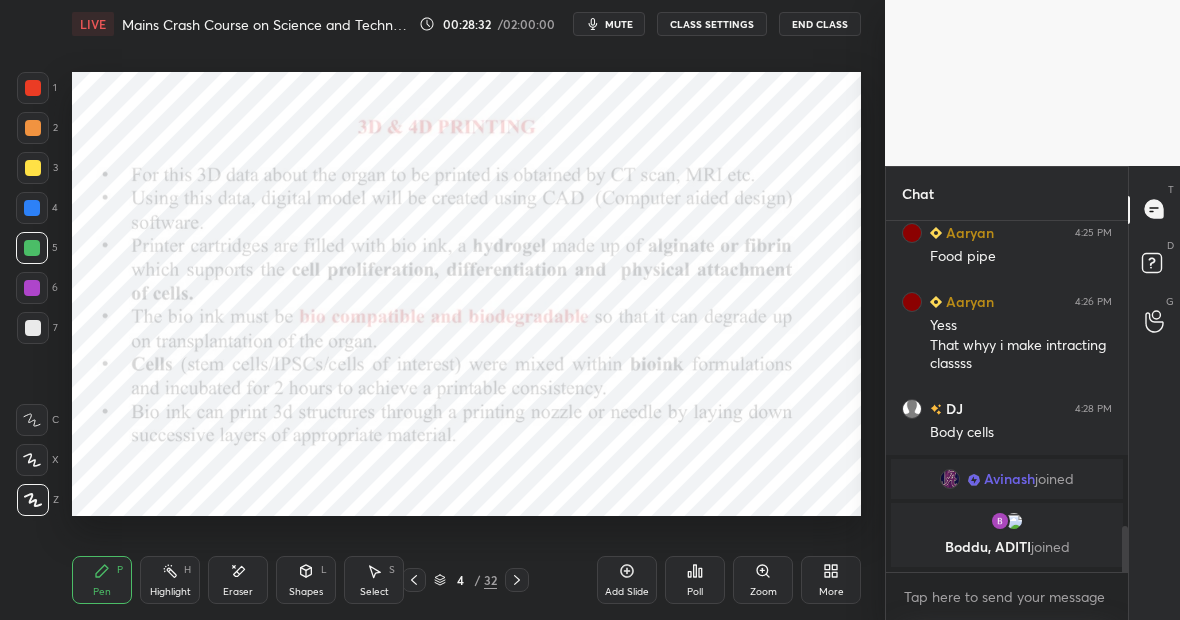 scroll, scrollTop: 2347, scrollLeft: 0, axis: vertical 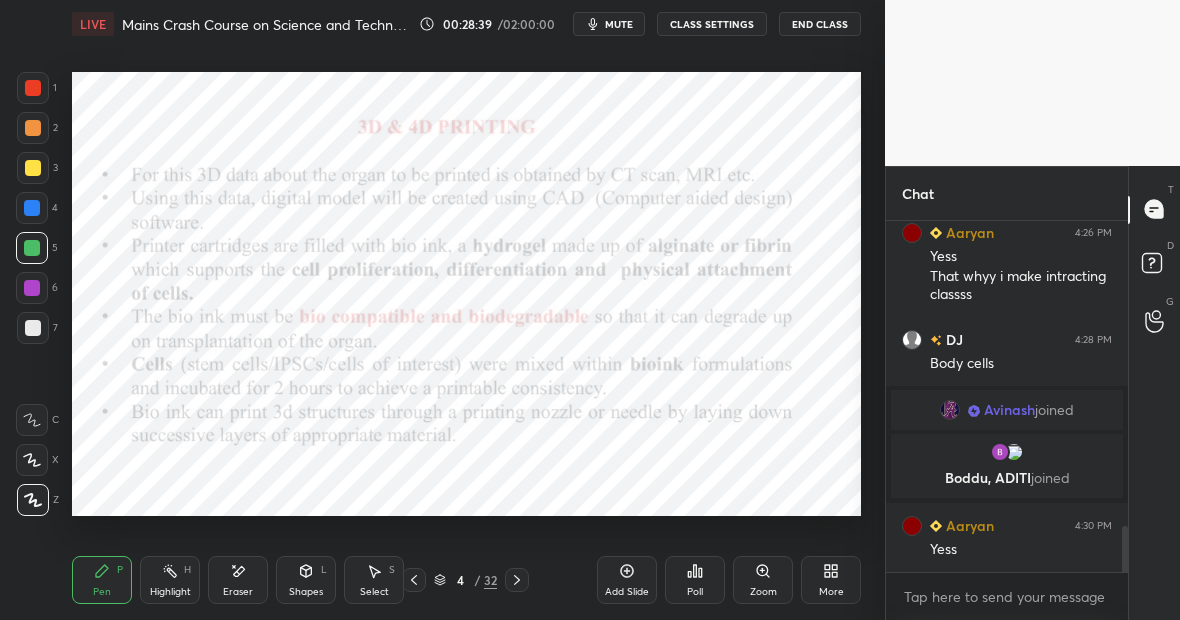 click 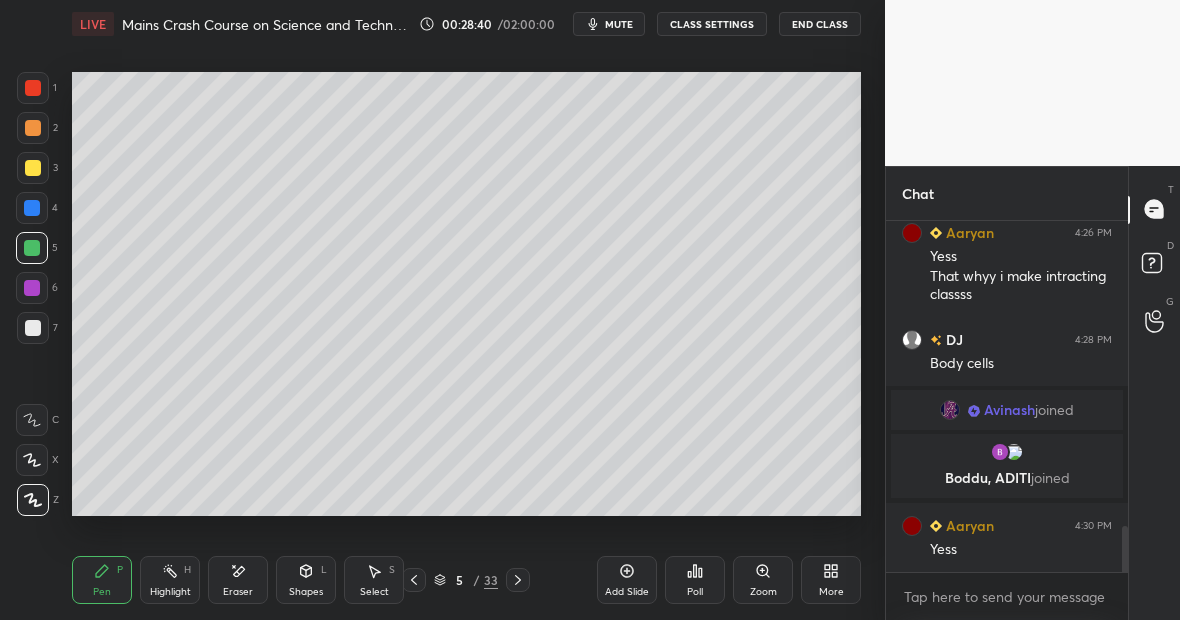 click at bounding box center (33, 168) 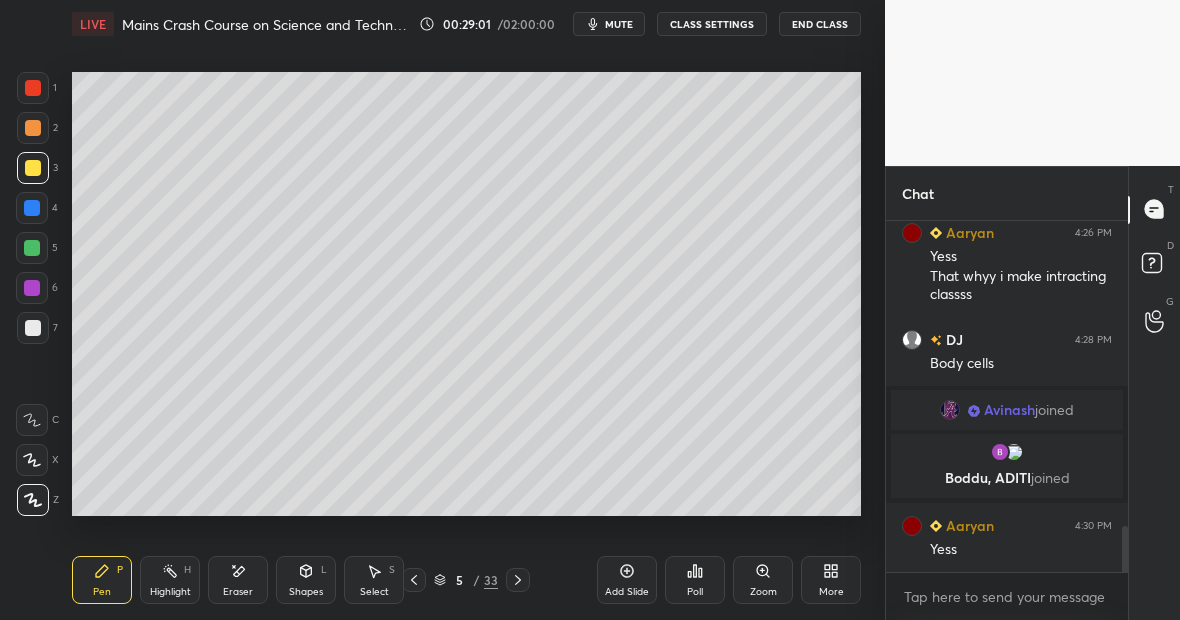 click at bounding box center [32, 248] 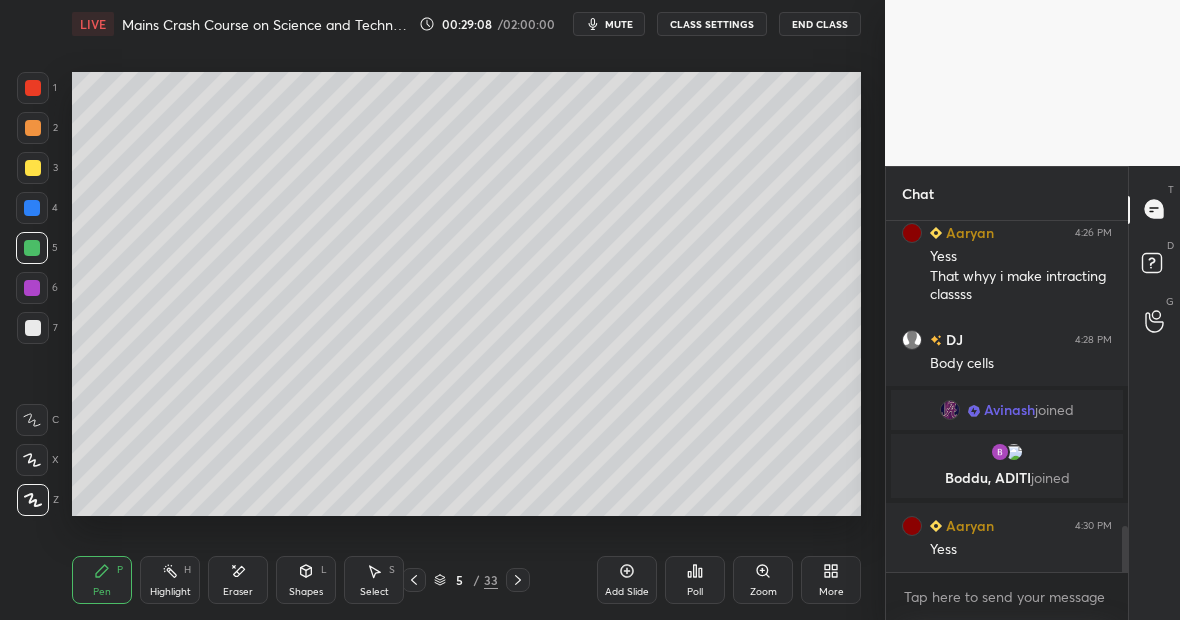 click on "Highlight H" at bounding box center (170, 580) 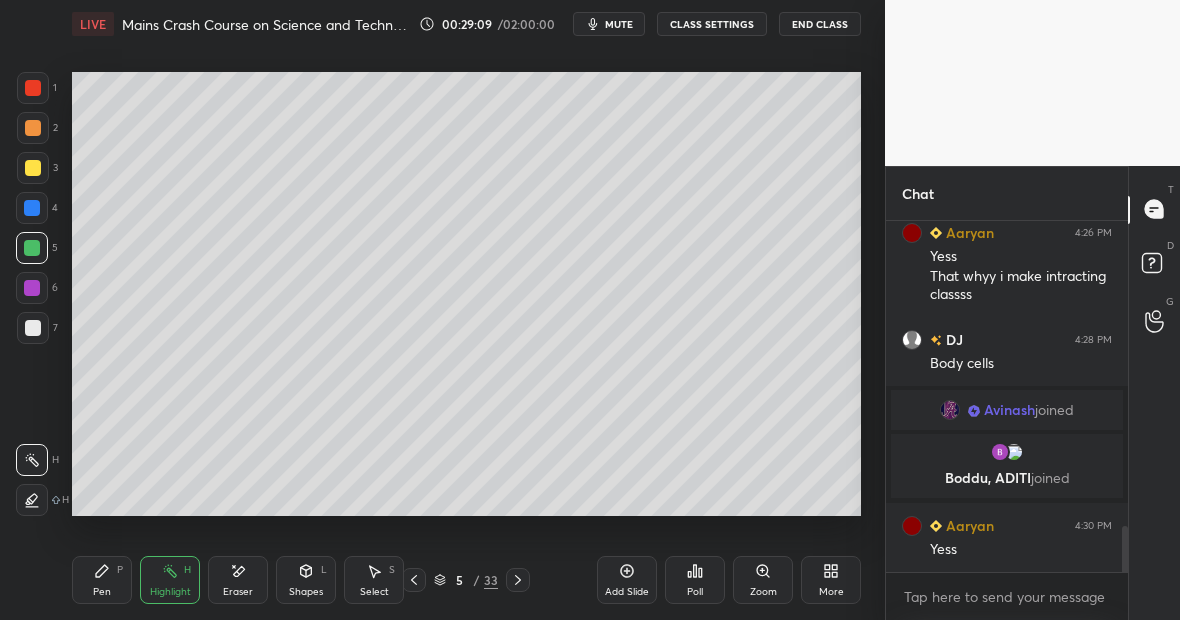 click 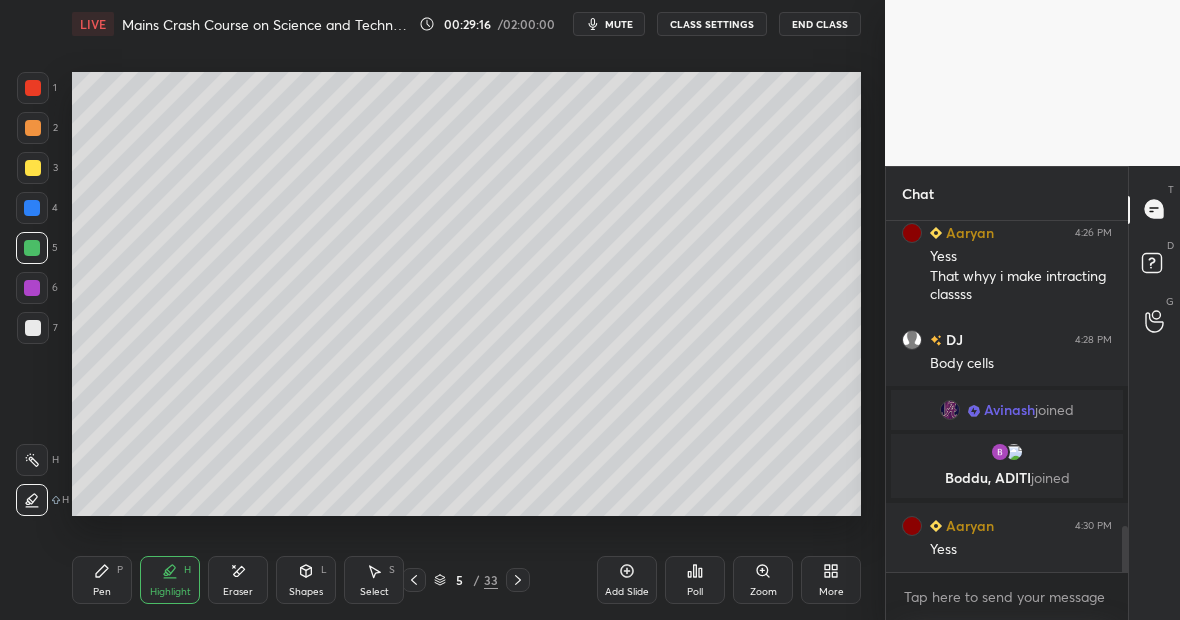 click 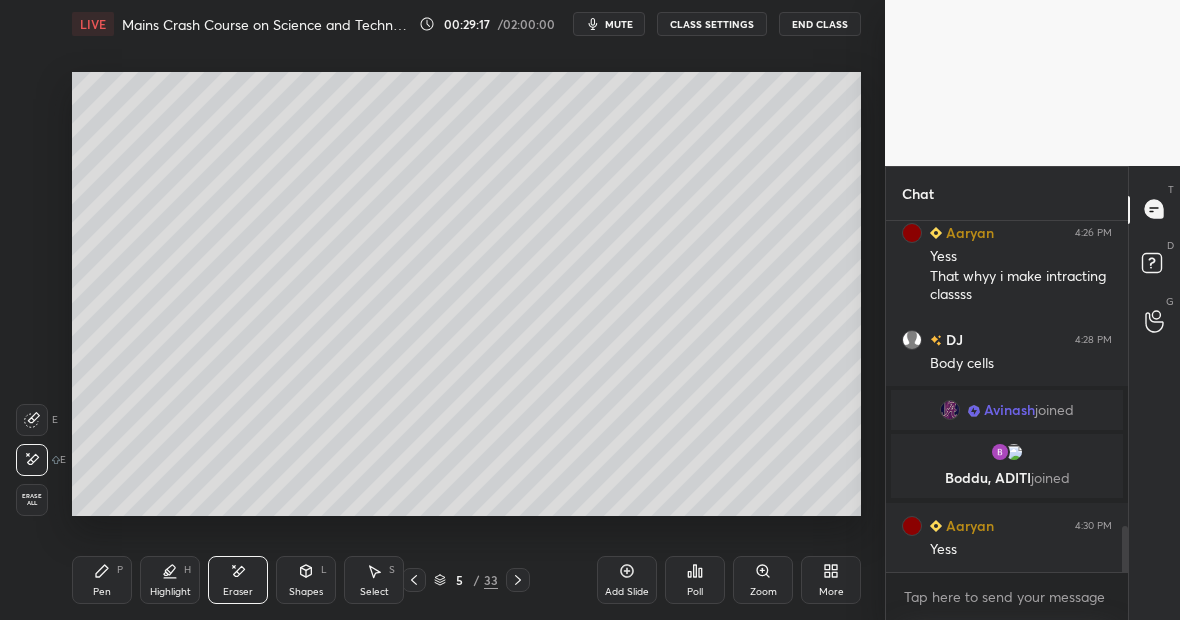 click on "Highlight H" at bounding box center (170, 580) 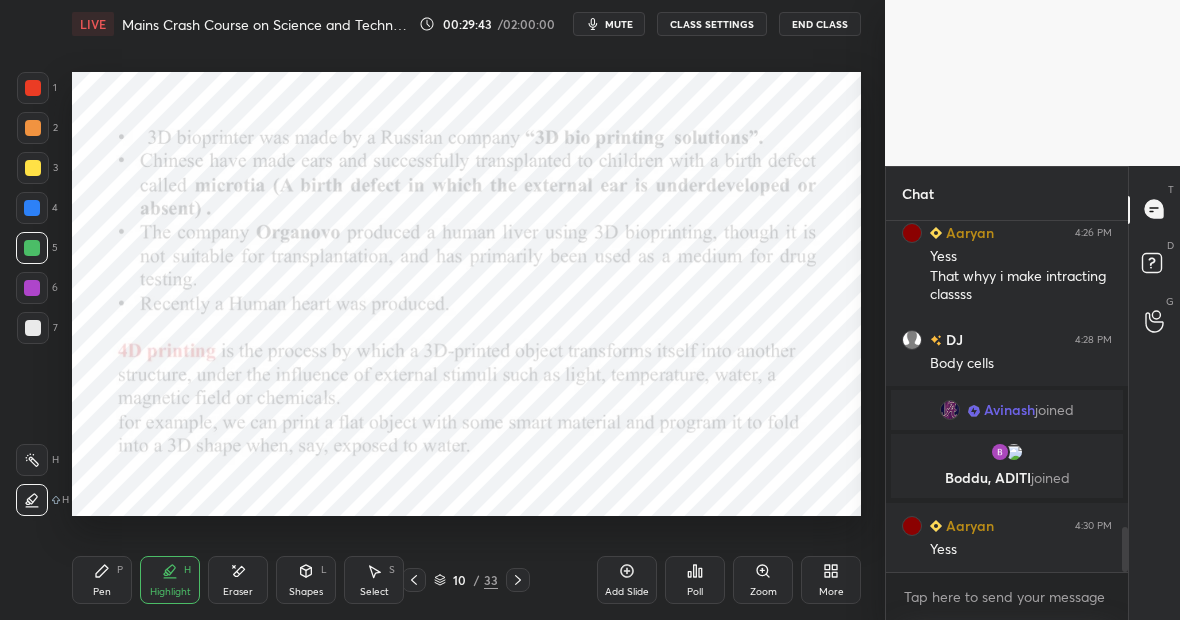 scroll, scrollTop: 2416, scrollLeft: 0, axis: vertical 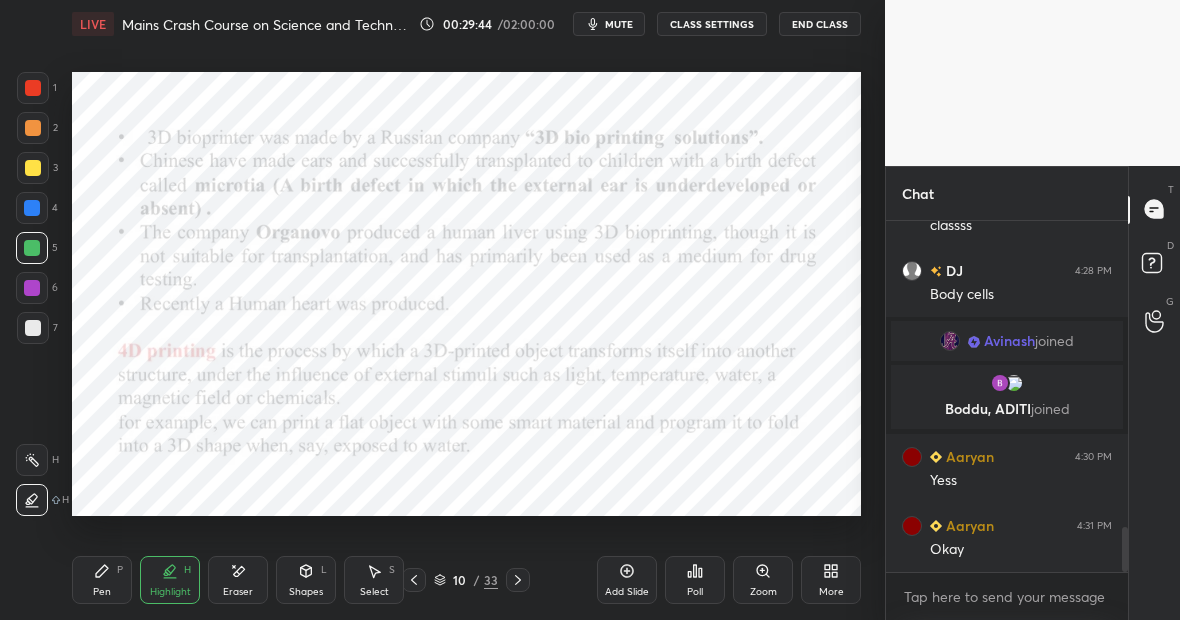 click at bounding box center (32, 208) 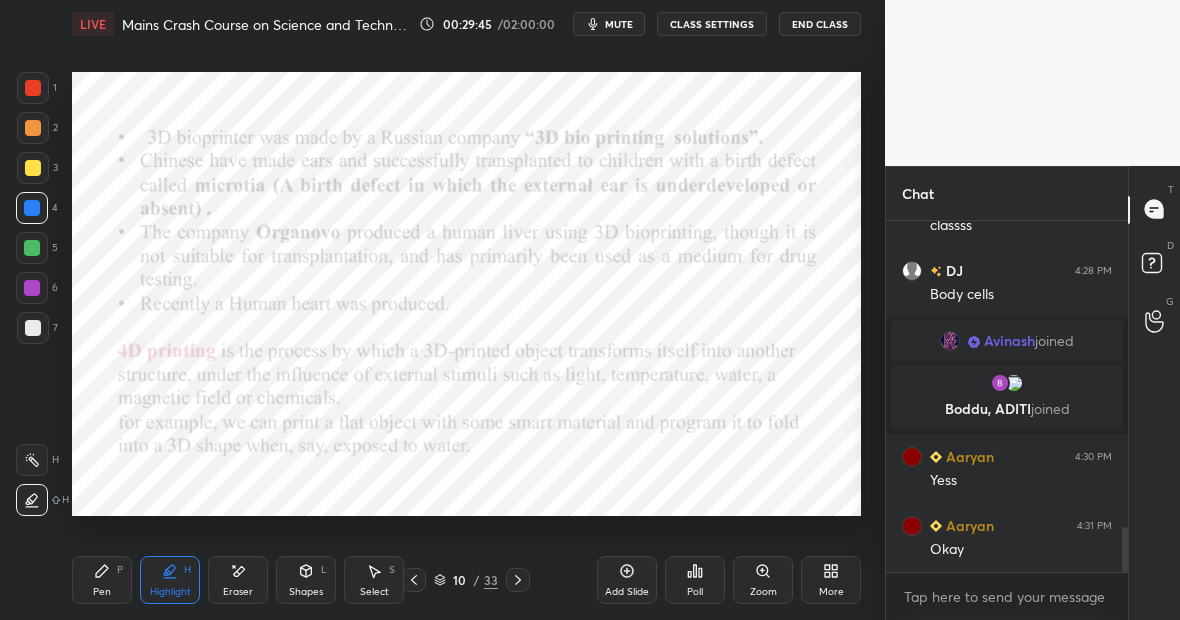 click on "Pen P" at bounding box center [102, 580] 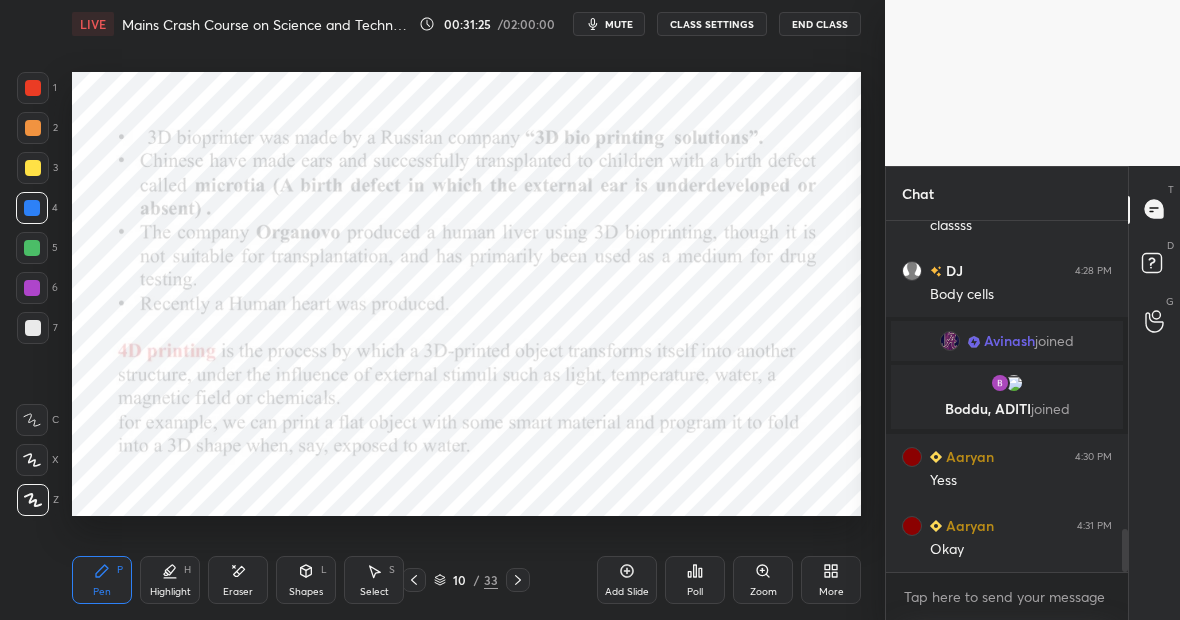 scroll, scrollTop: 2503, scrollLeft: 0, axis: vertical 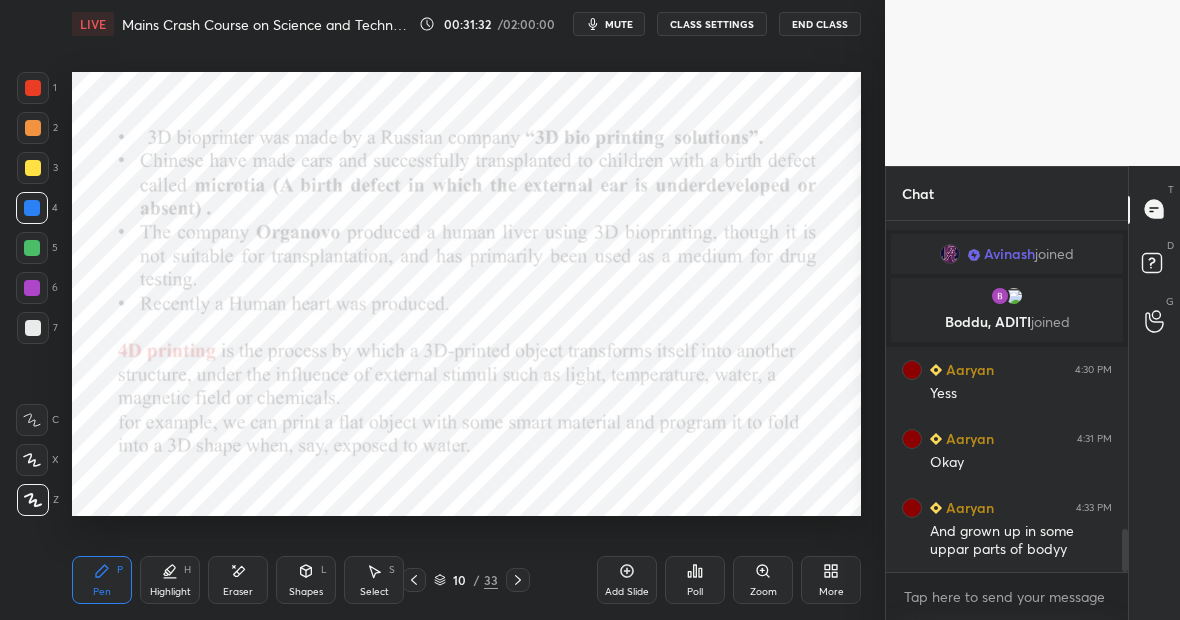 click on "Pen P" at bounding box center (102, 580) 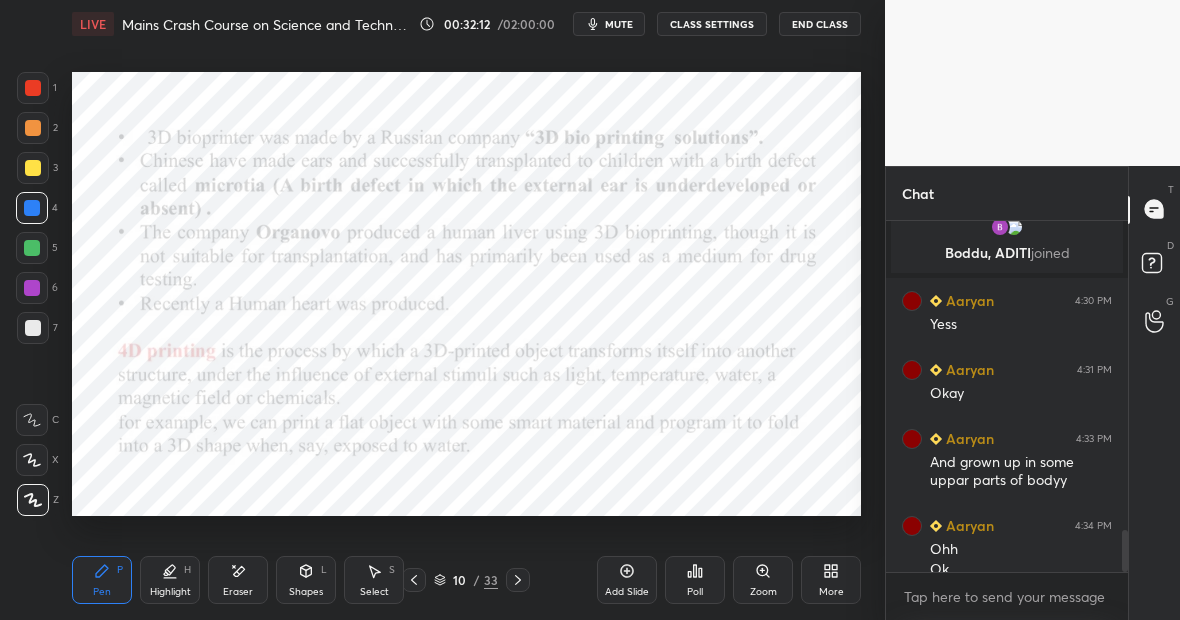 scroll, scrollTop: 2592, scrollLeft: 0, axis: vertical 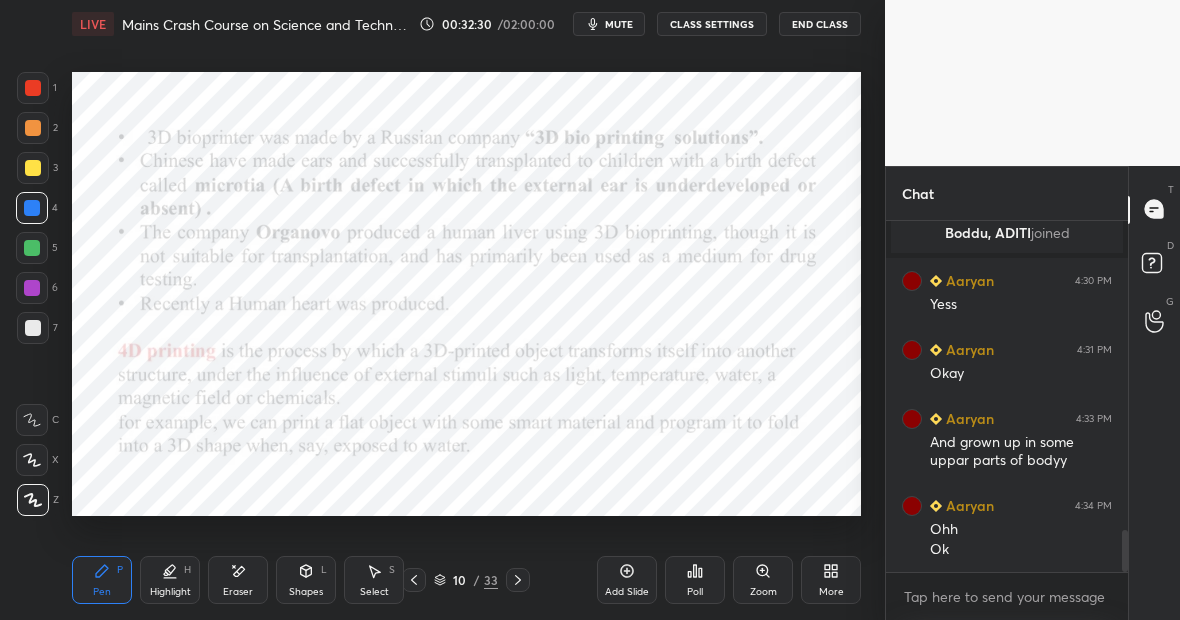 click 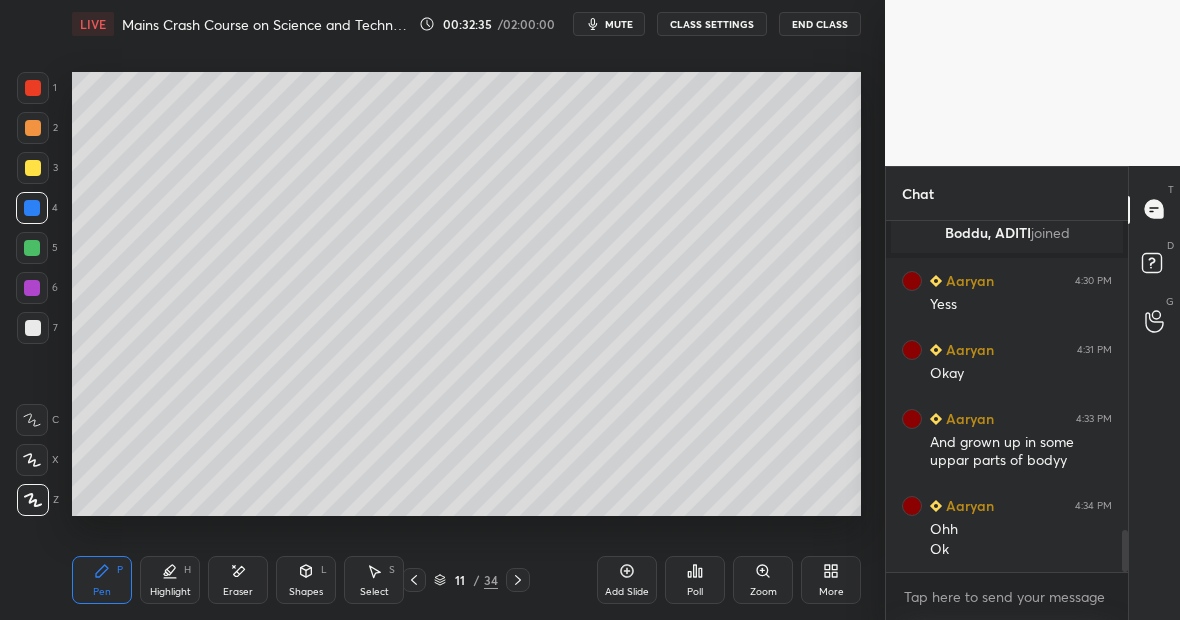 click at bounding box center (33, 168) 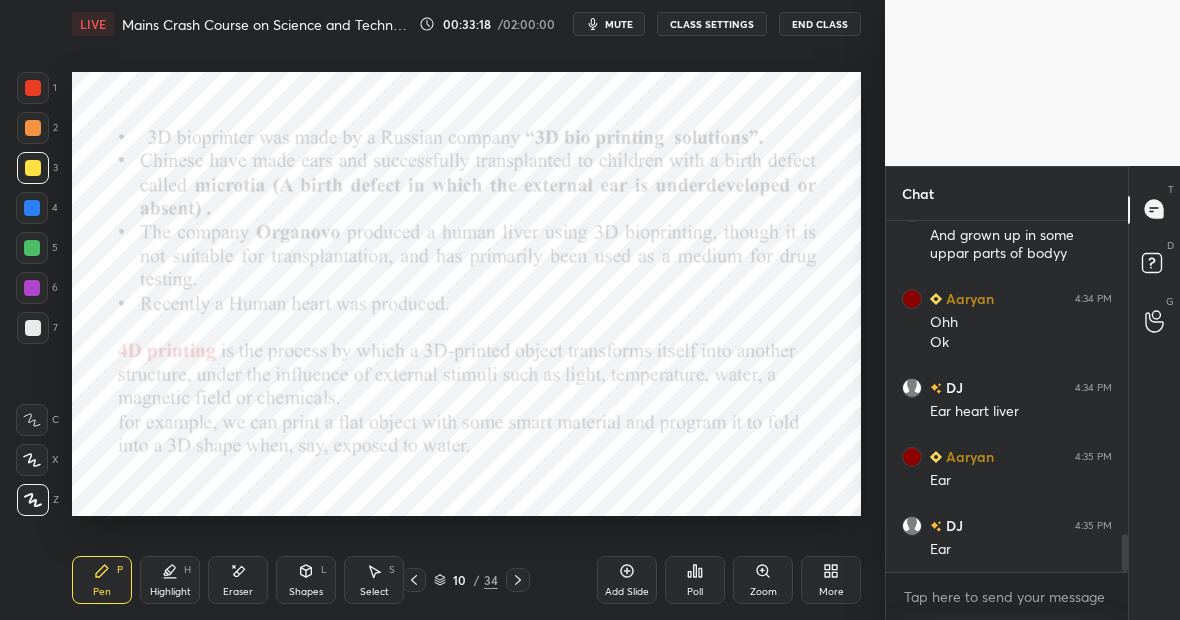 scroll, scrollTop: 2868, scrollLeft: 0, axis: vertical 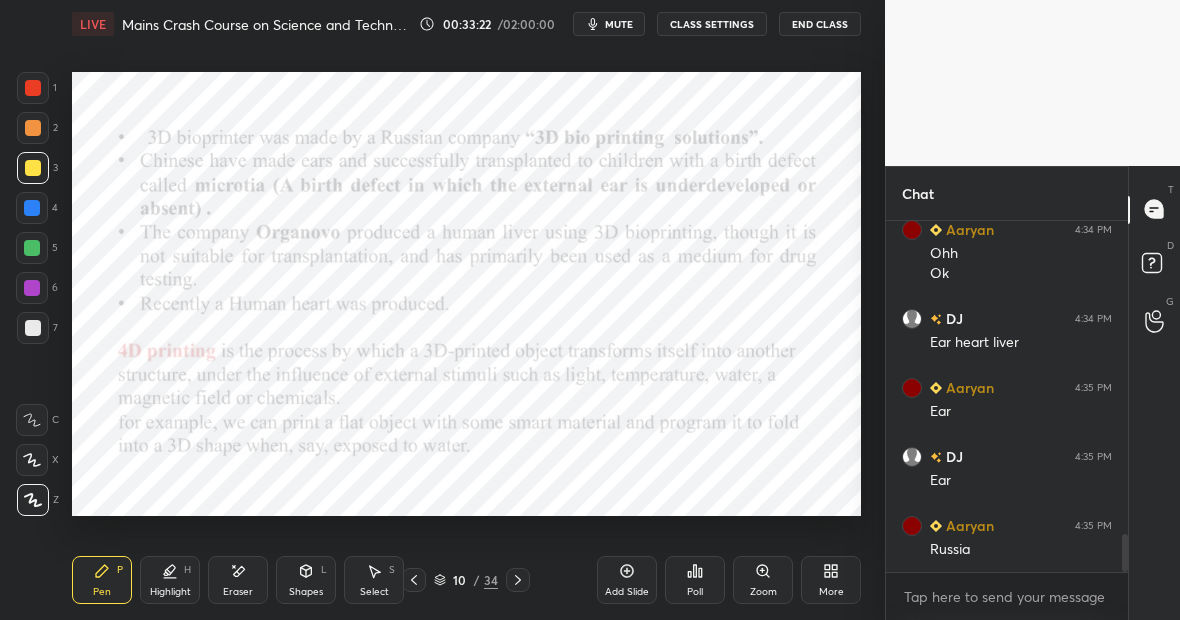 click 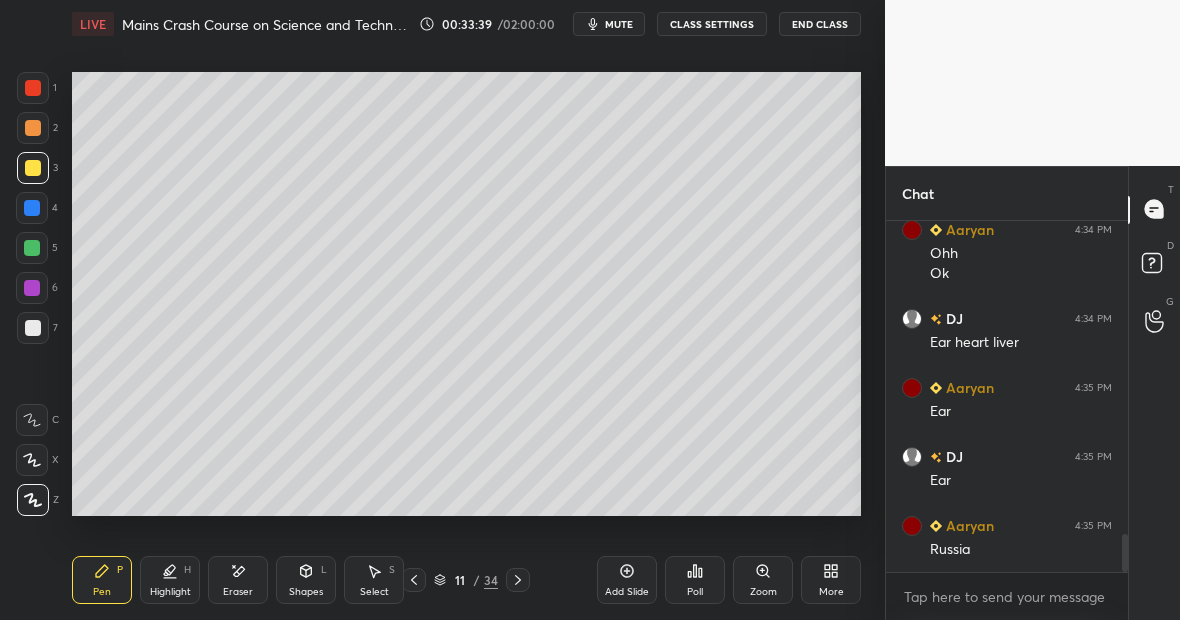 click at bounding box center (33, 88) 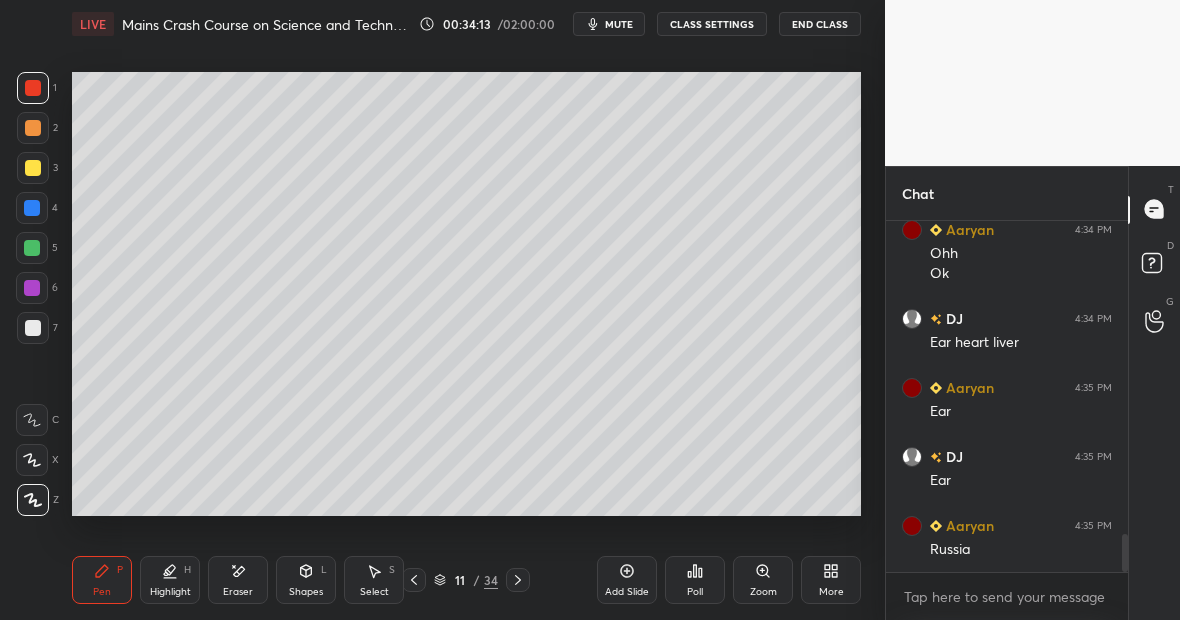 scroll, scrollTop: 2937, scrollLeft: 0, axis: vertical 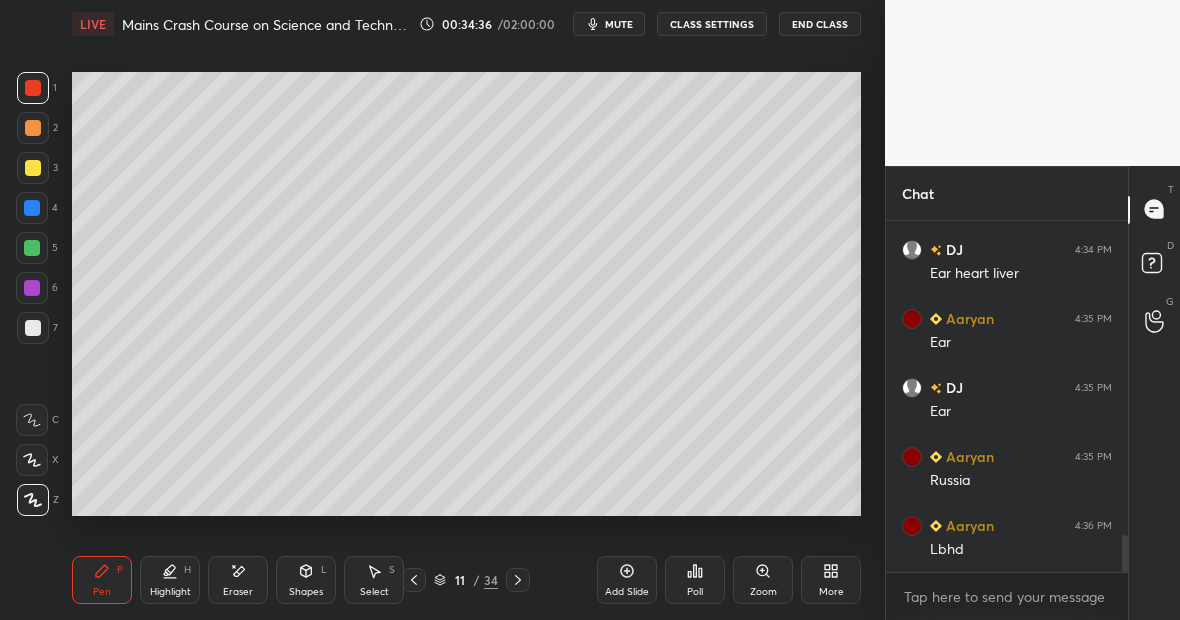 click at bounding box center (32, 248) 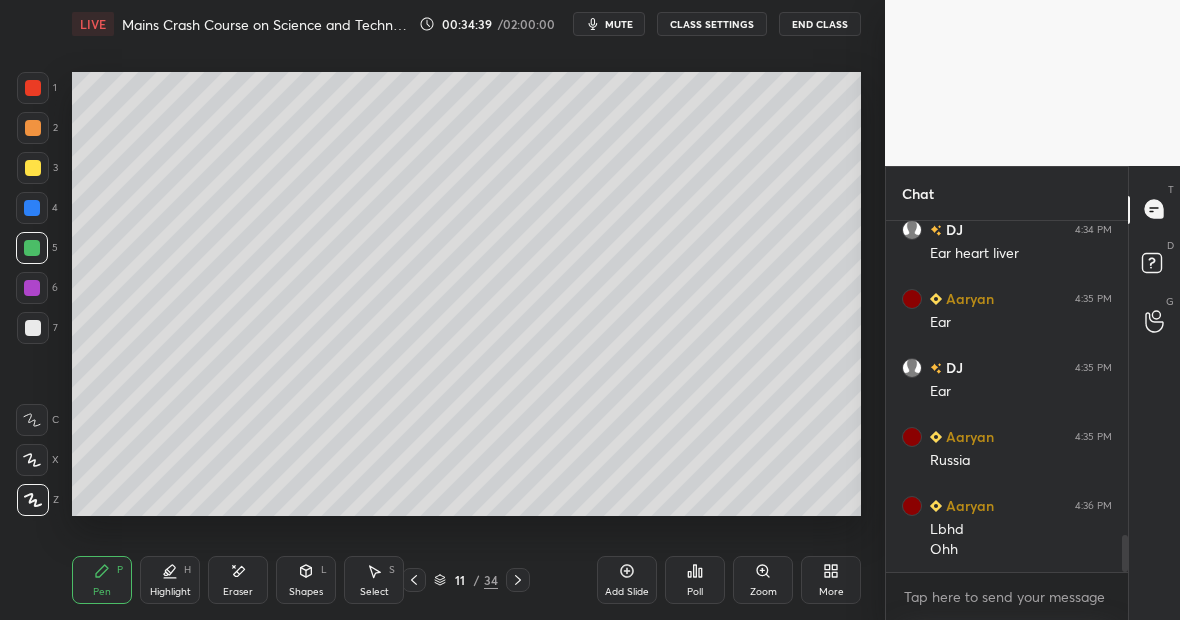 scroll, scrollTop: 3026, scrollLeft: 0, axis: vertical 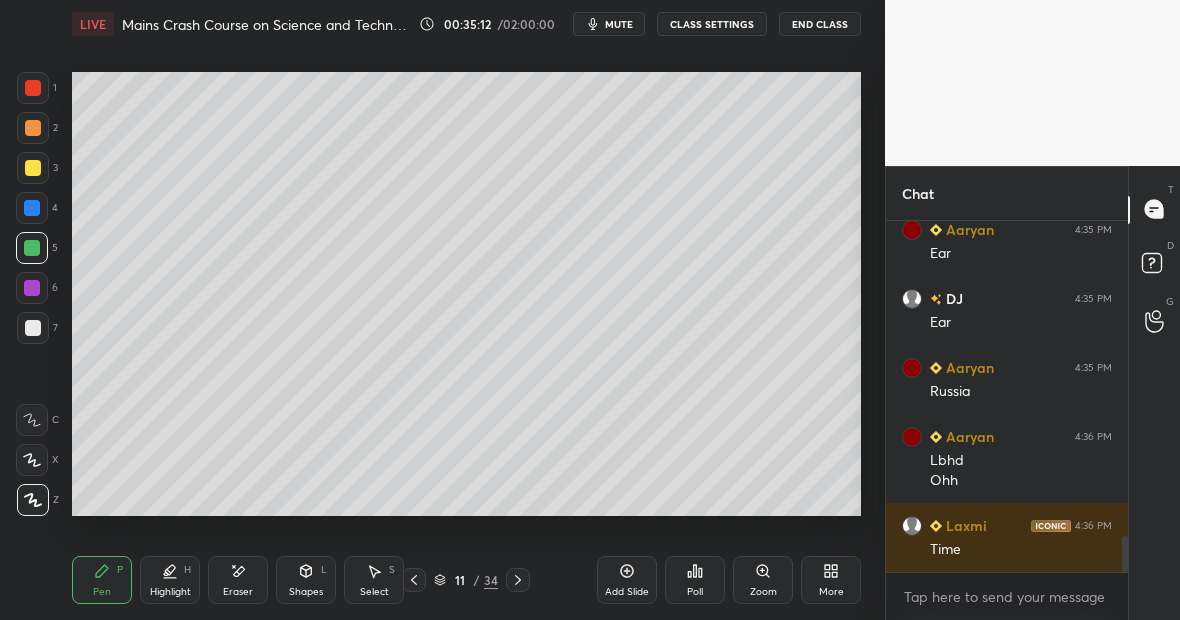 click at bounding box center (33, 328) 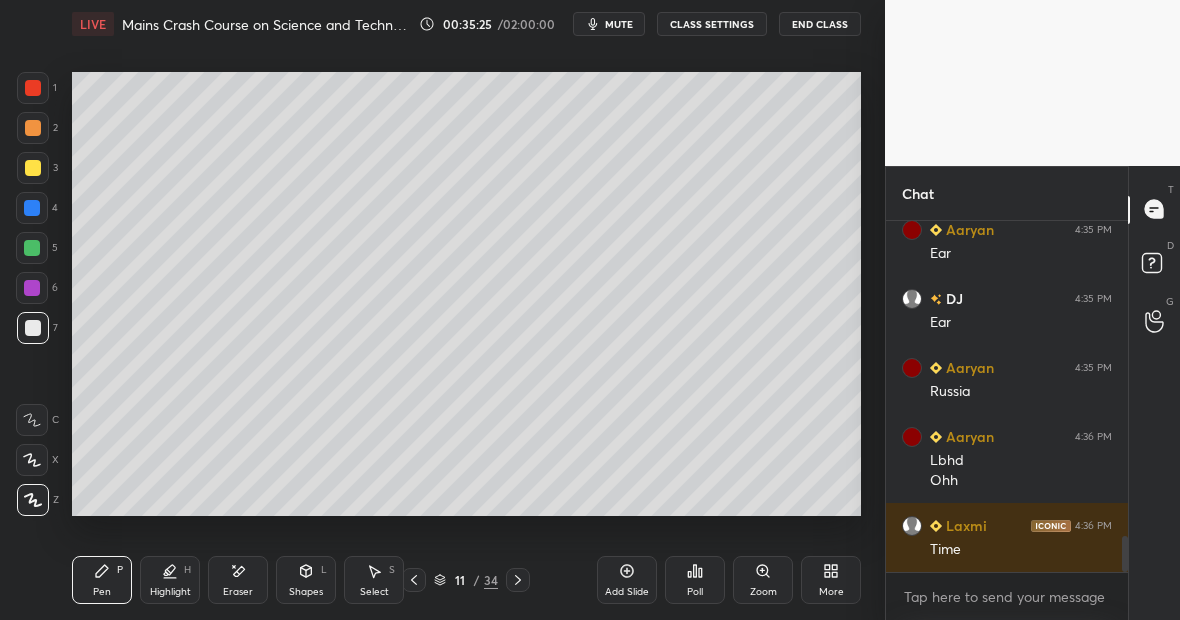 click on "Eraser" at bounding box center (238, 580) 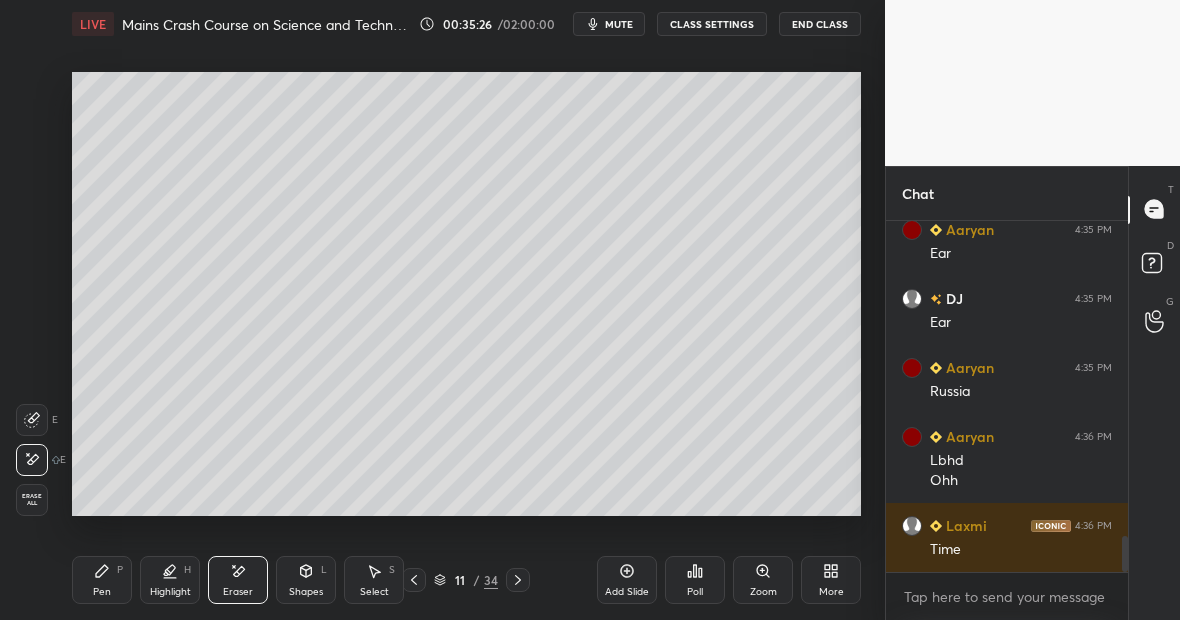click on "Pen P" at bounding box center [102, 580] 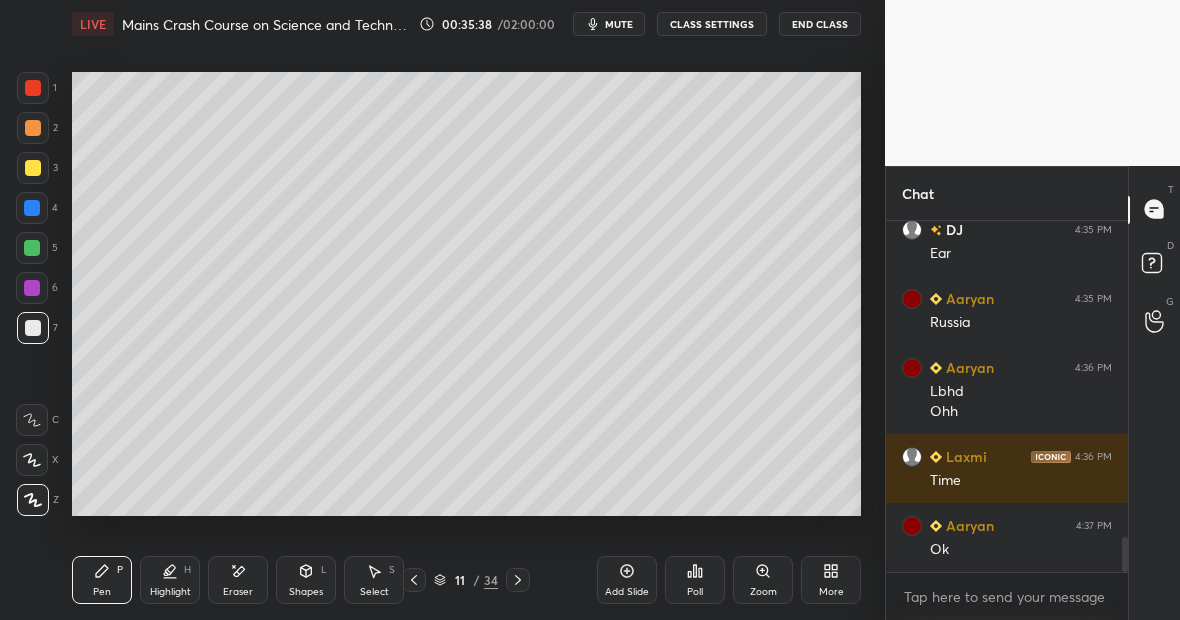 scroll, scrollTop: 3164, scrollLeft: 0, axis: vertical 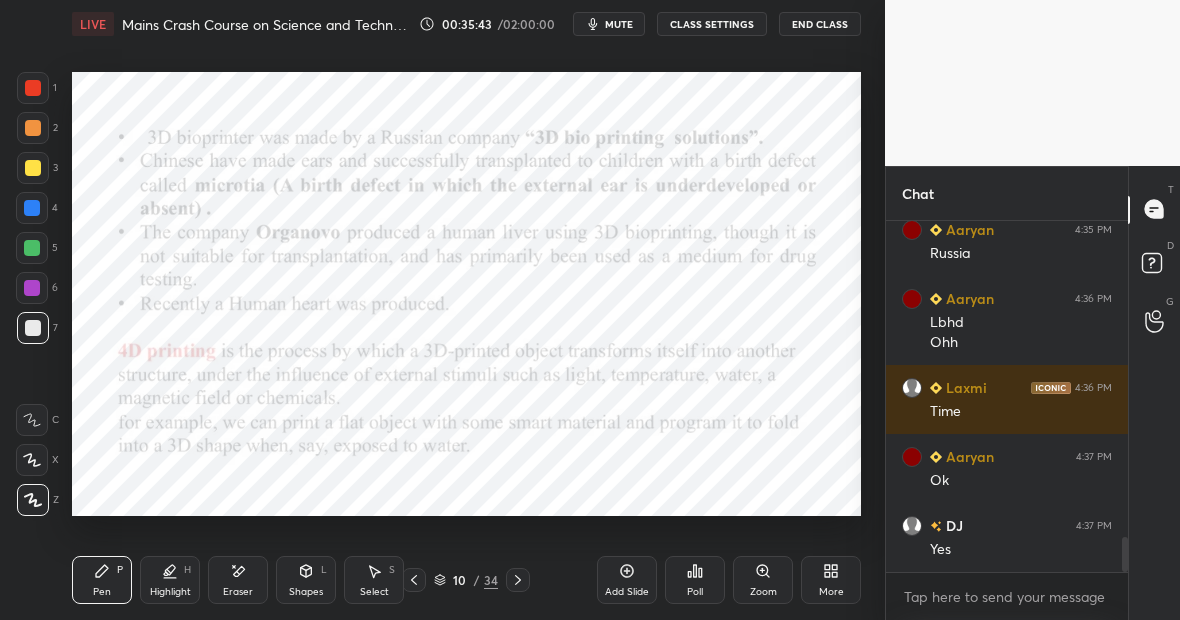 click at bounding box center [32, 288] 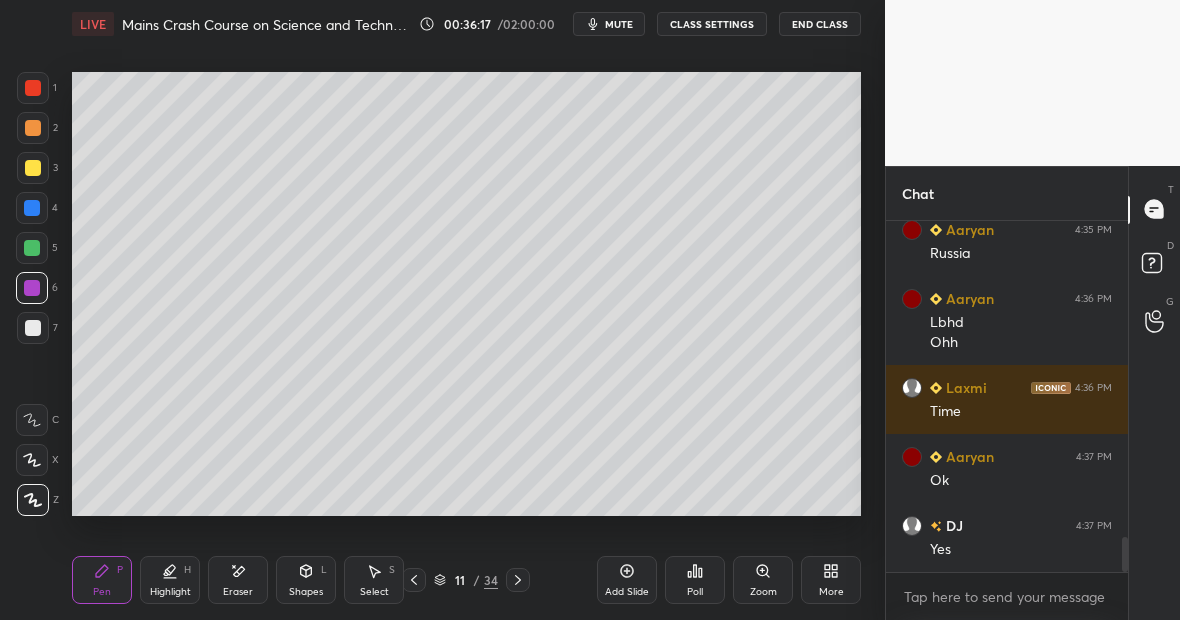 click 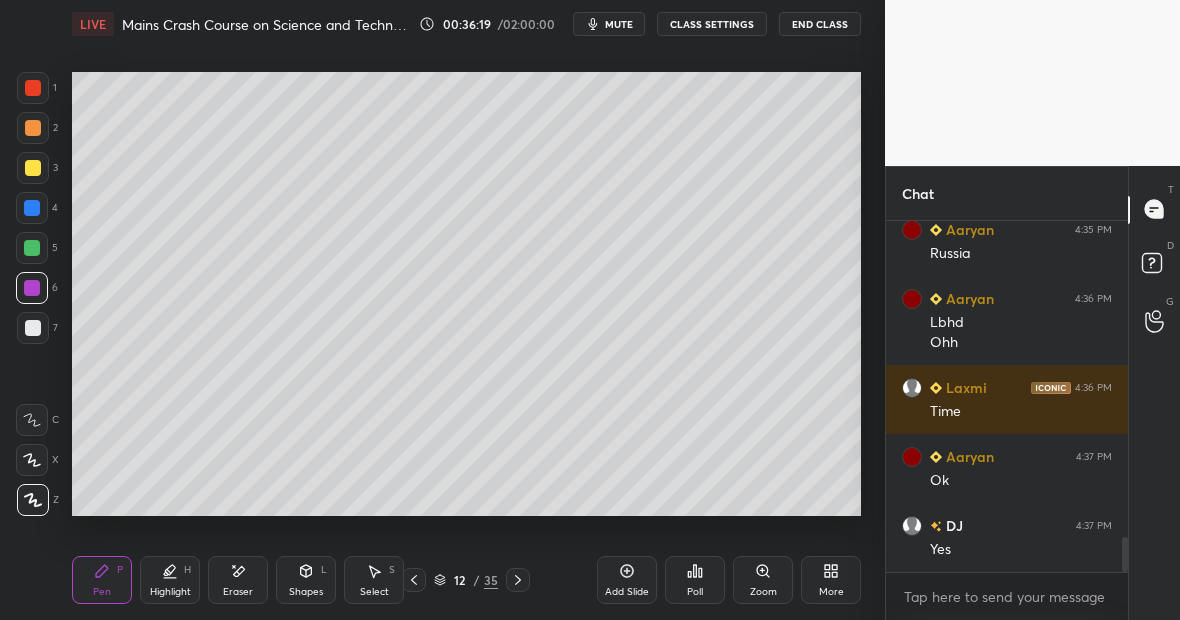 click at bounding box center (33, 168) 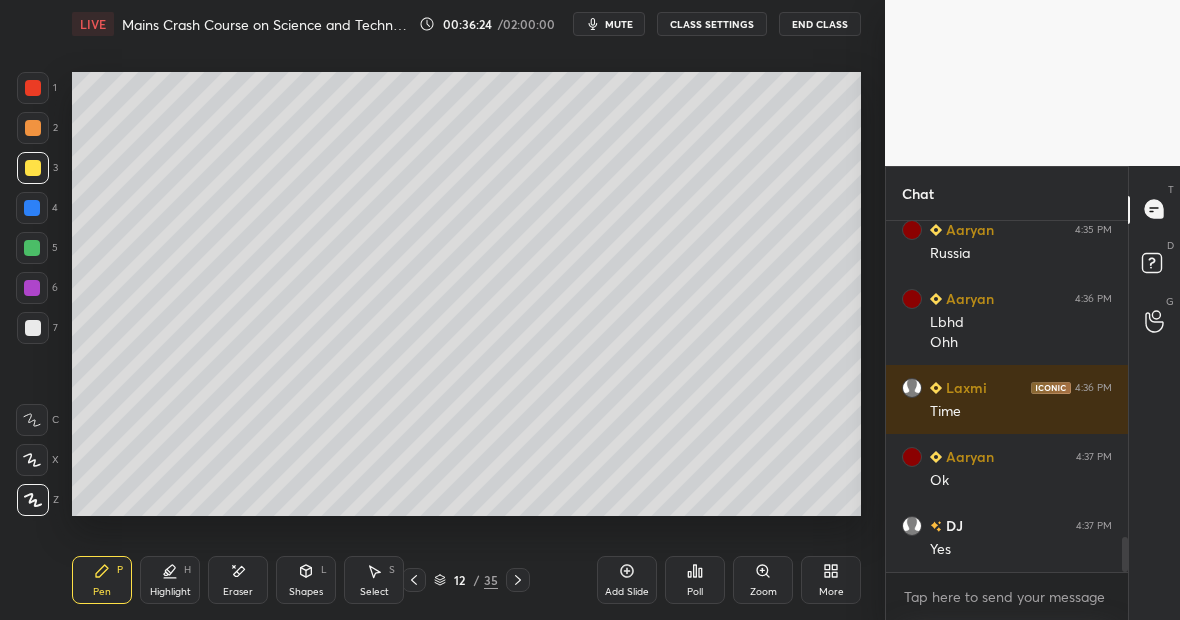click on "Eraser" at bounding box center [238, 580] 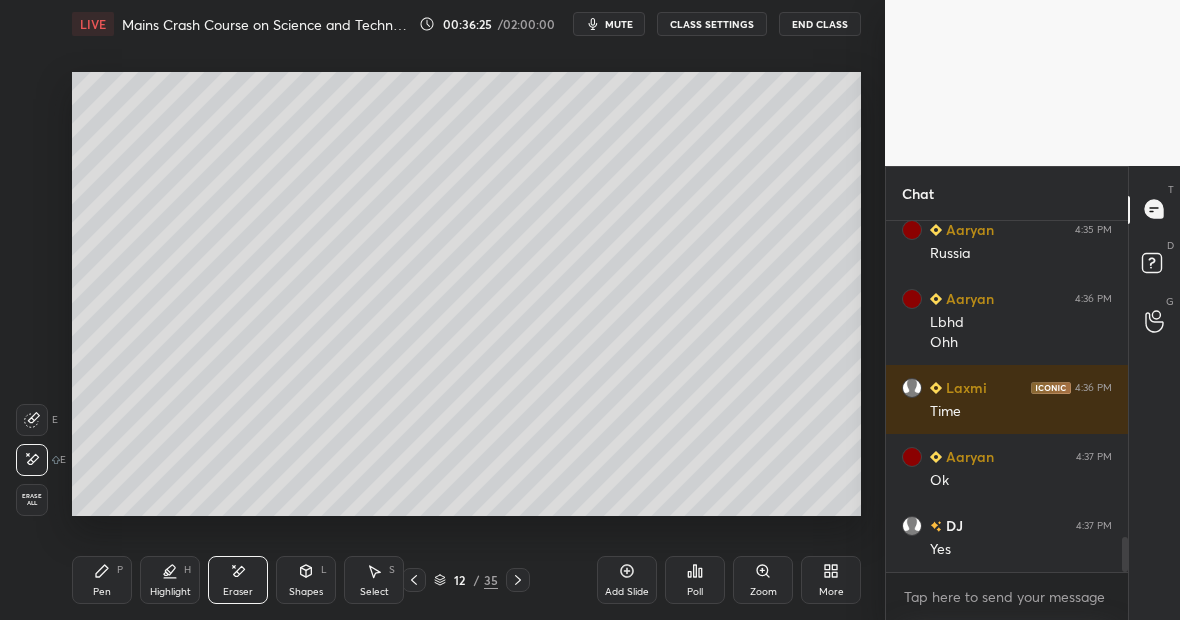 click on "Pen P" at bounding box center [102, 580] 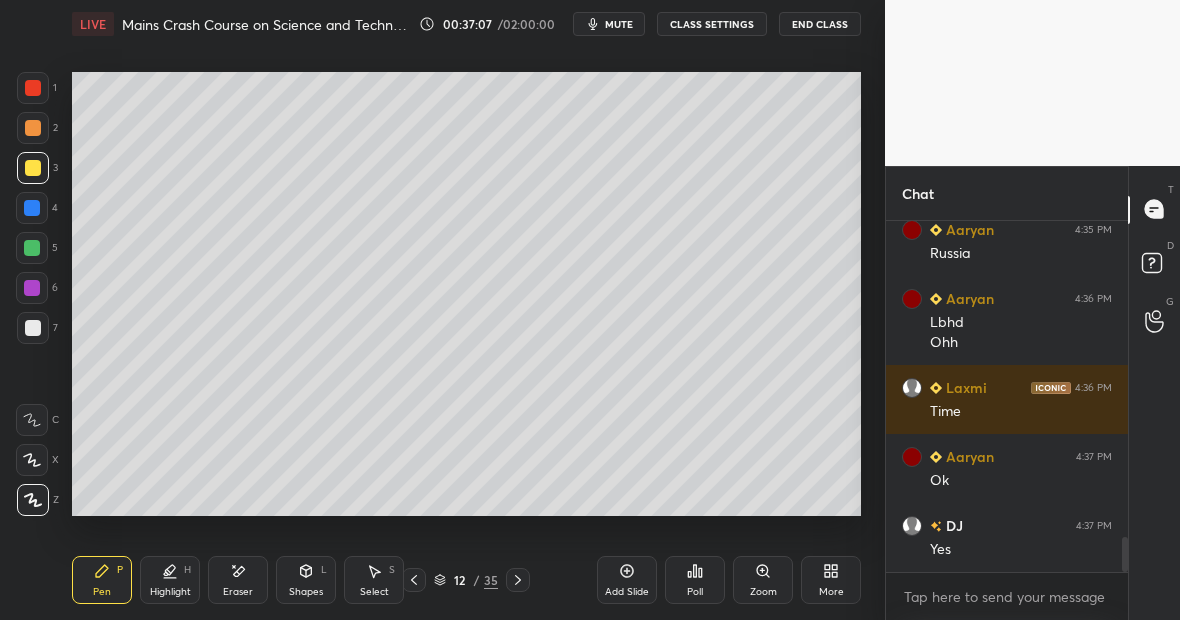 scroll, scrollTop: 3233, scrollLeft: 0, axis: vertical 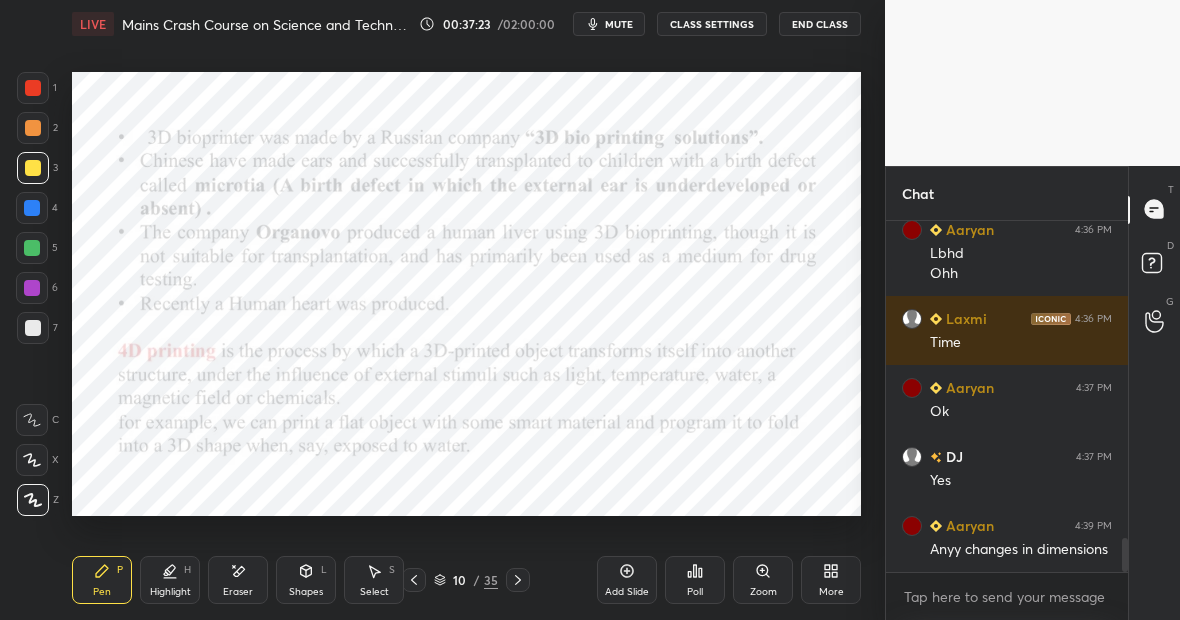 click at bounding box center [32, 288] 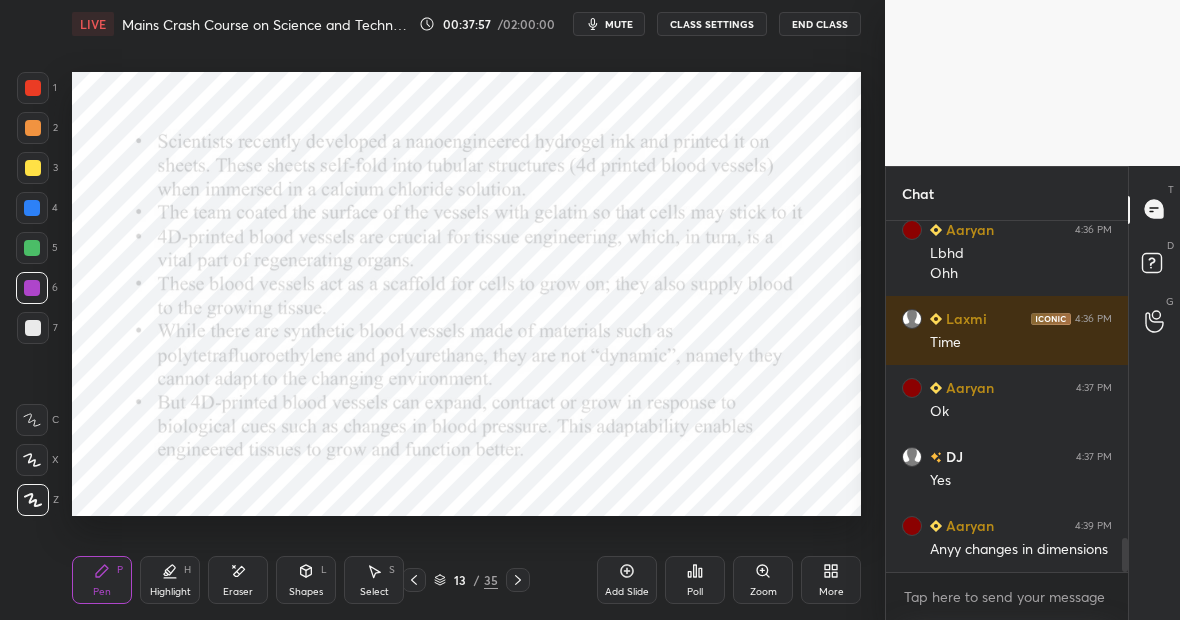 scroll, scrollTop: 3302, scrollLeft: 0, axis: vertical 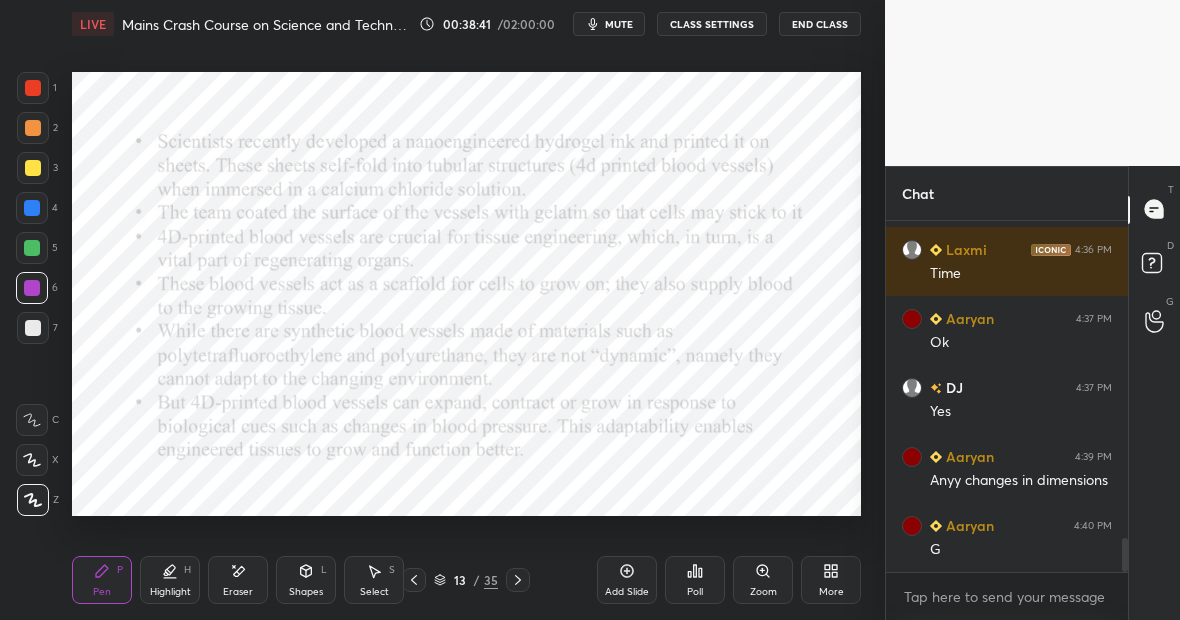 click 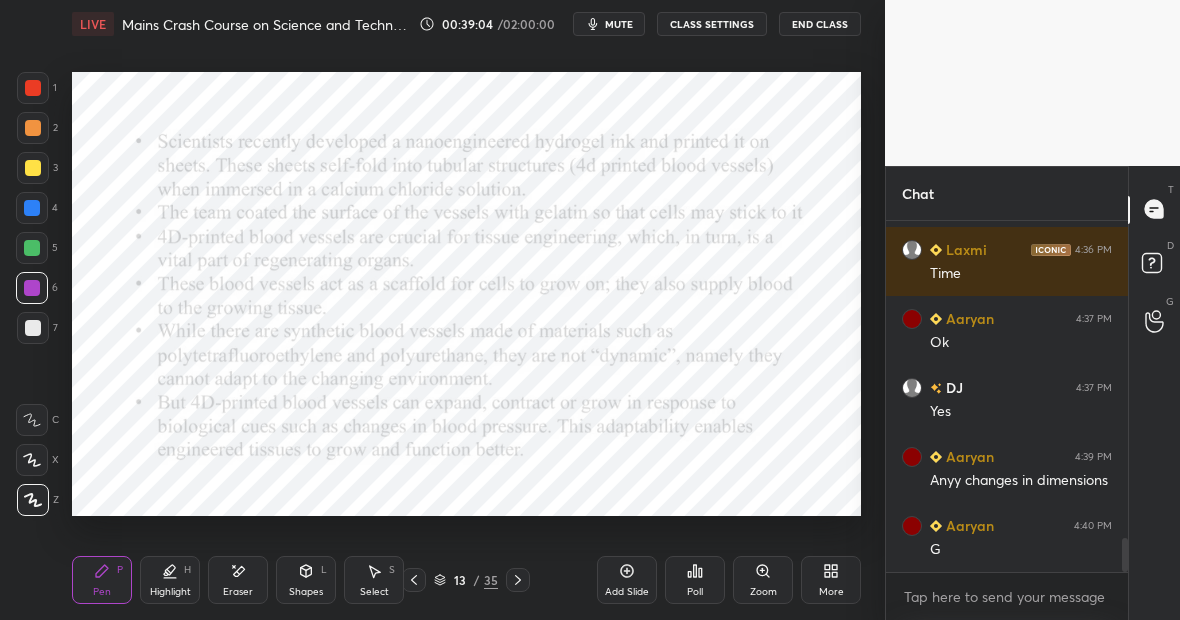 scroll, scrollTop: 3371, scrollLeft: 0, axis: vertical 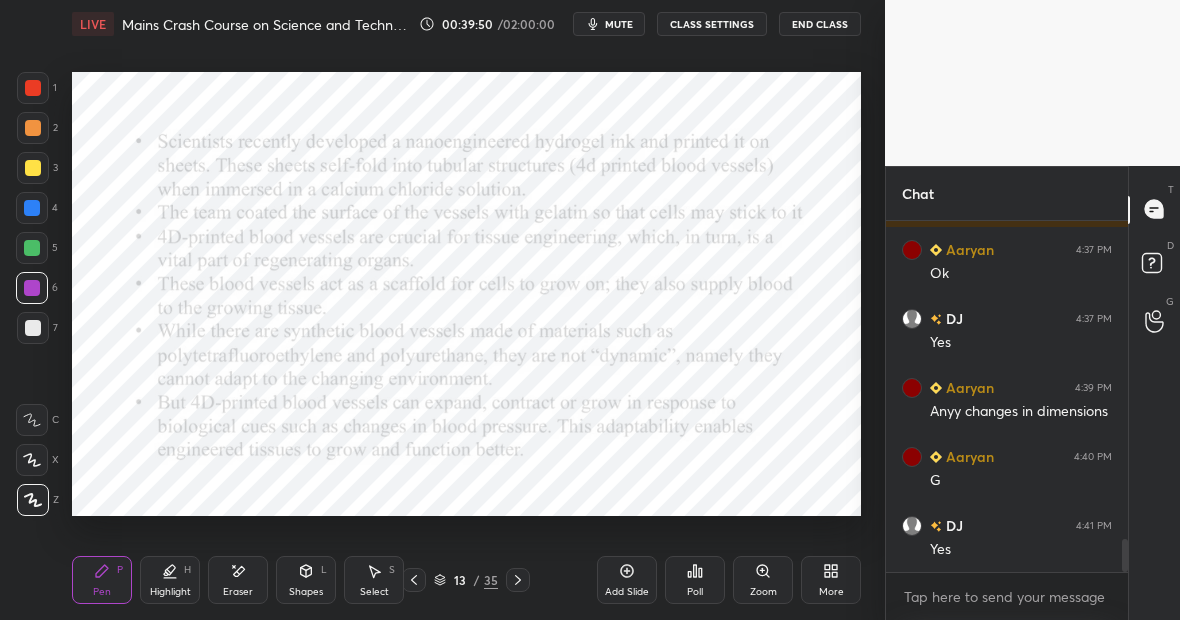 click at bounding box center (32, 208) 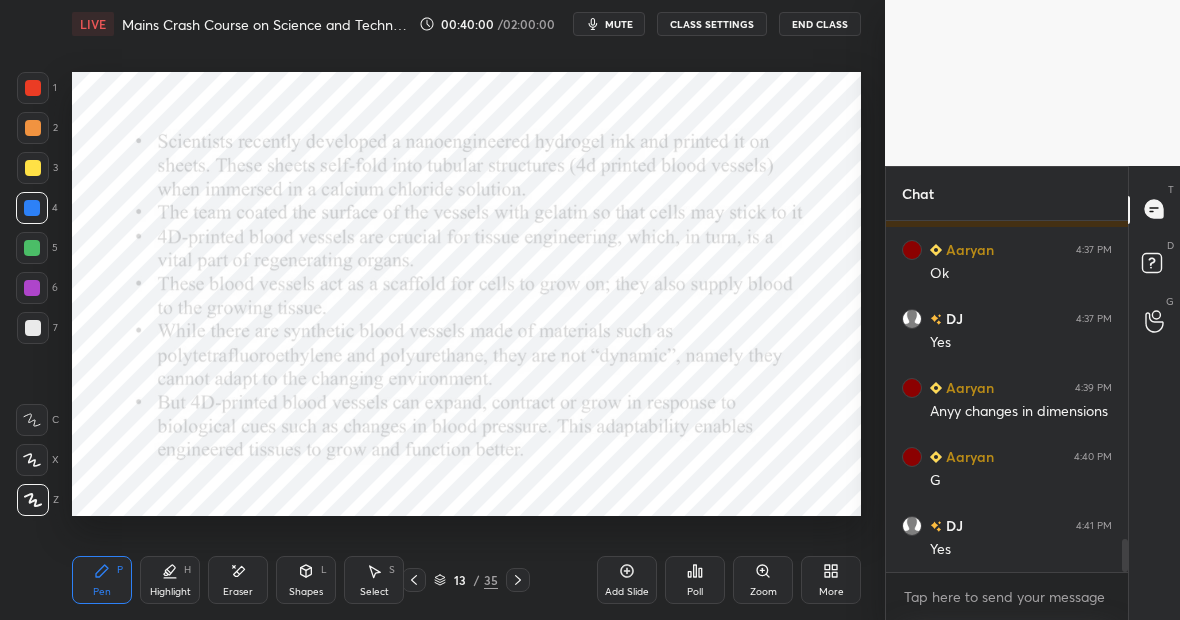 click on "Highlight H" at bounding box center [170, 580] 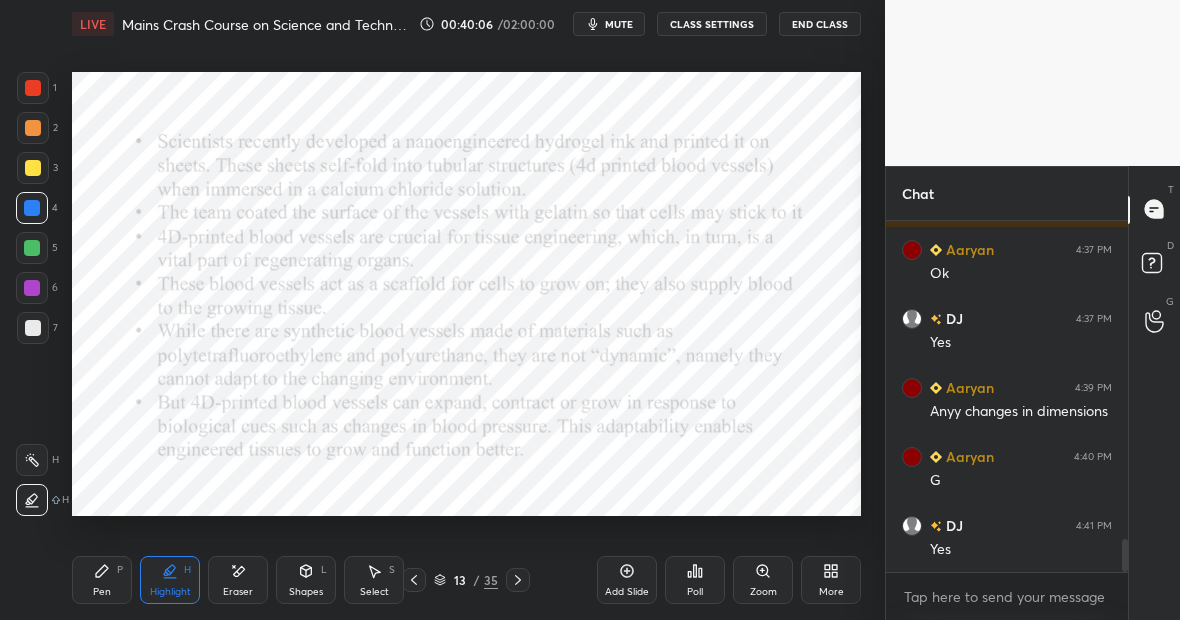 click 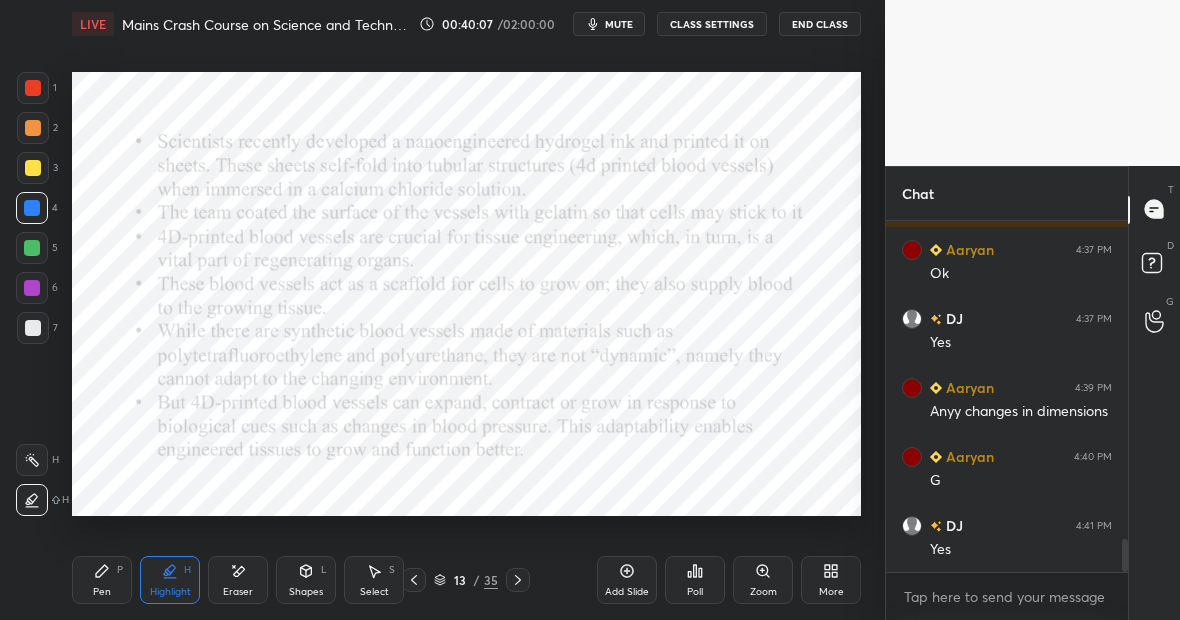 click at bounding box center (32, 460) 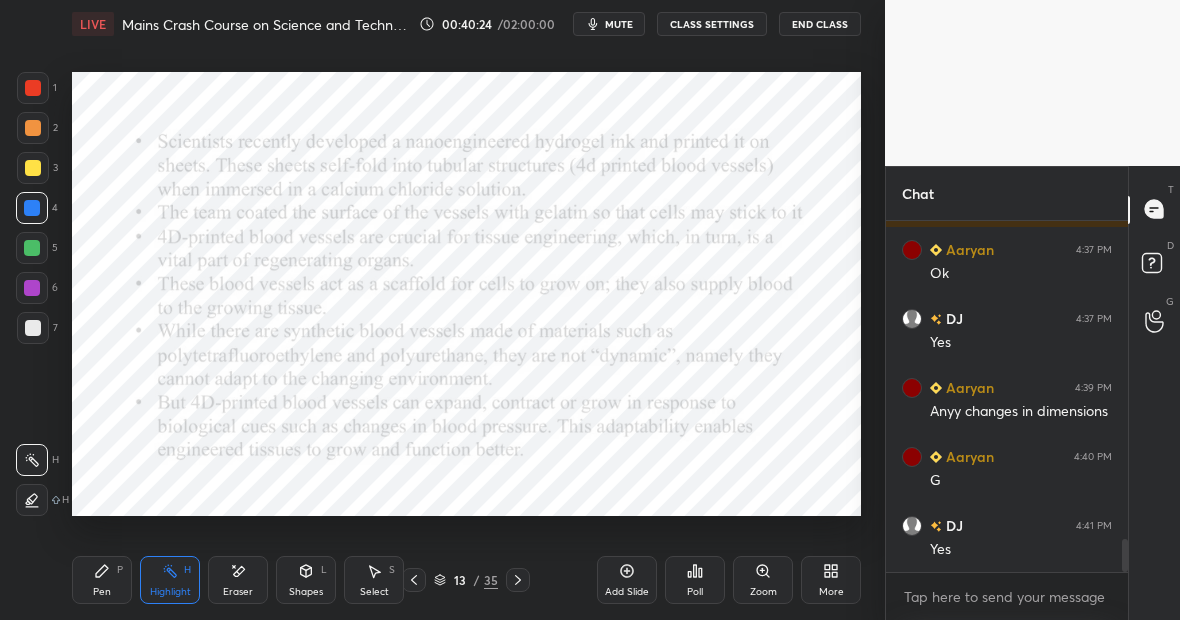click on "Pen P" at bounding box center (102, 580) 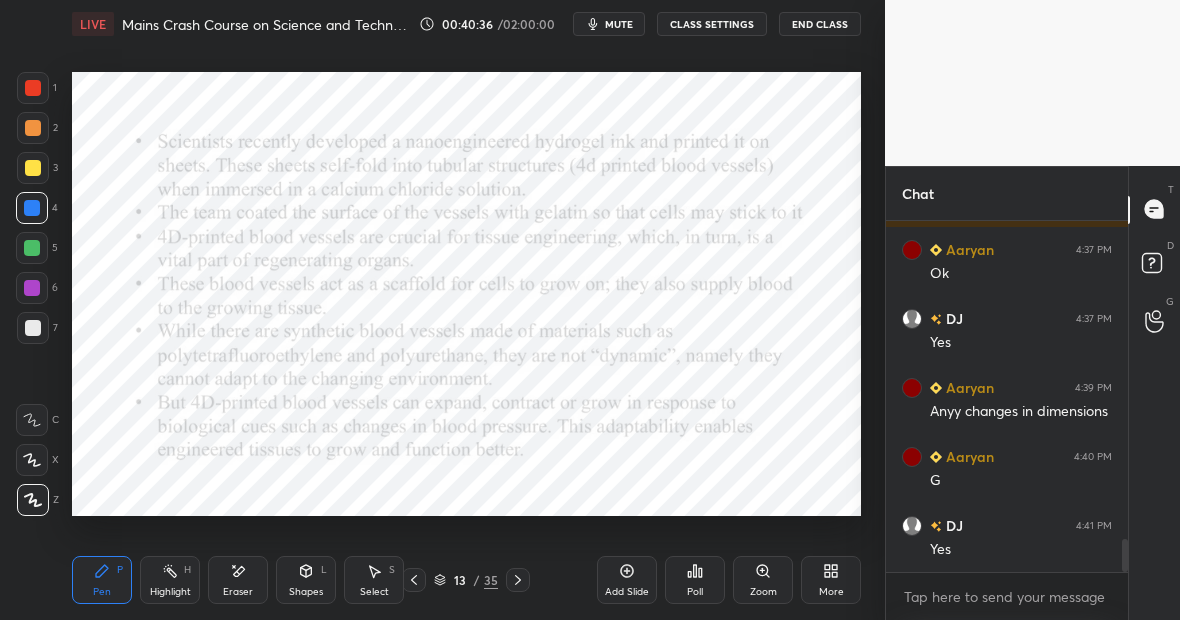 scroll, scrollTop: 3458, scrollLeft: 0, axis: vertical 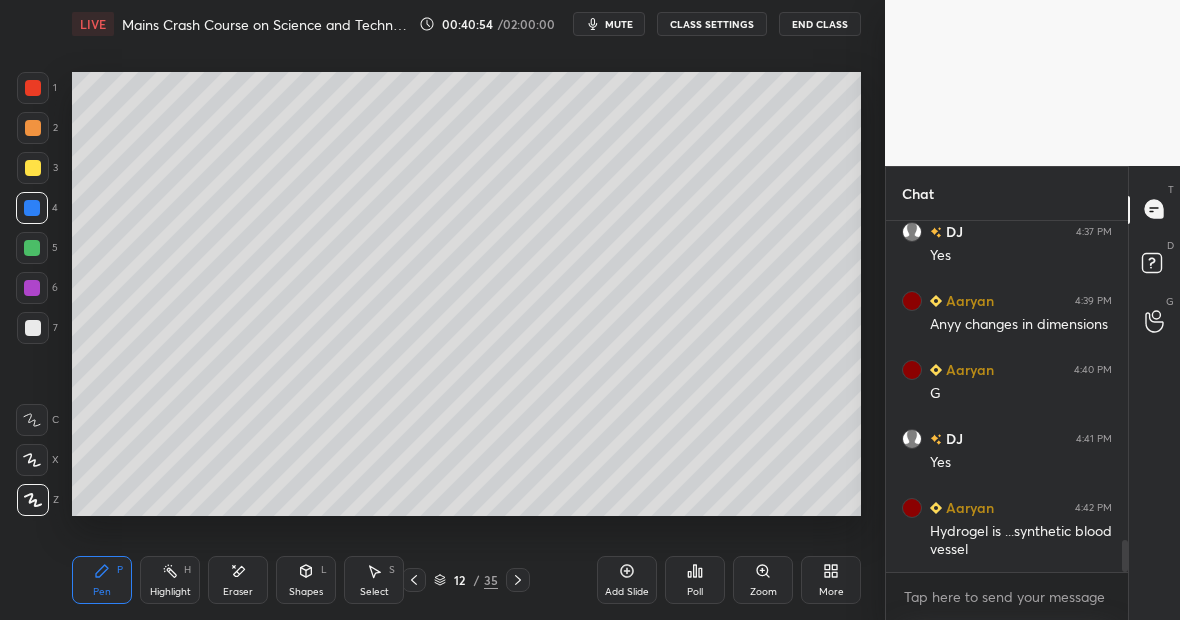 click at bounding box center [33, 88] 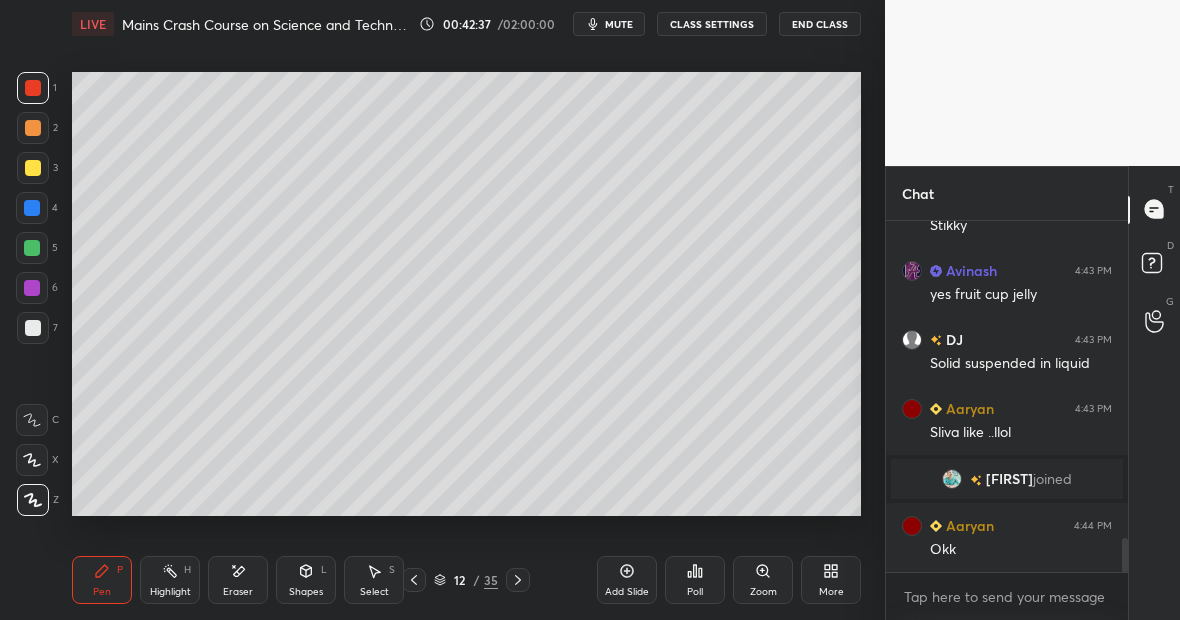 scroll, scrollTop: 3298, scrollLeft: 0, axis: vertical 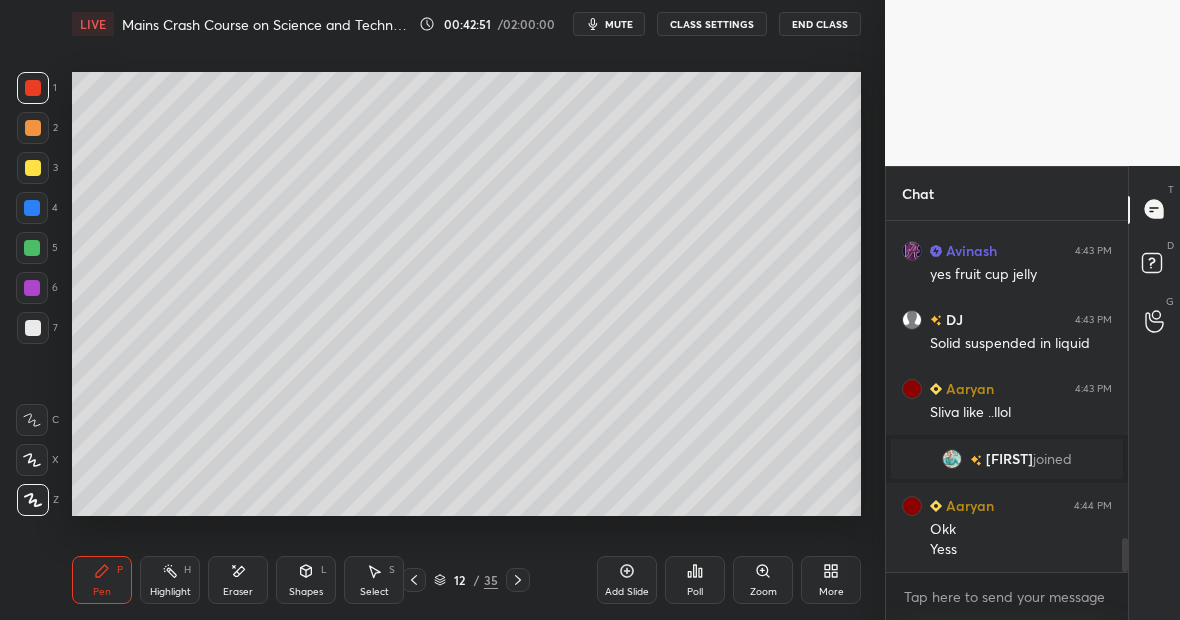 click on "Eraser" at bounding box center (238, 580) 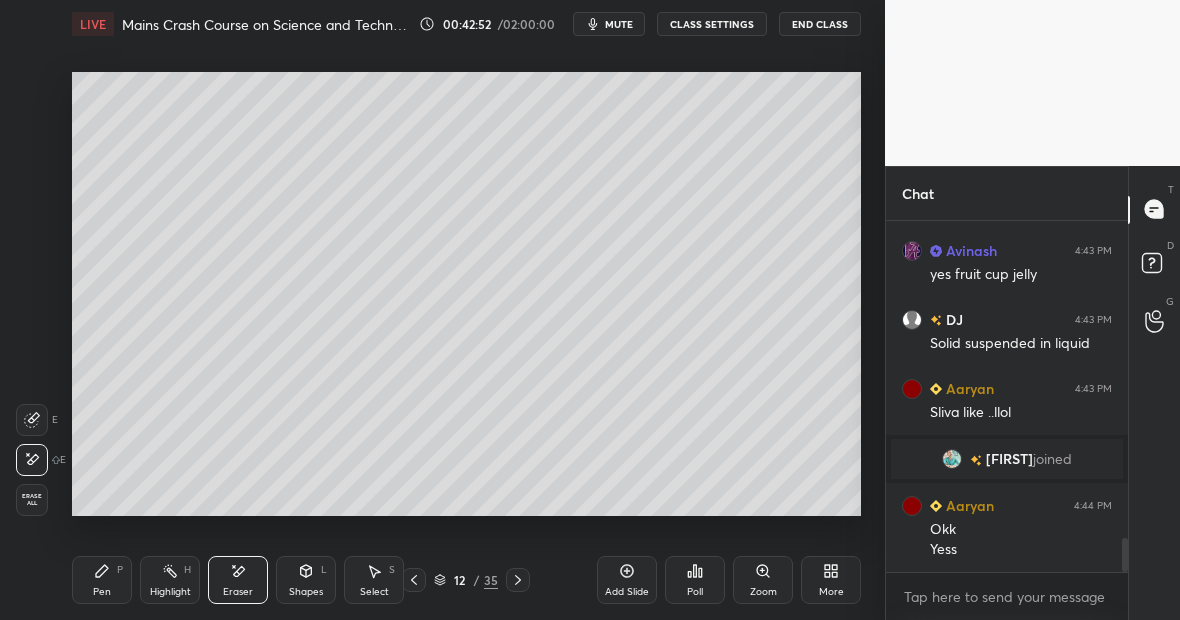 click on "Pen P" at bounding box center [102, 580] 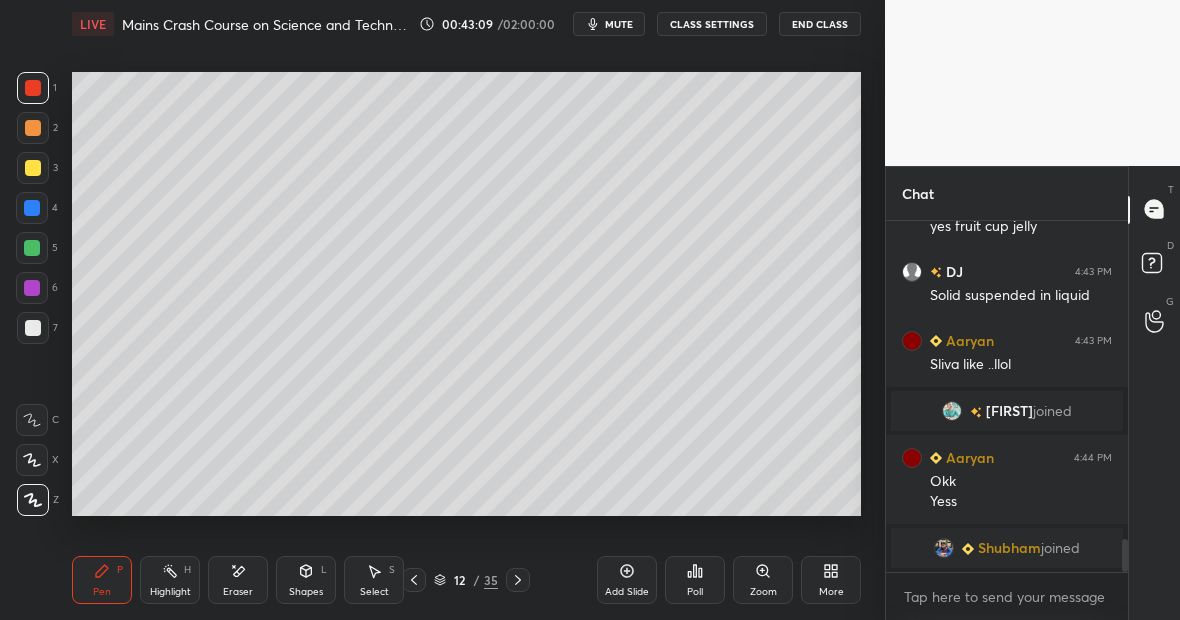 scroll, scrollTop: 3377, scrollLeft: 0, axis: vertical 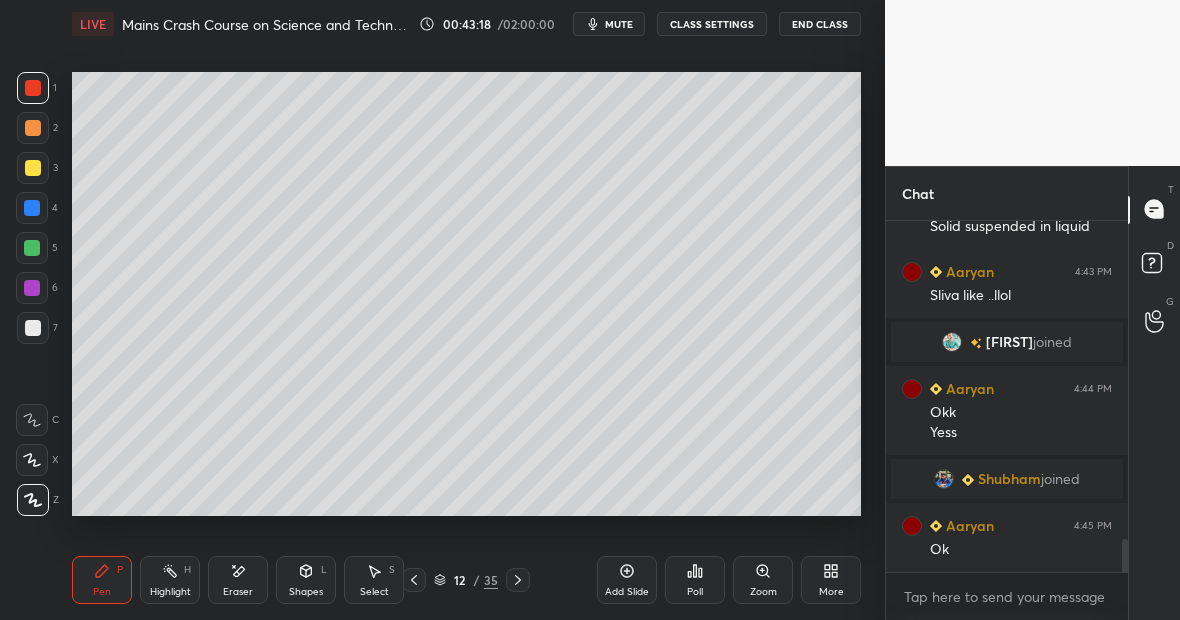 click at bounding box center (32, 208) 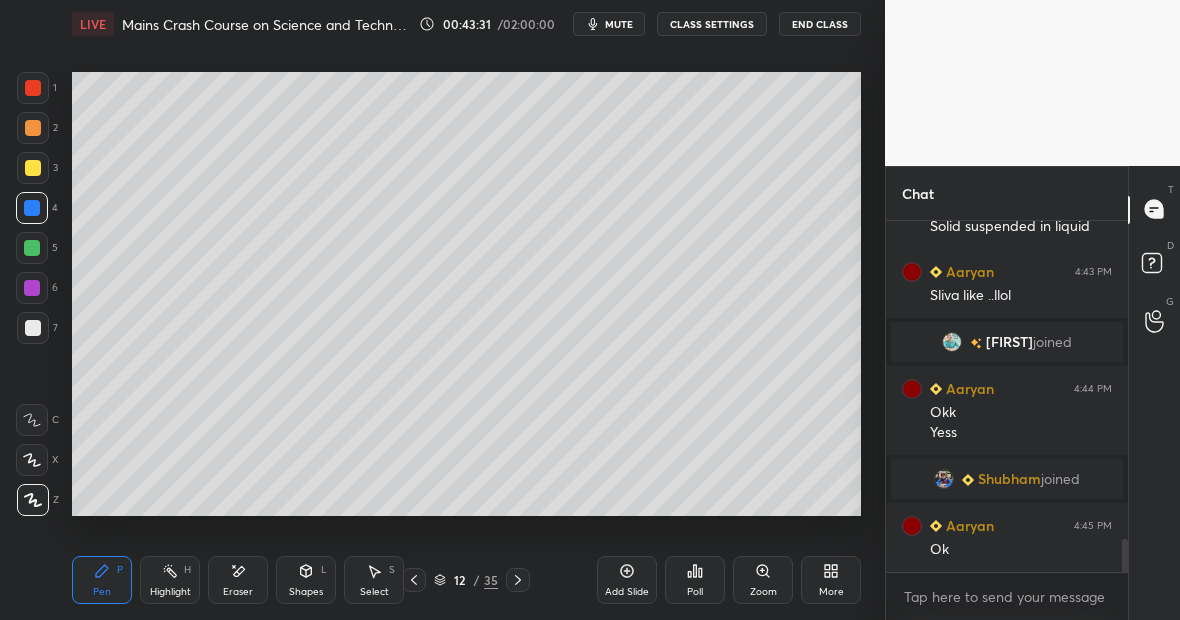 click at bounding box center [32, 248] 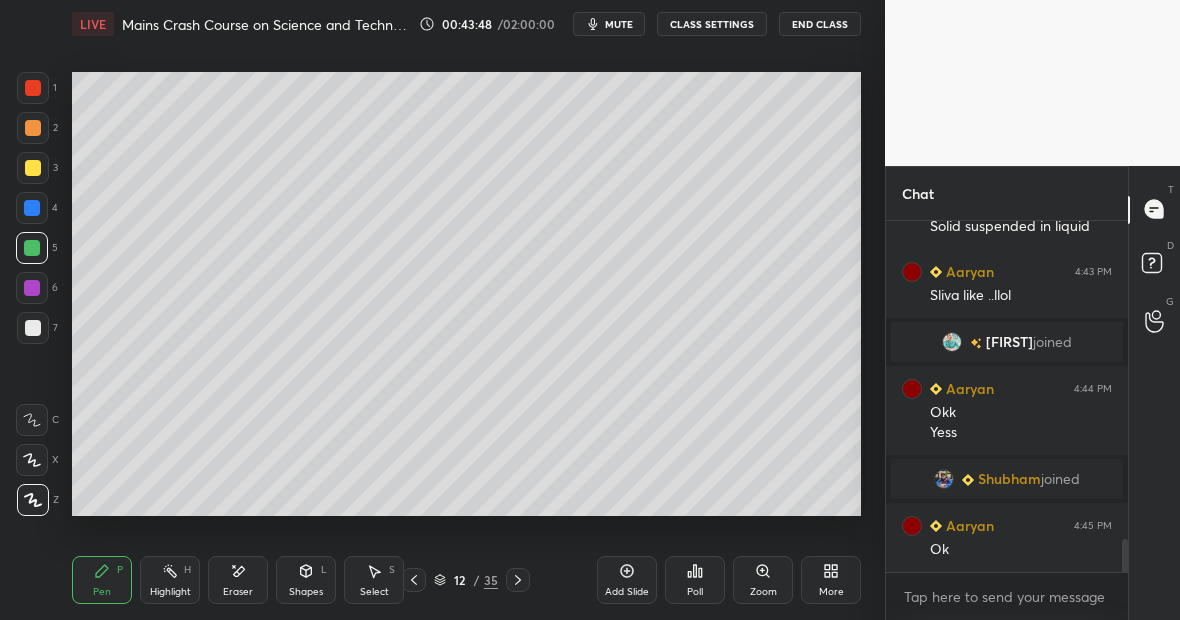 click on "Highlight H" at bounding box center [170, 580] 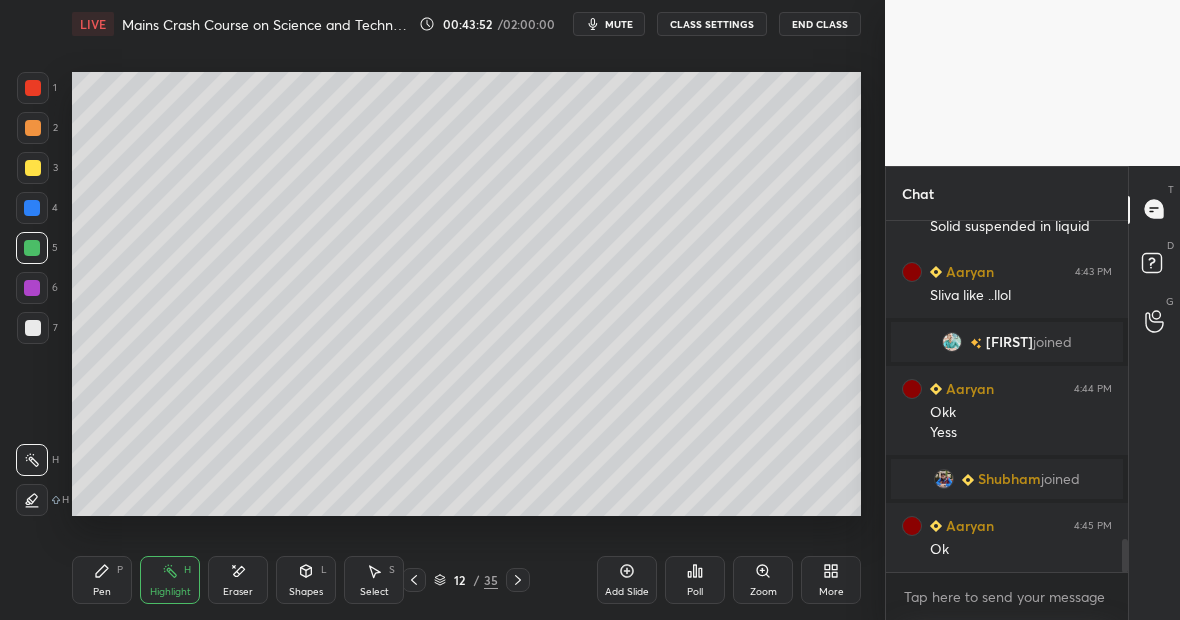 click on "Pen P" at bounding box center [102, 580] 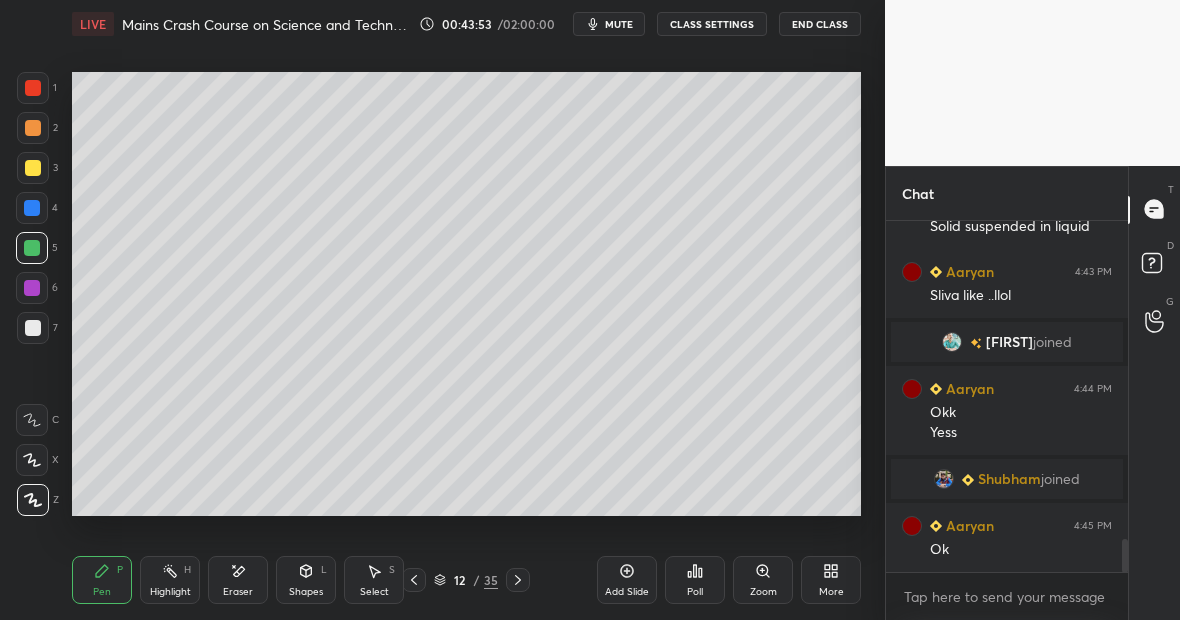 click at bounding box center (32, 208) 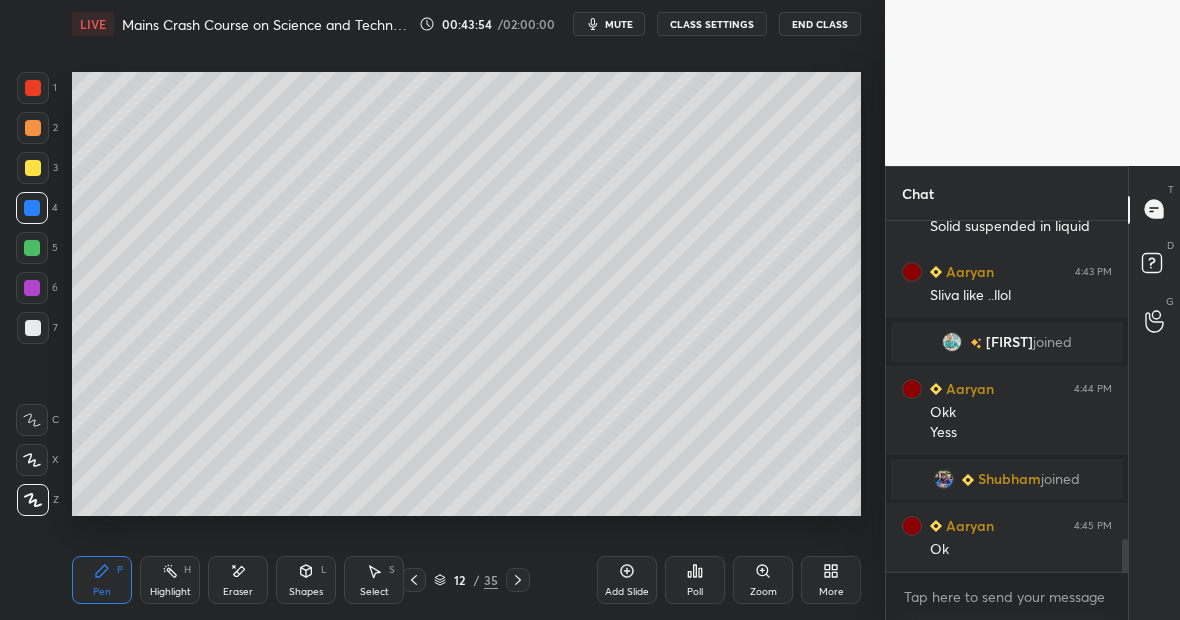 scroll, scrollTop: 3397, scrollLeft: 0, axis: vertical 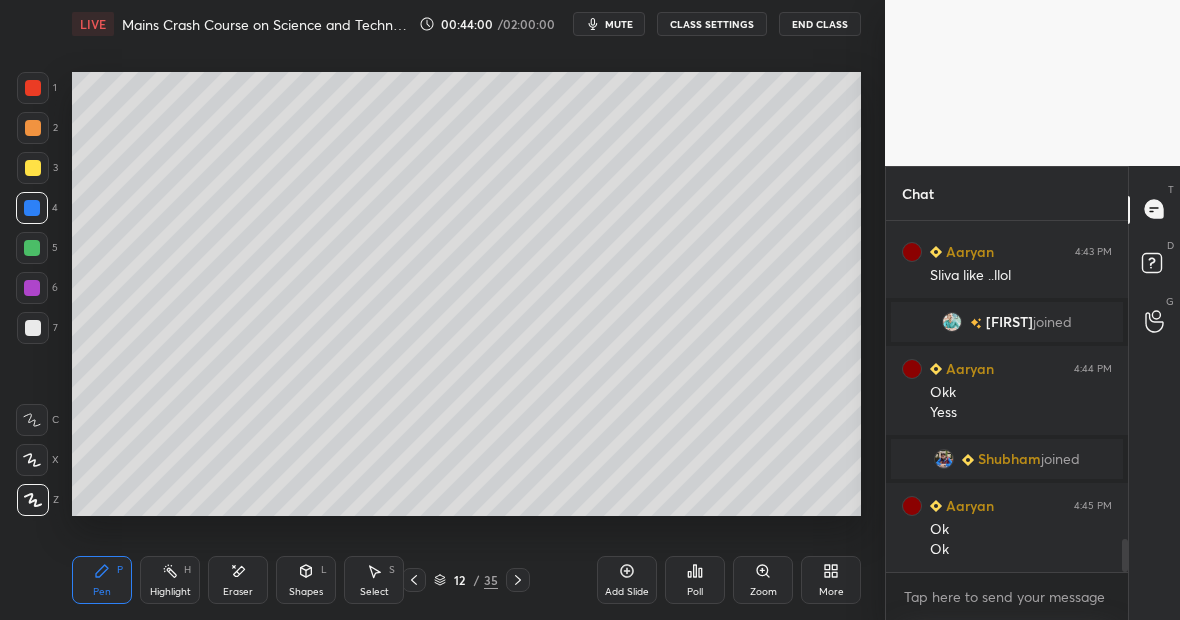 click on "Highlight H" at bounding box center (170, 580) 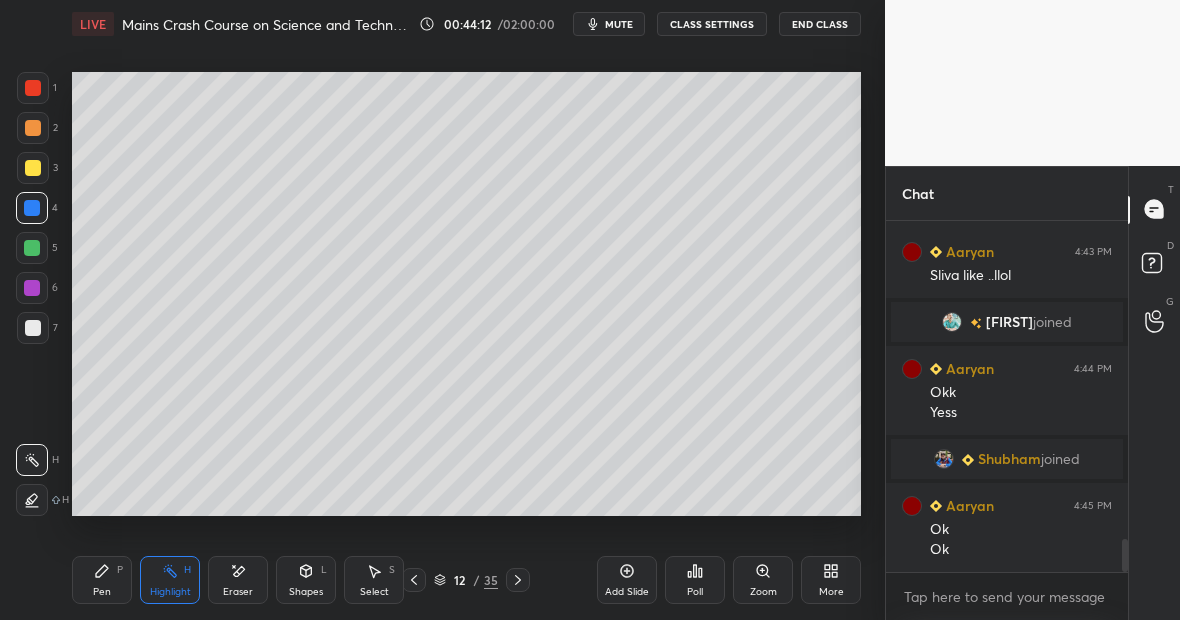 click on "Highlight H" at bounding box center [170, 580] 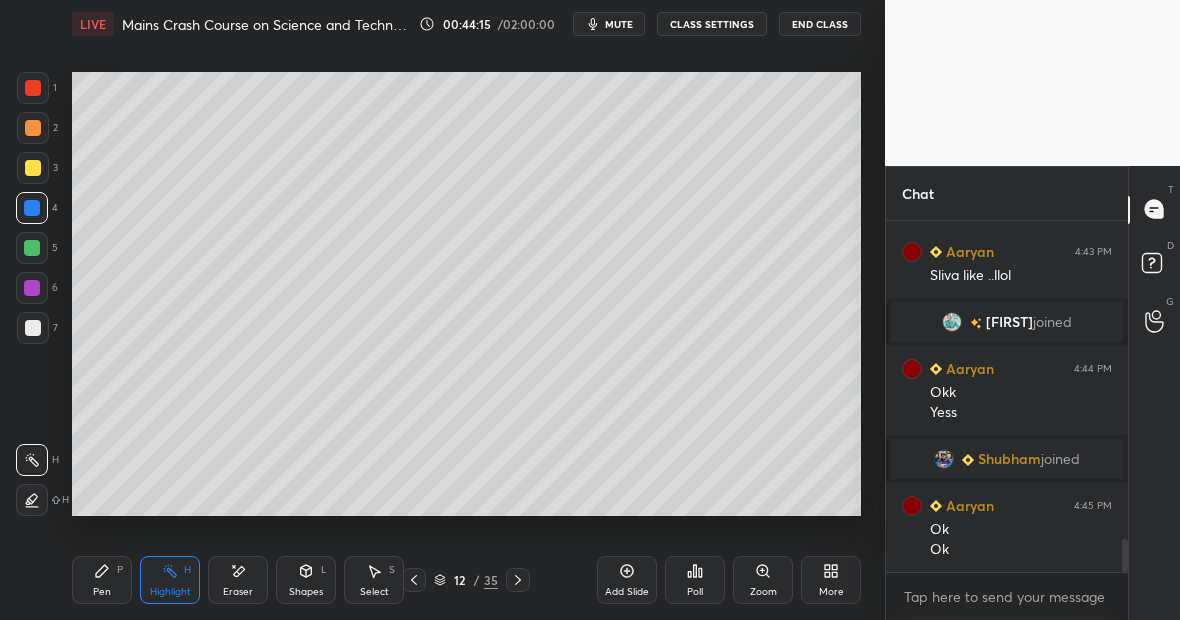 click 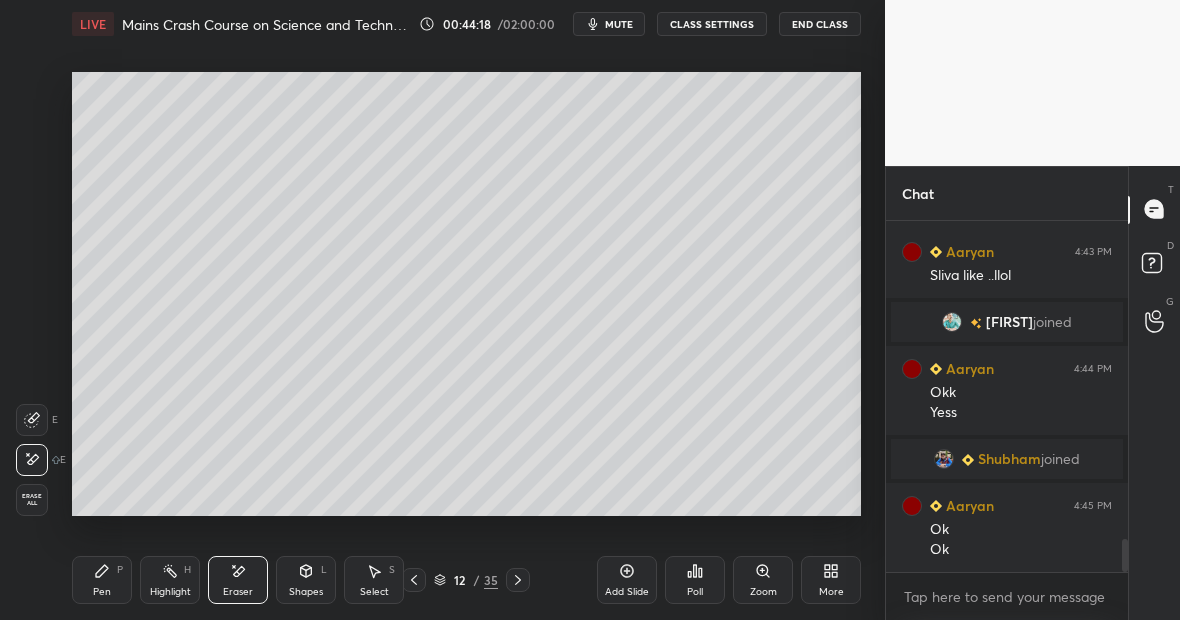 click on "Pen P" at bounding box center (102, 580) 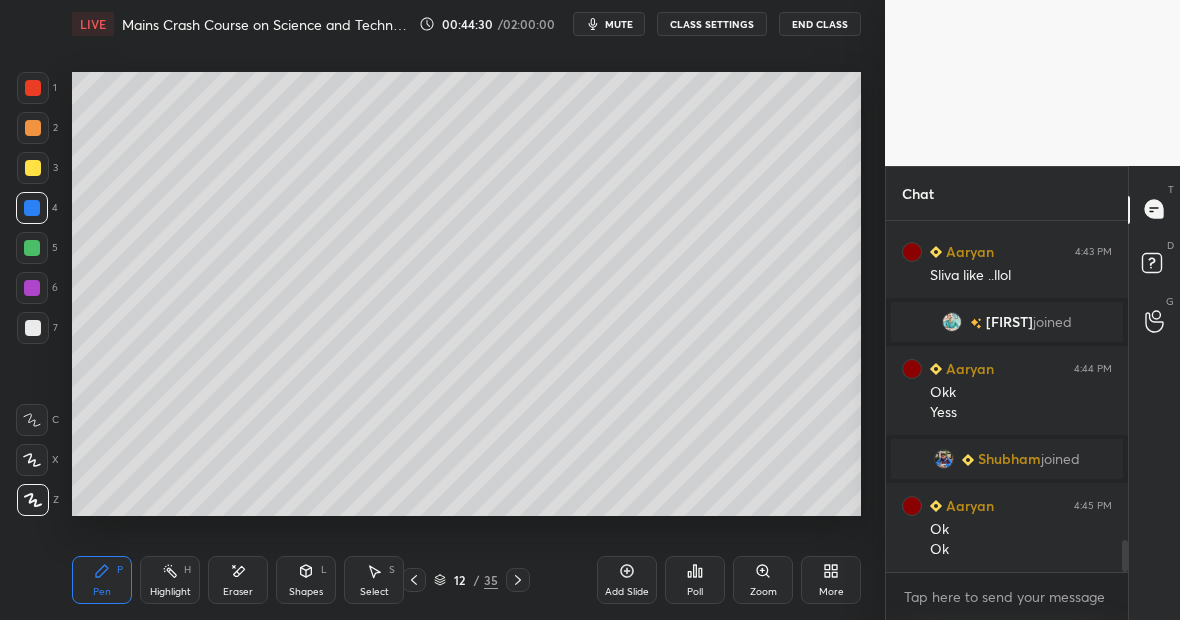 scroll, scrollTop: 3466, scrollLeft: 0, axis: vertical 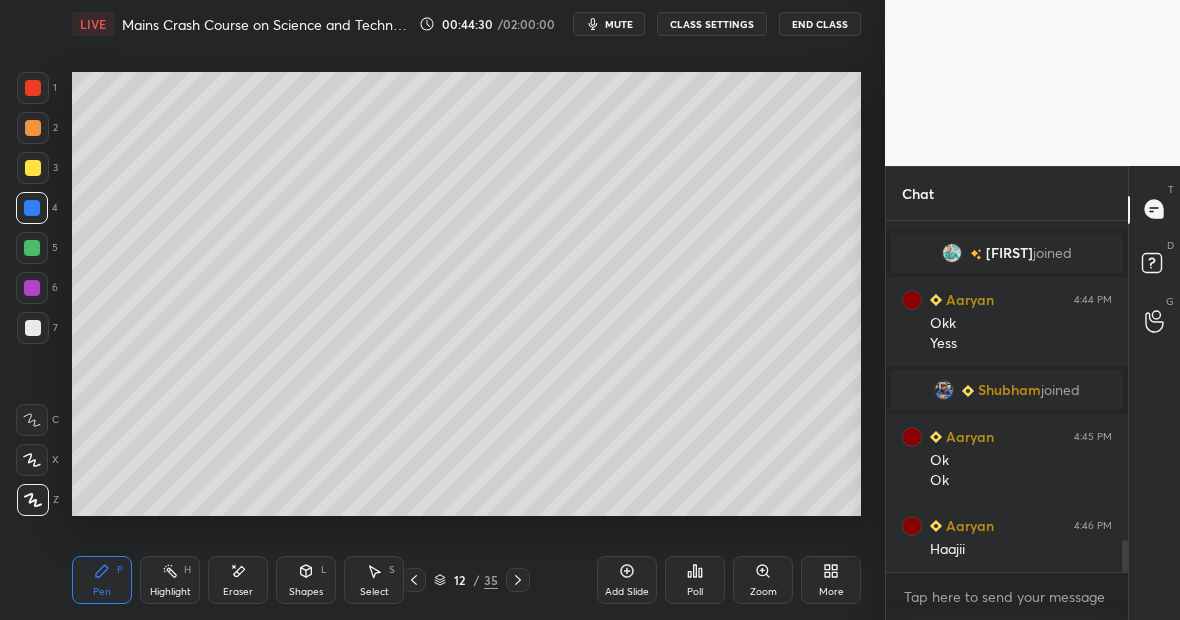 click on "Pen P" at bounding box center (102, 580) 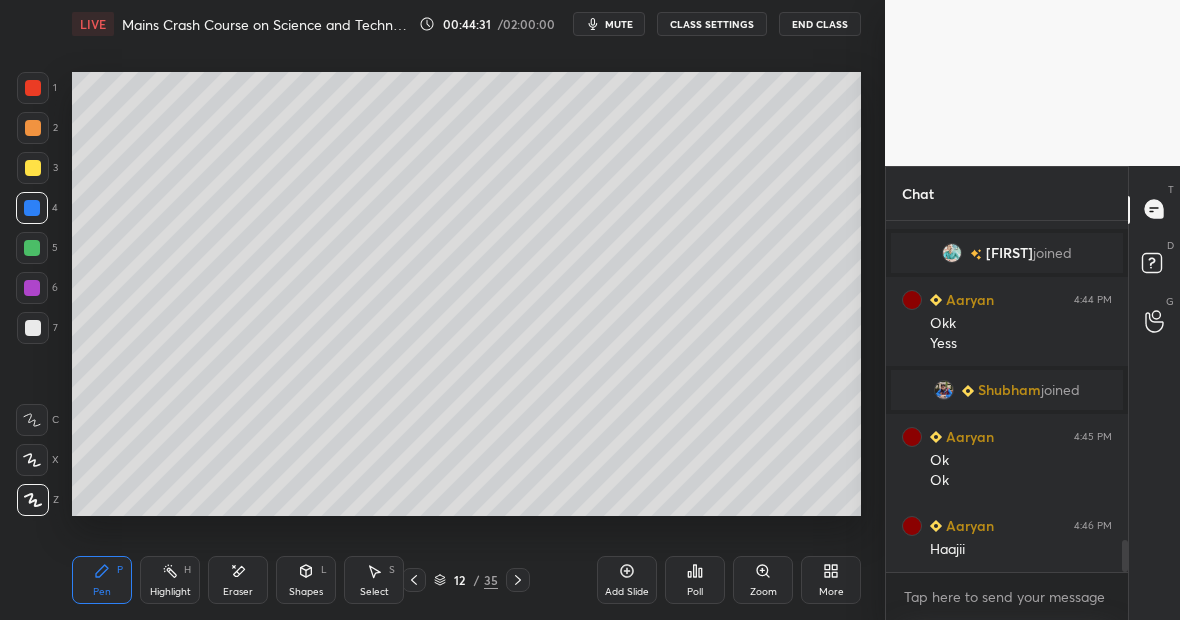 click at bounding box center [33, 328] 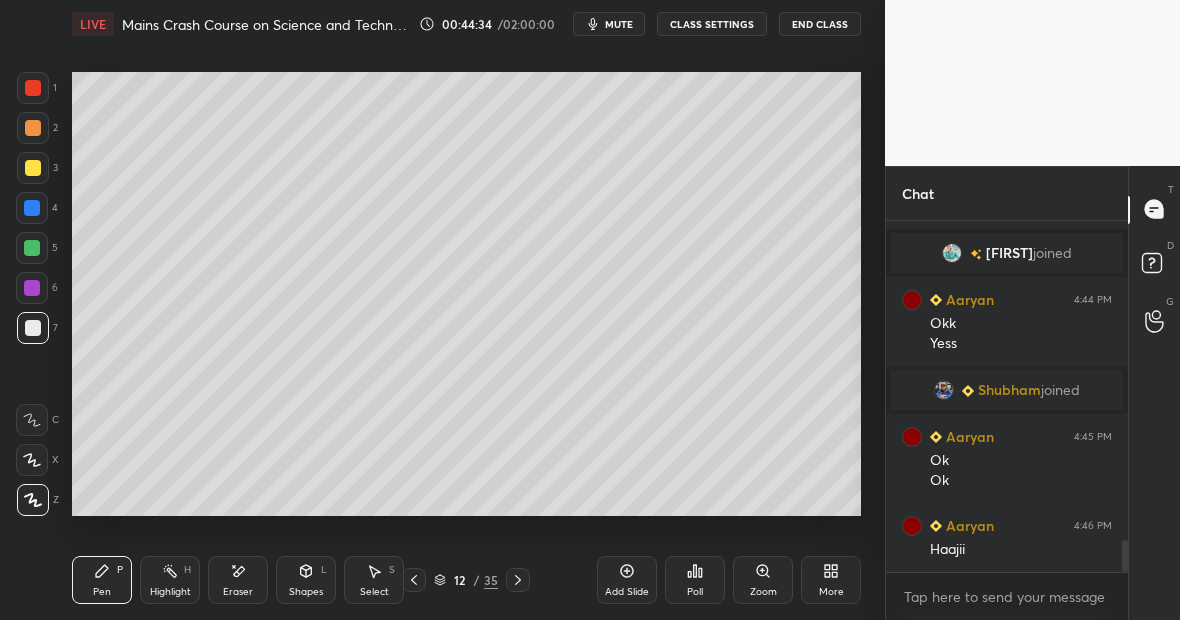 click on "Highlight H" at bounding box center (170, 580) 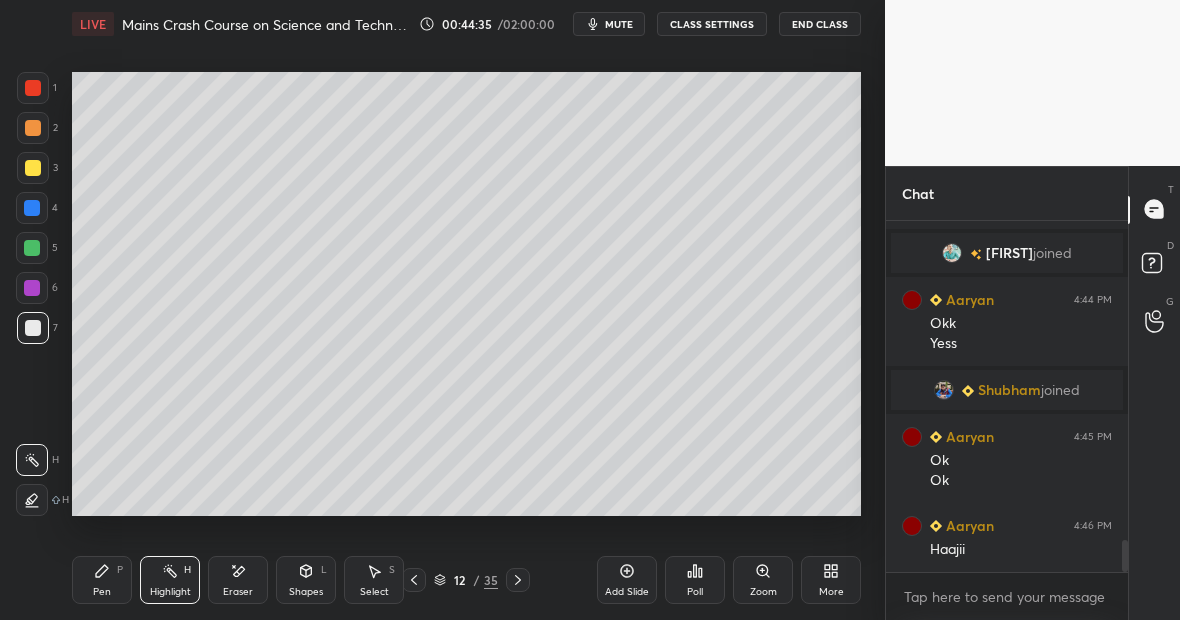 click on "Pen P" at bounding box center (102, 580) 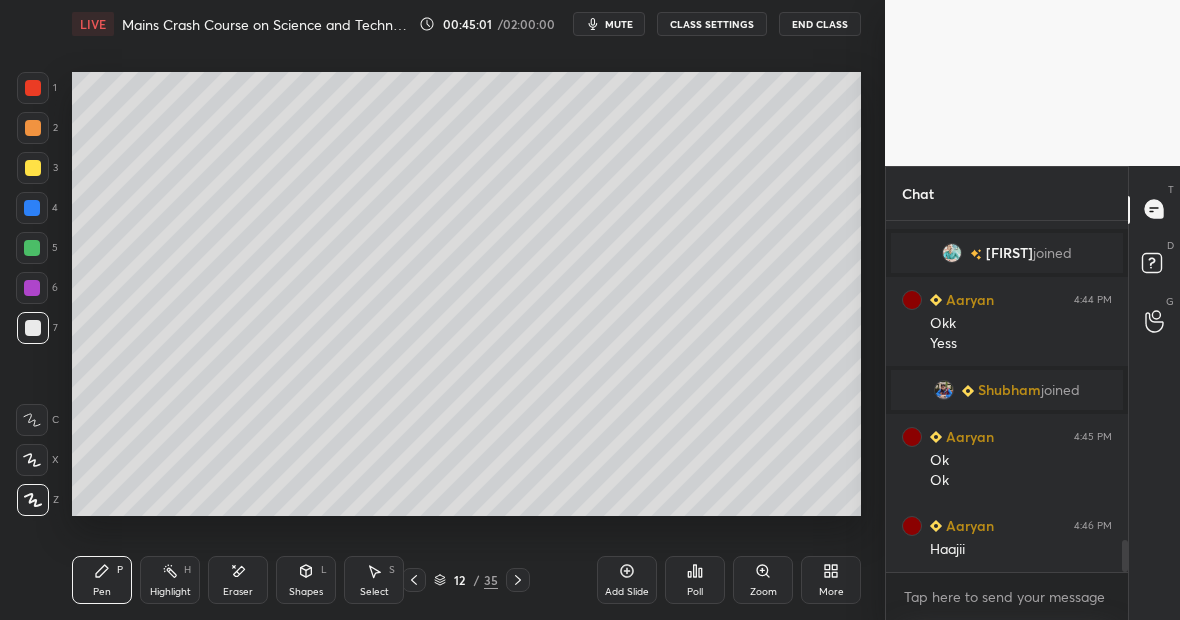 click 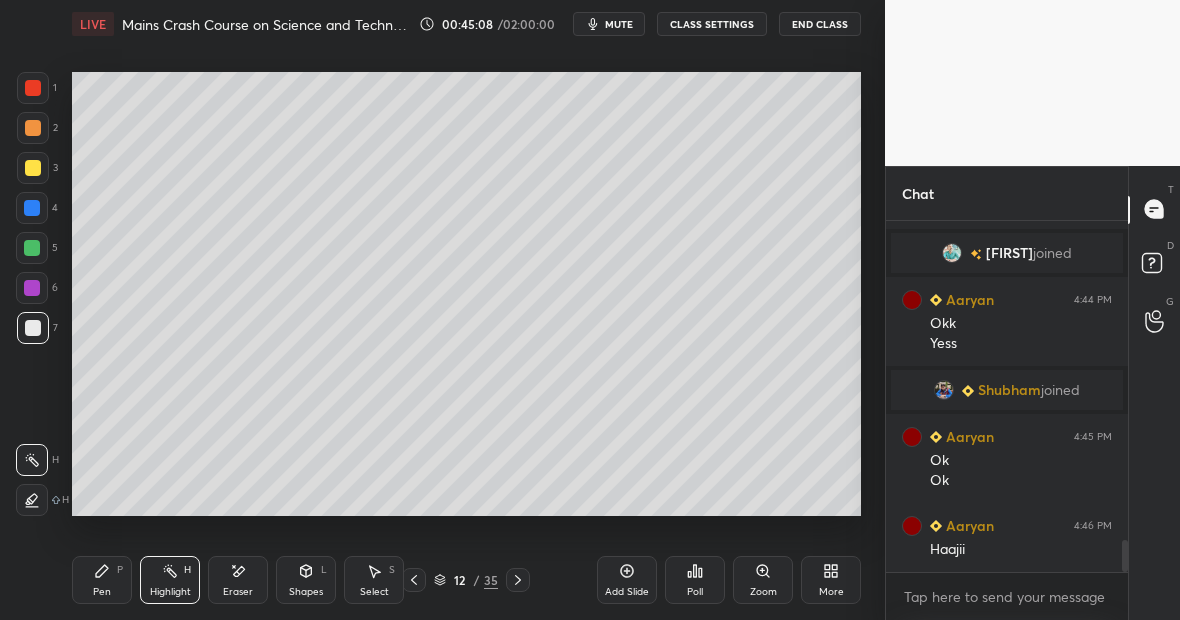 click on "Highlight H" at bounding box center [170, 580] 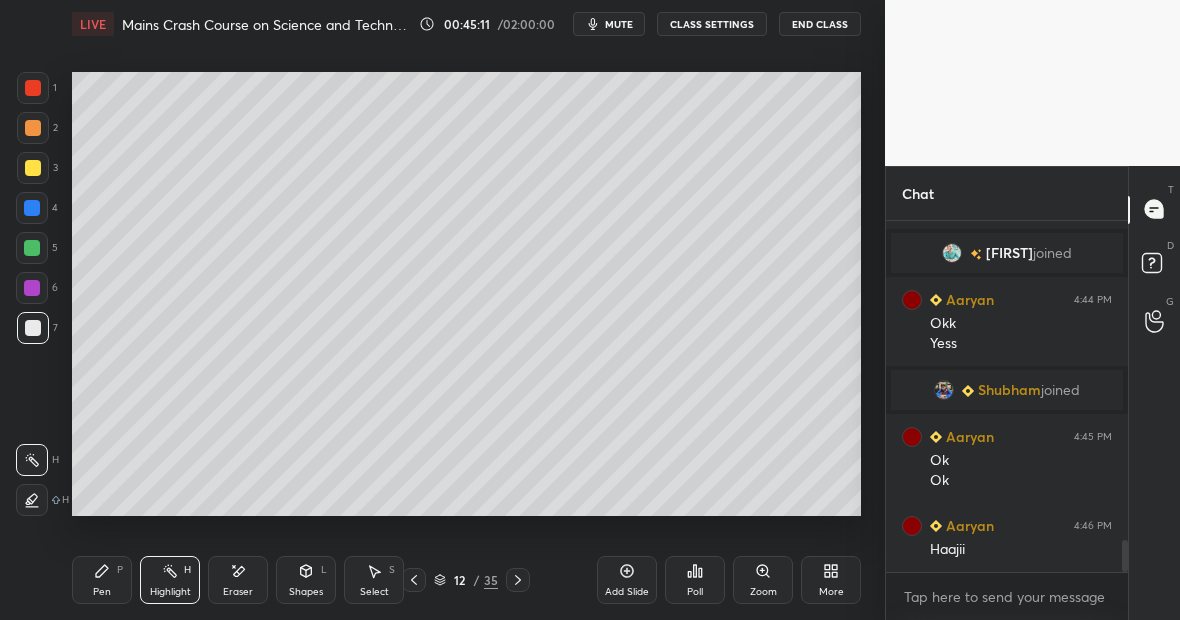 click 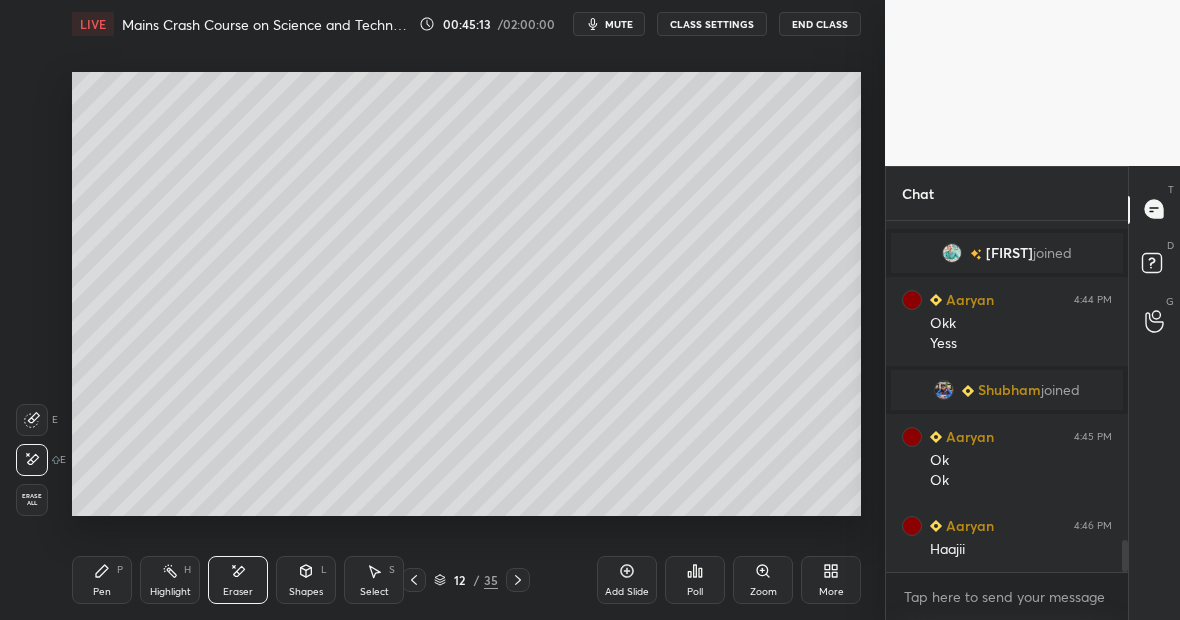 click 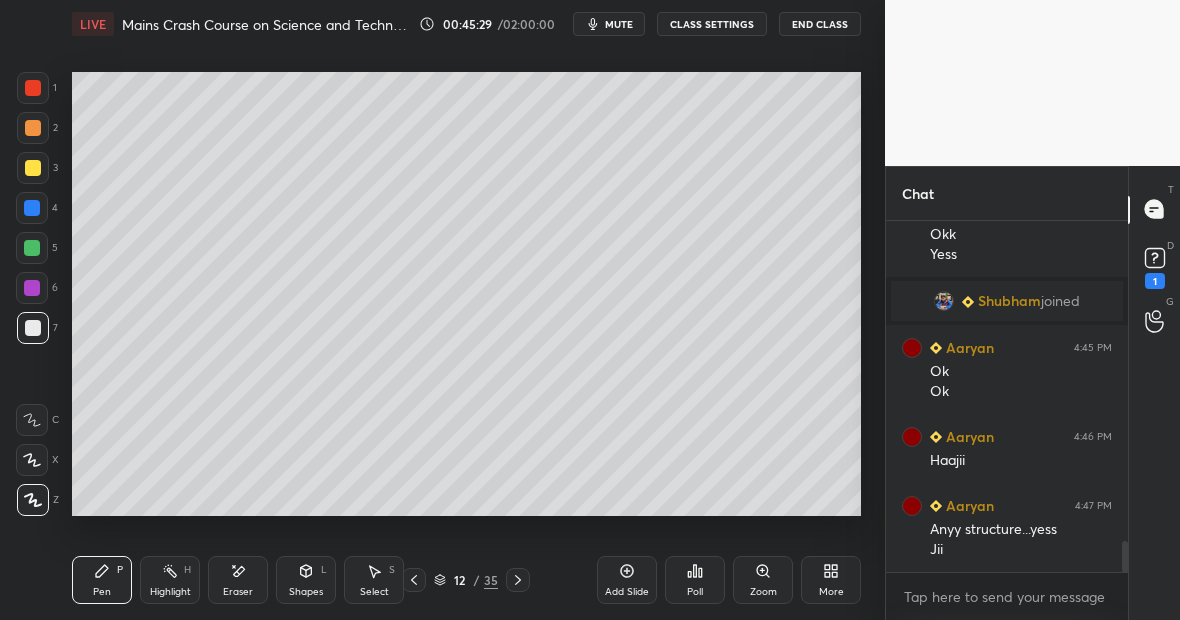 scroll, scrollTop: 3641, scrollLeft: 0, axis: vertical 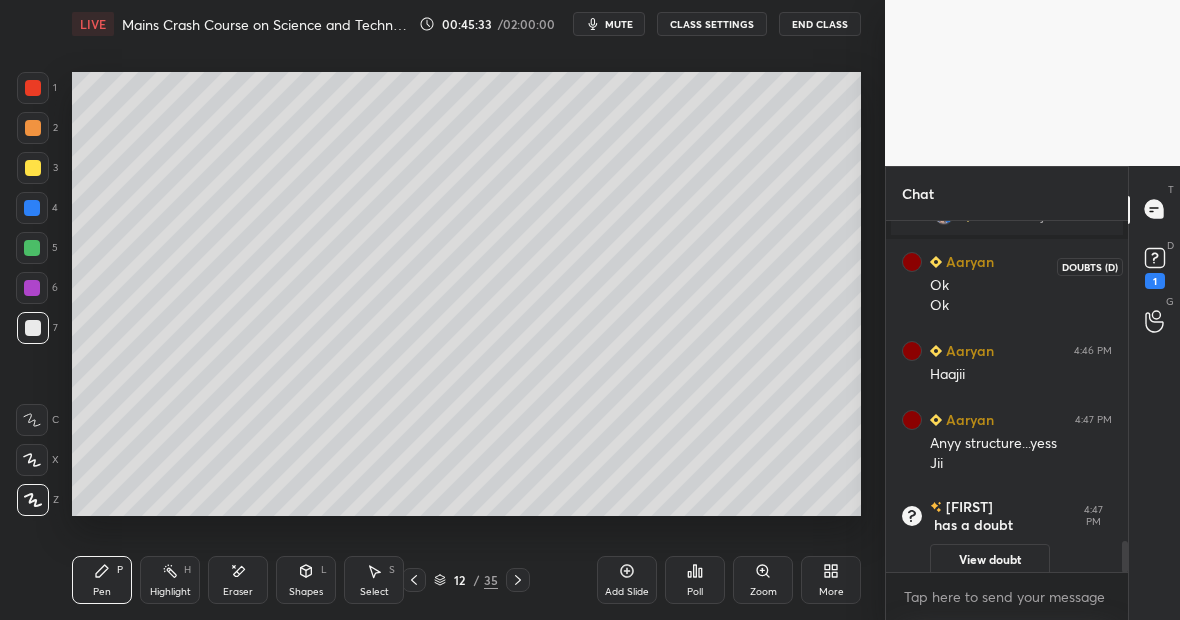 click 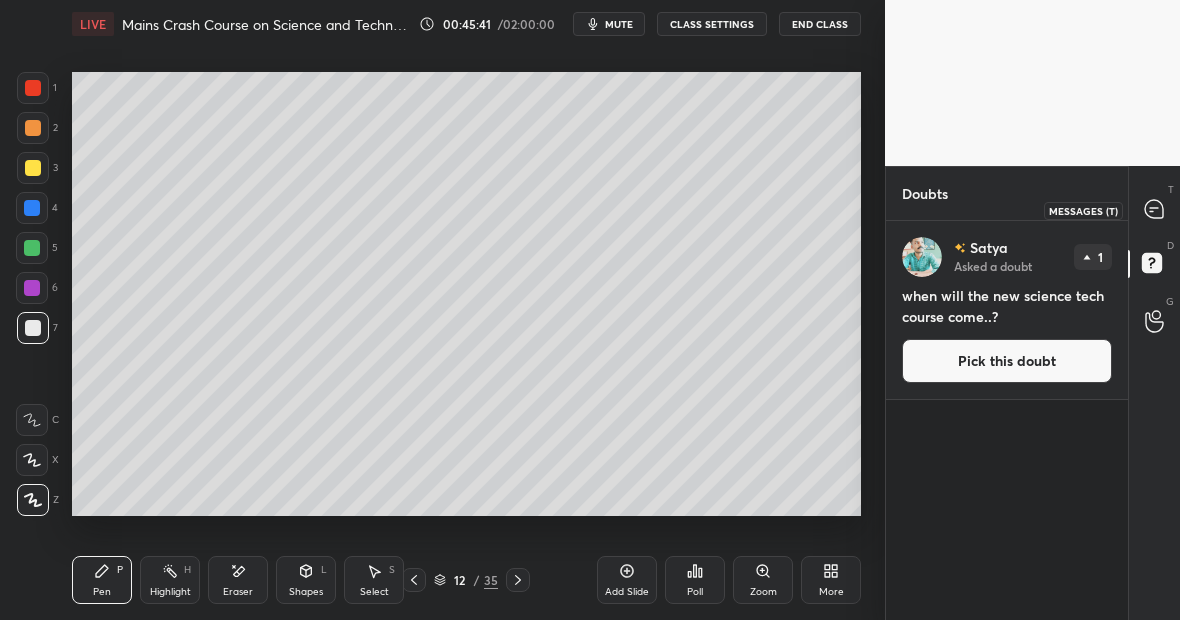 click 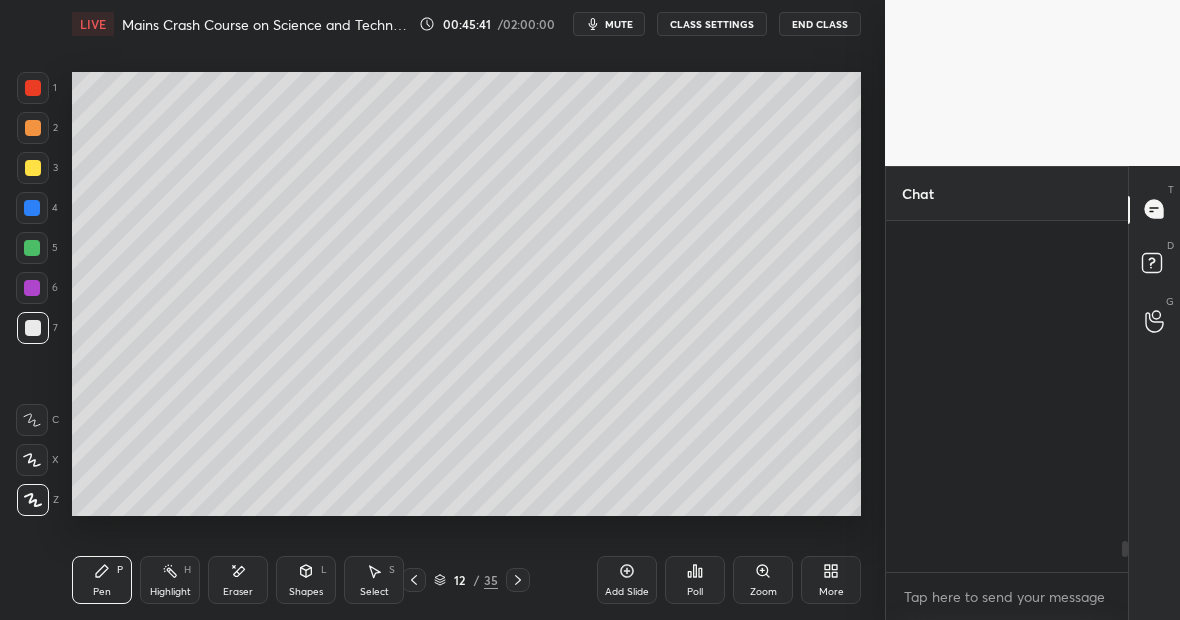 scroll, scrollTop: 3680, scrollLeft: 0, axis: vertical 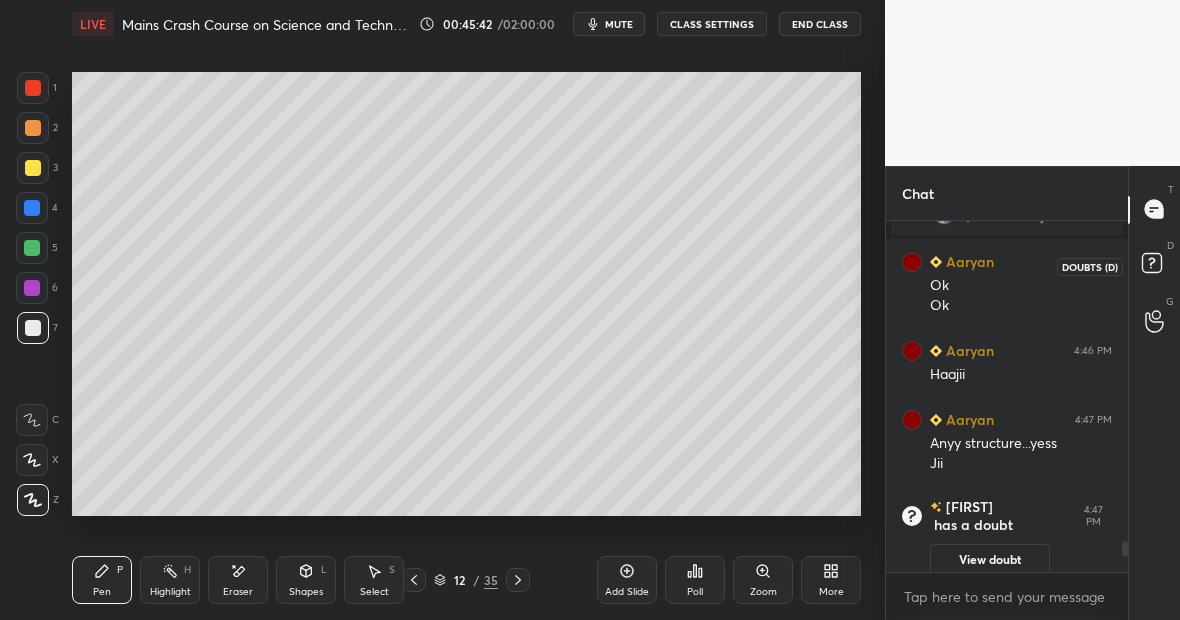 click 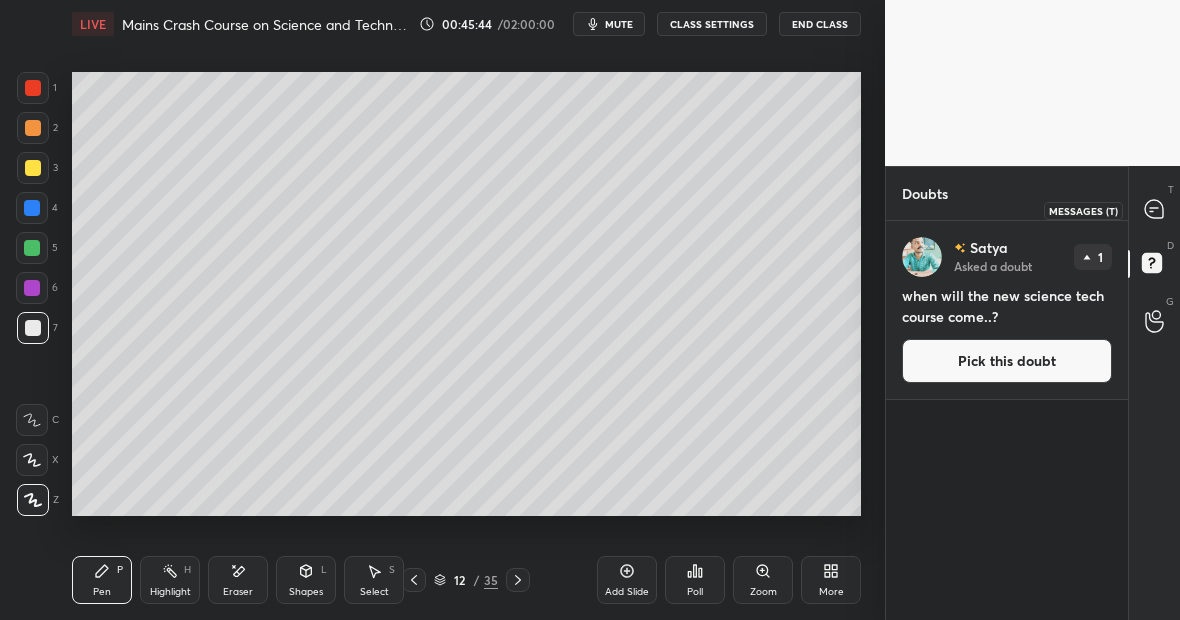 click 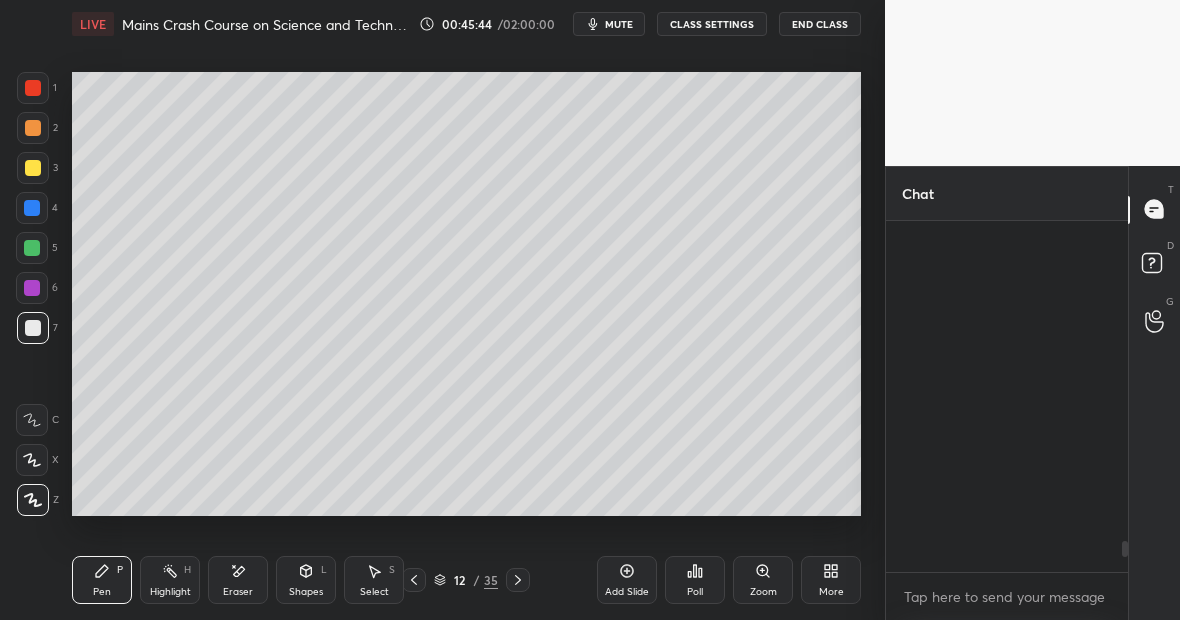 scroll, scrollTop: 3680, scrollLeft: 0, axis: vertical 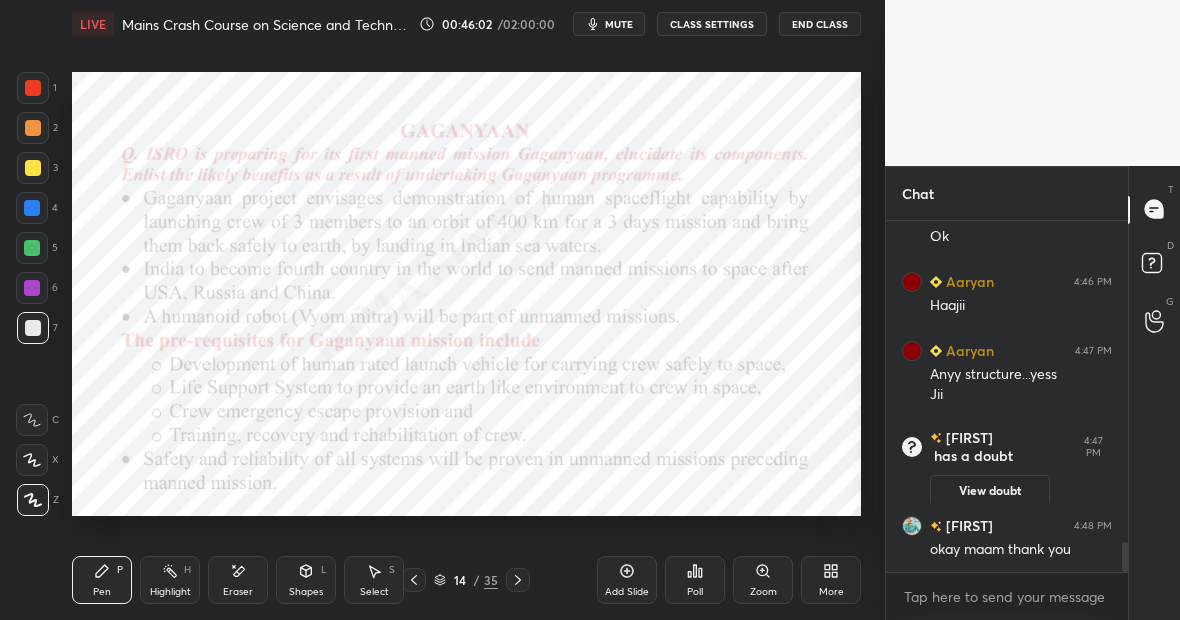click at bounding box center (32, 208) 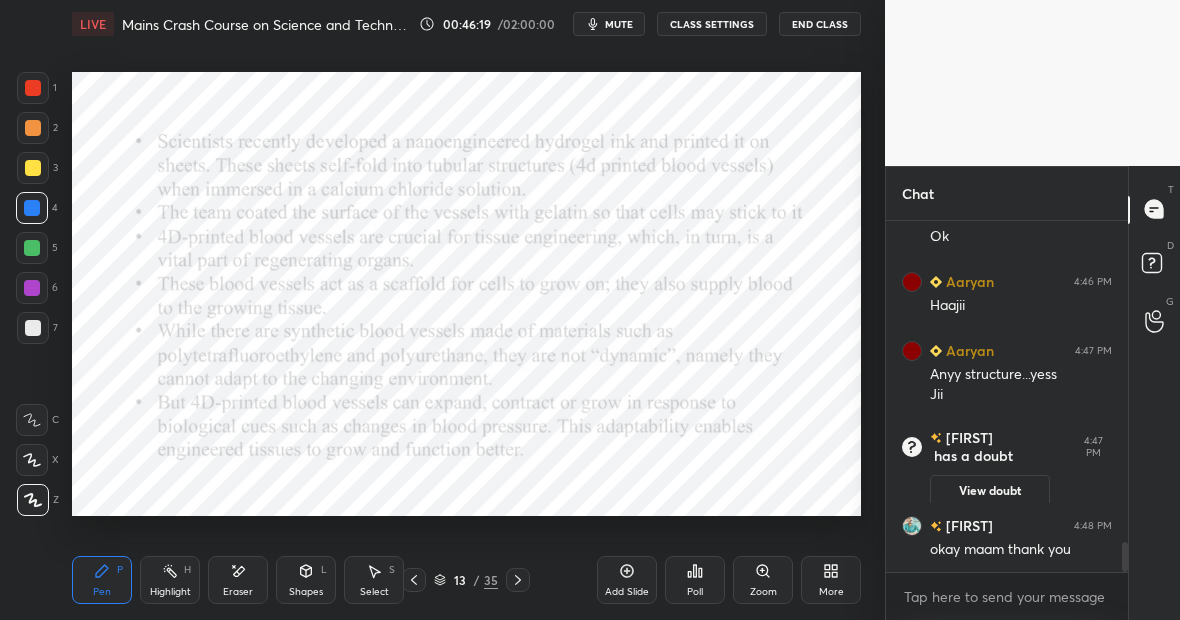 click at bounding box center [33, 88] 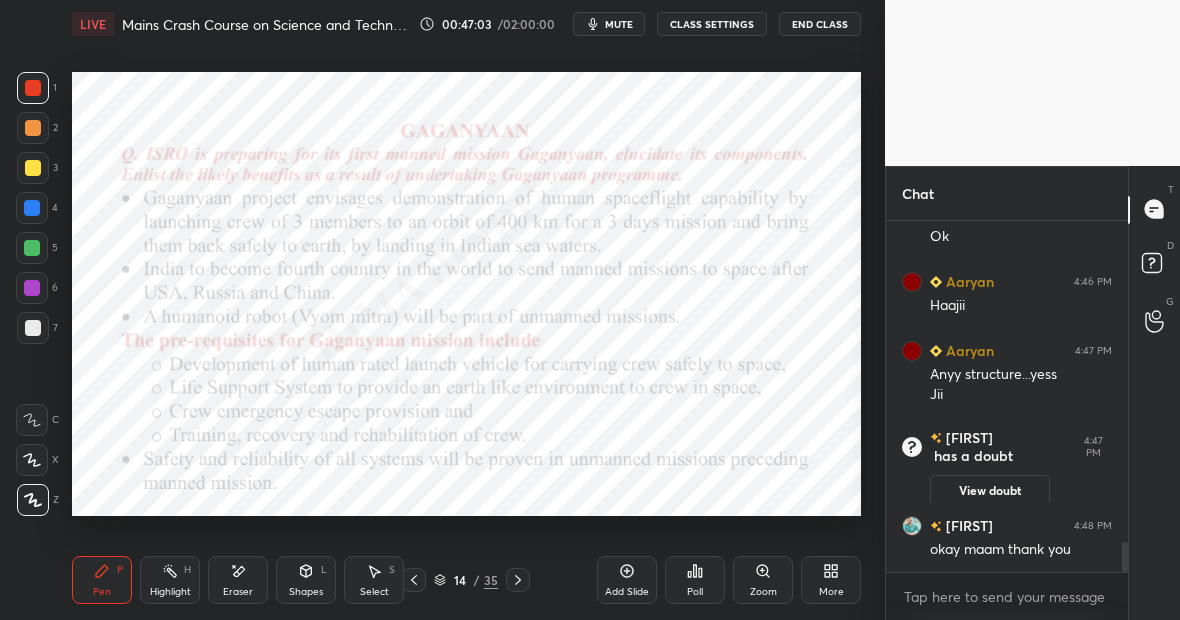 scroll, scrollTop: 304, scrollLeft: 236, axis: both 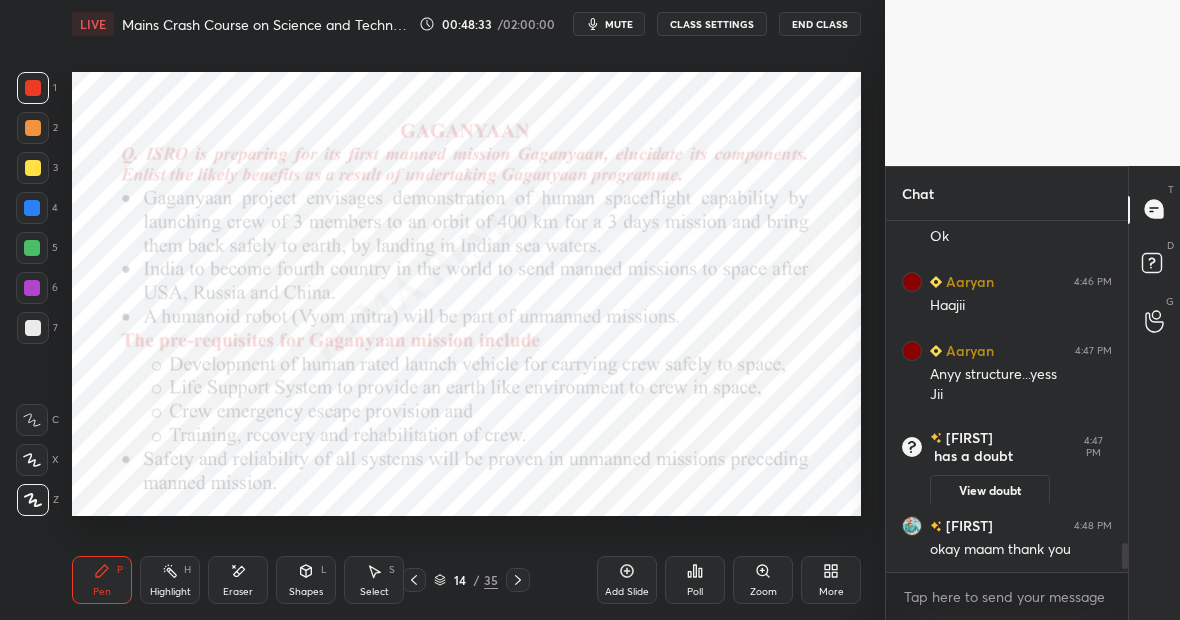 click at bounding box center (32, 248) 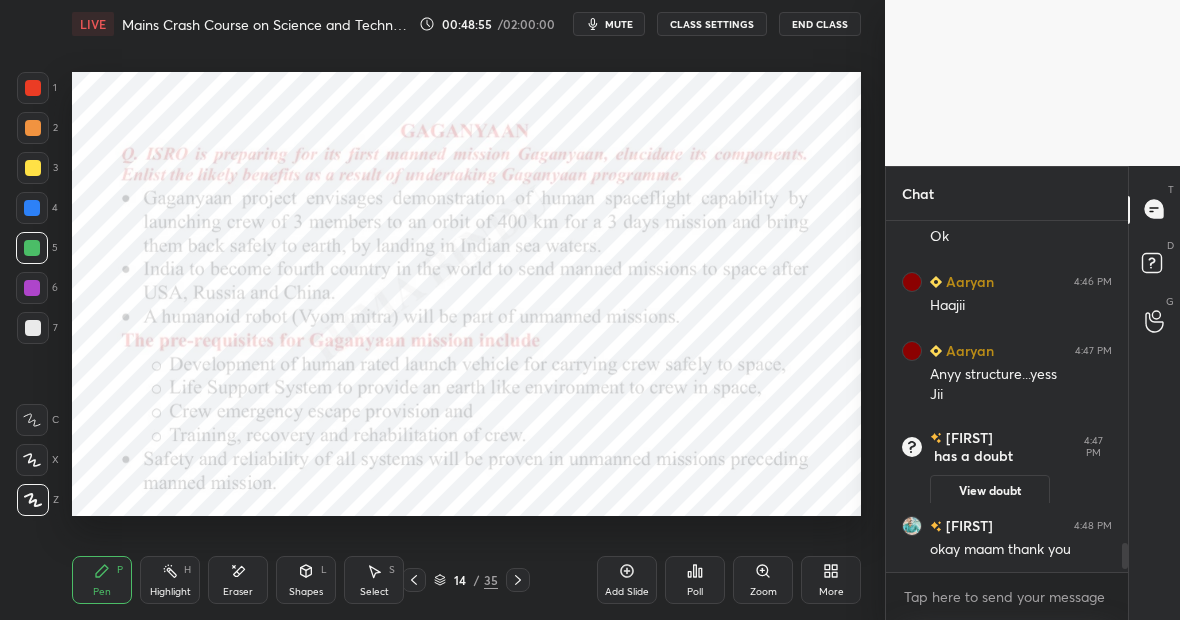 click on "Highlight" at bounding box center [170, 592] 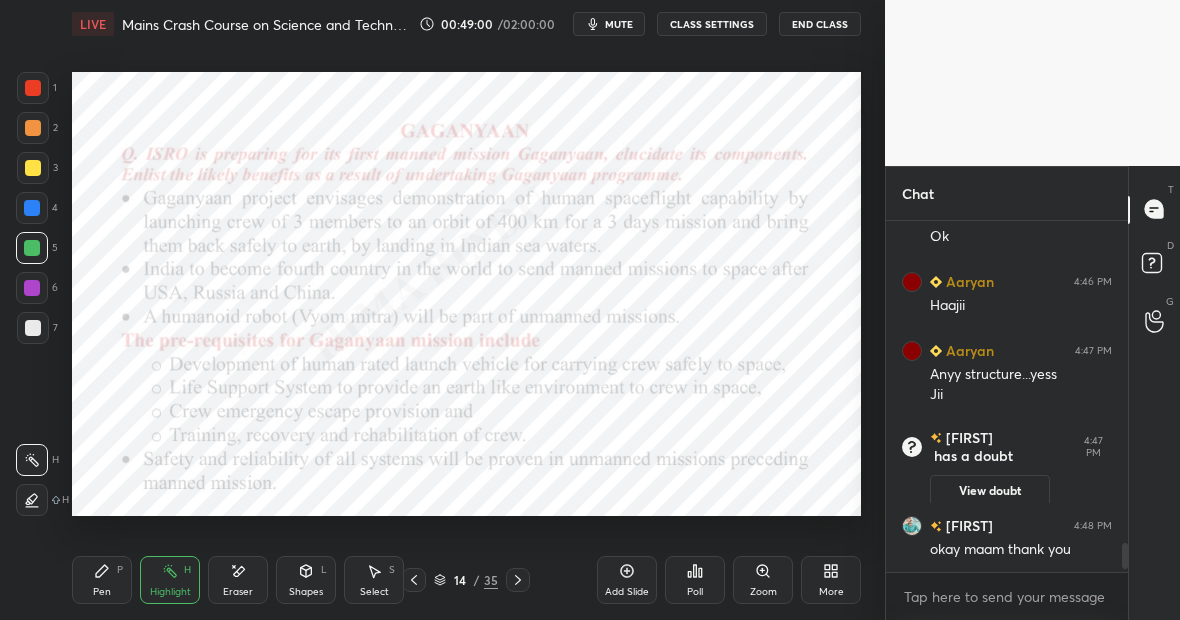 click 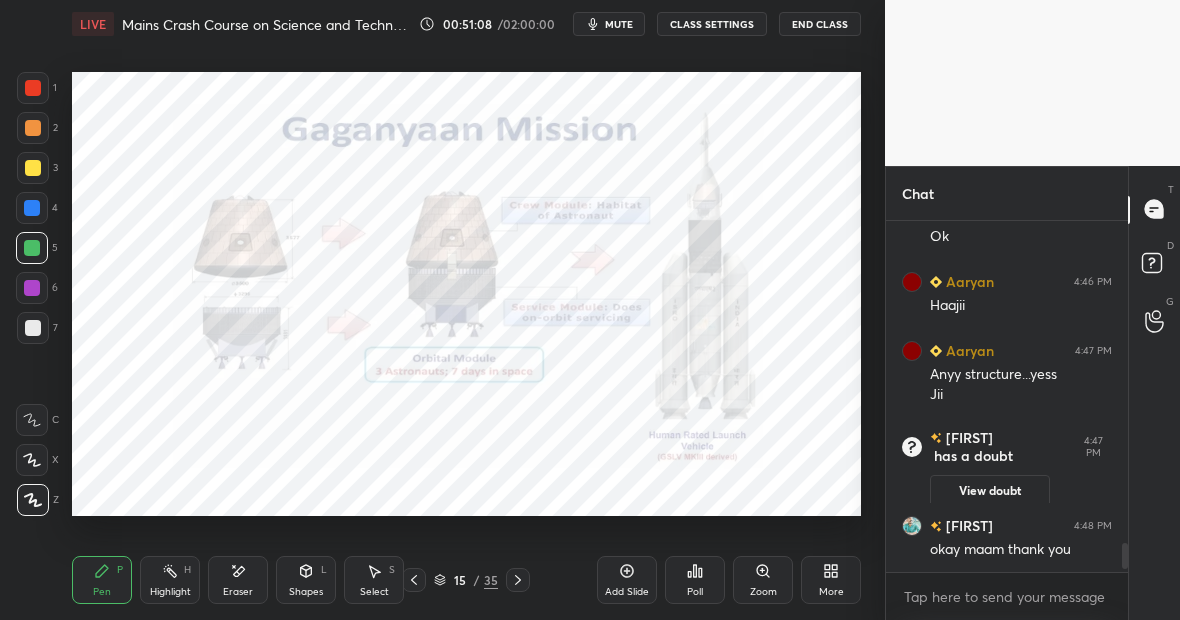 click at bounding box center [33, 88] 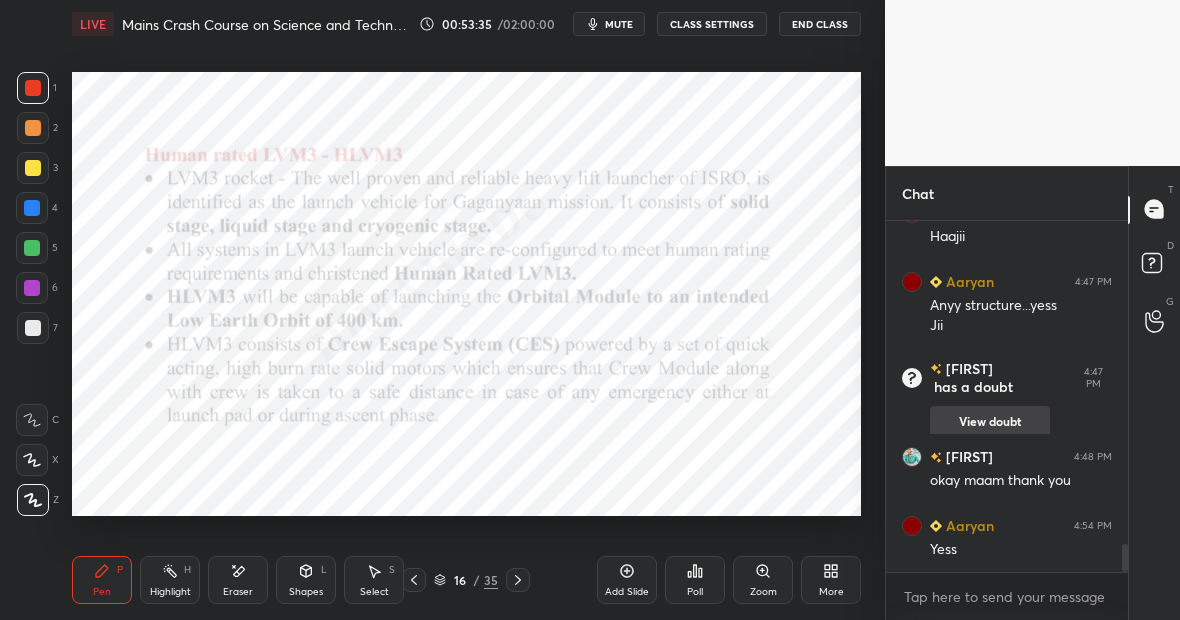 scroll, scrollTop: 4096, scrollLeft: 0, axis: vertical 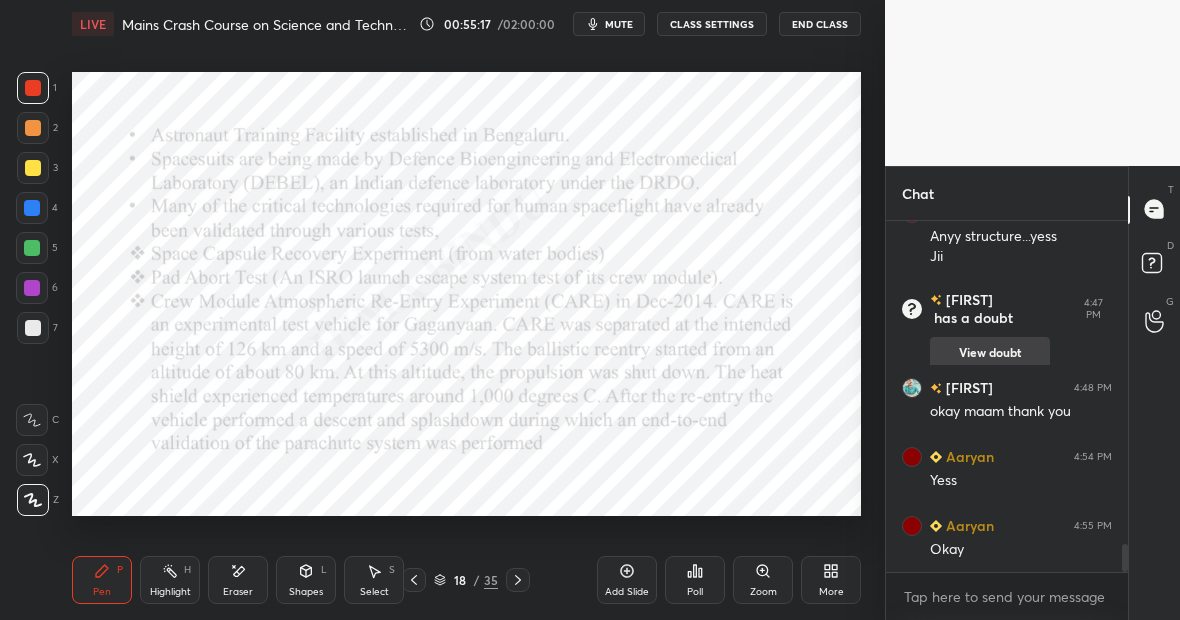 click on "Setting up your live class Poll for   secs No correct answer Start poll" at bounding box center [466, 294] 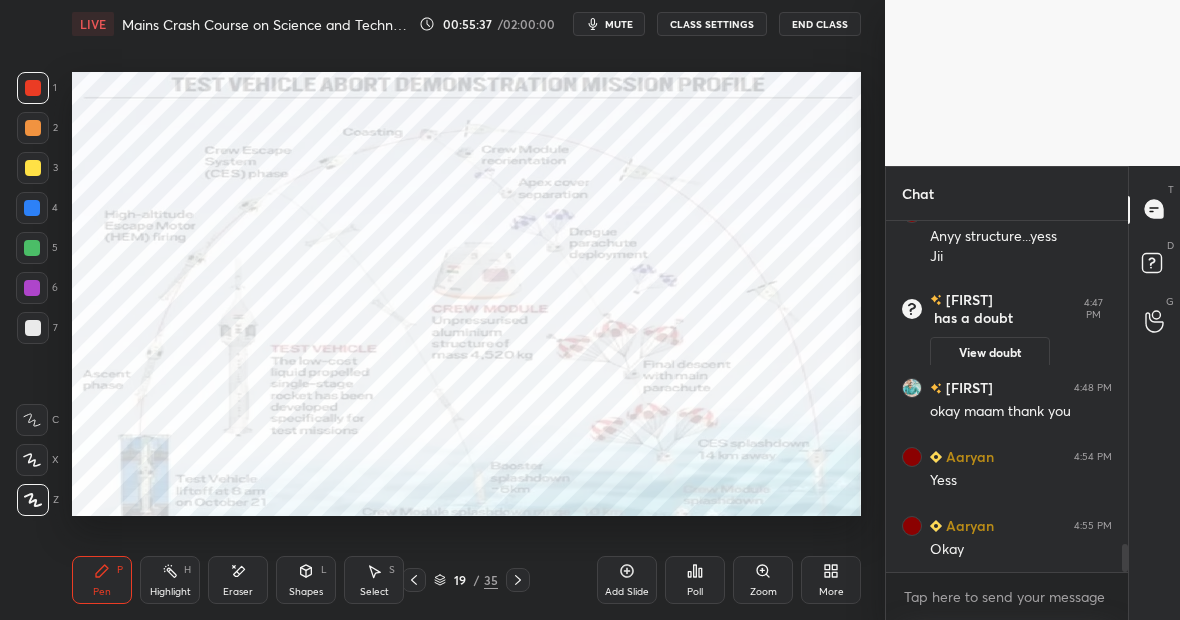 click on "Highlight H" at bounding box center (170, 580) 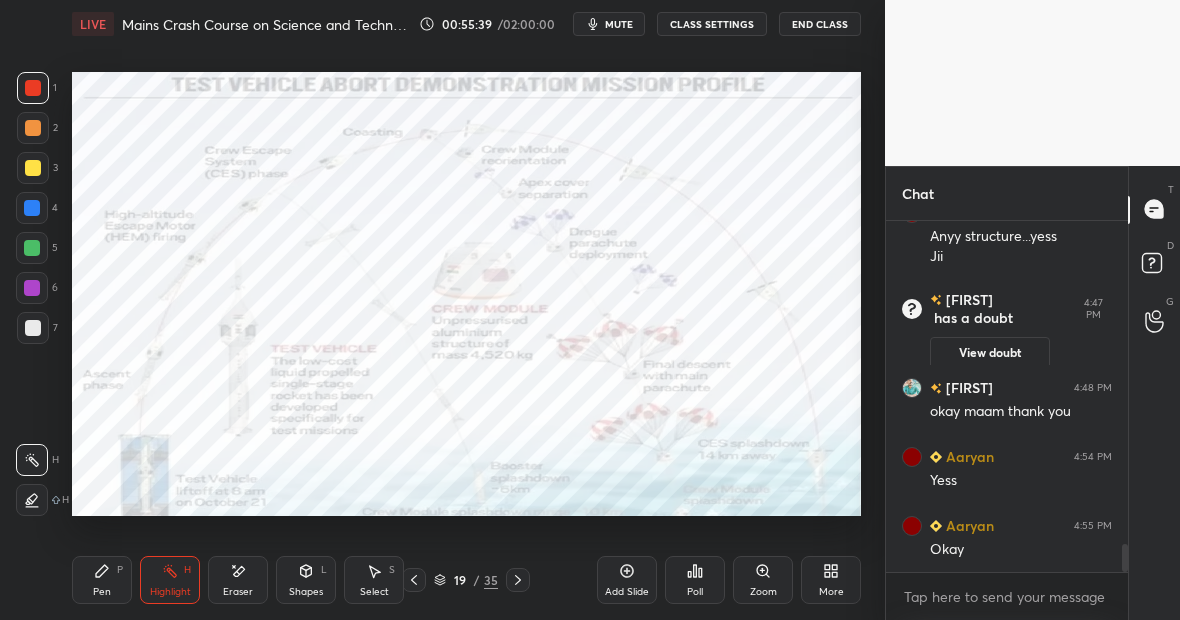 click 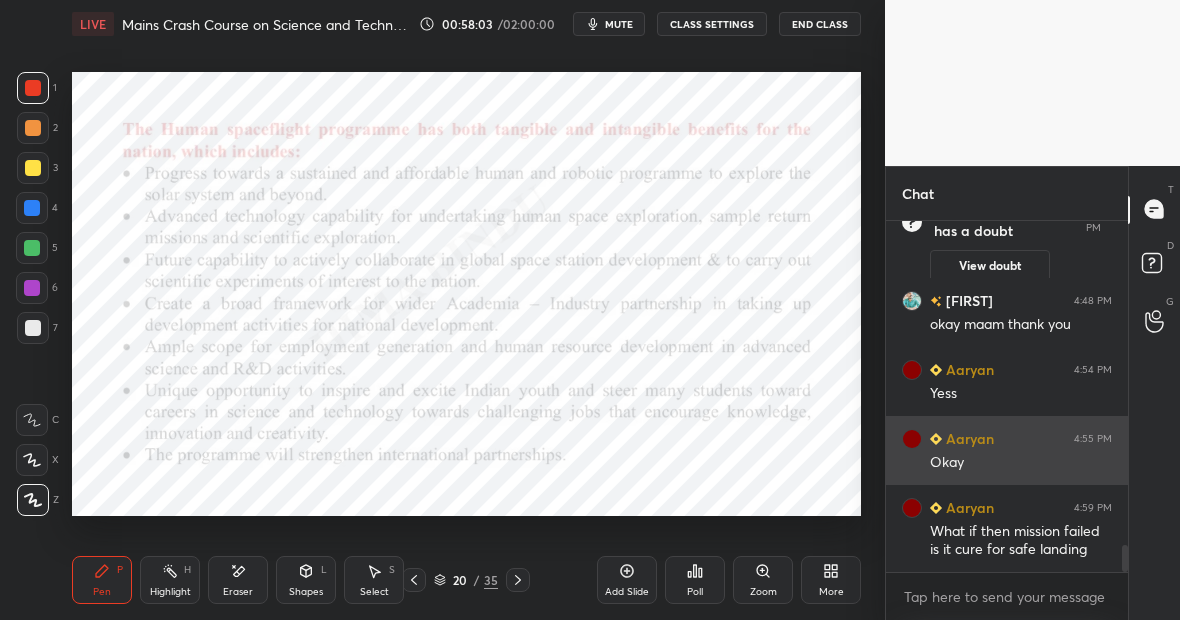 scroll, scrollTop: 4252, scrollLeft: 0, axis: vertical 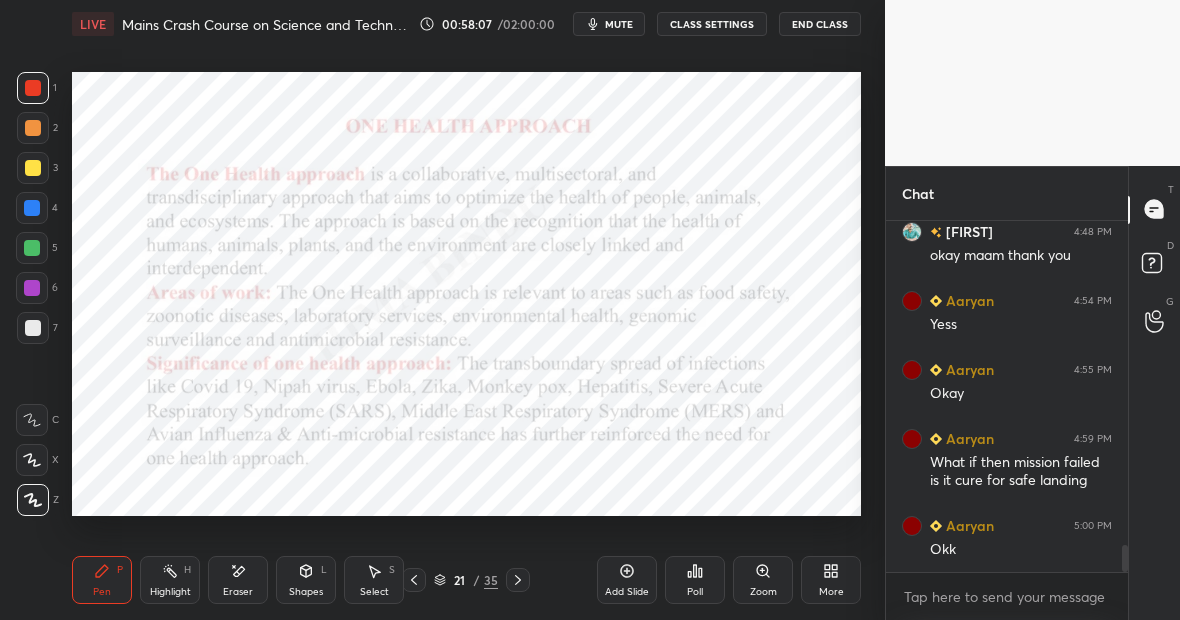 click at bounding box center (32, 208) 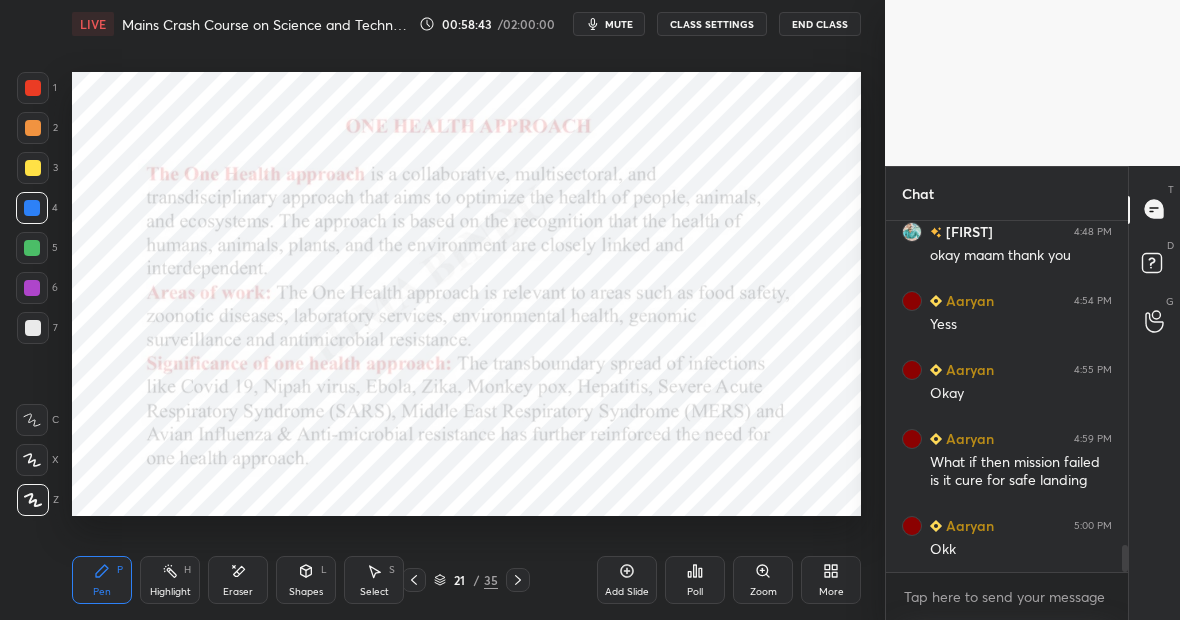 scroll, scrollTop: 4272, scrollLeft: 0, axis: vertical 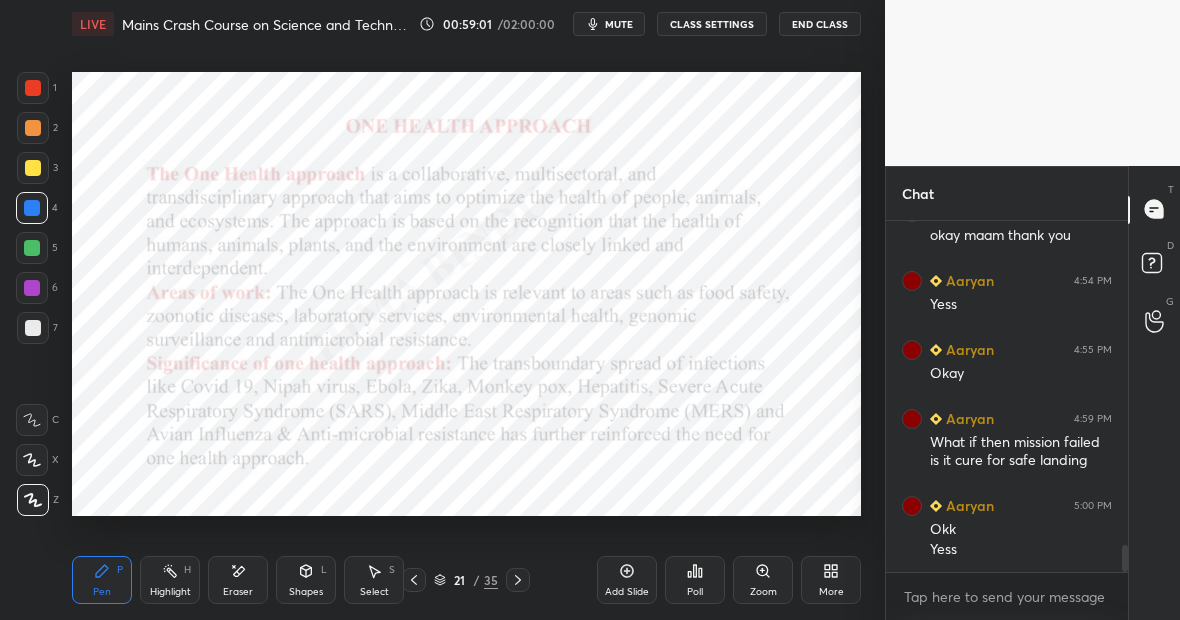click on "Pen P Highlight H Eraser Shapes L Select S" at bounding box center [203, 580] 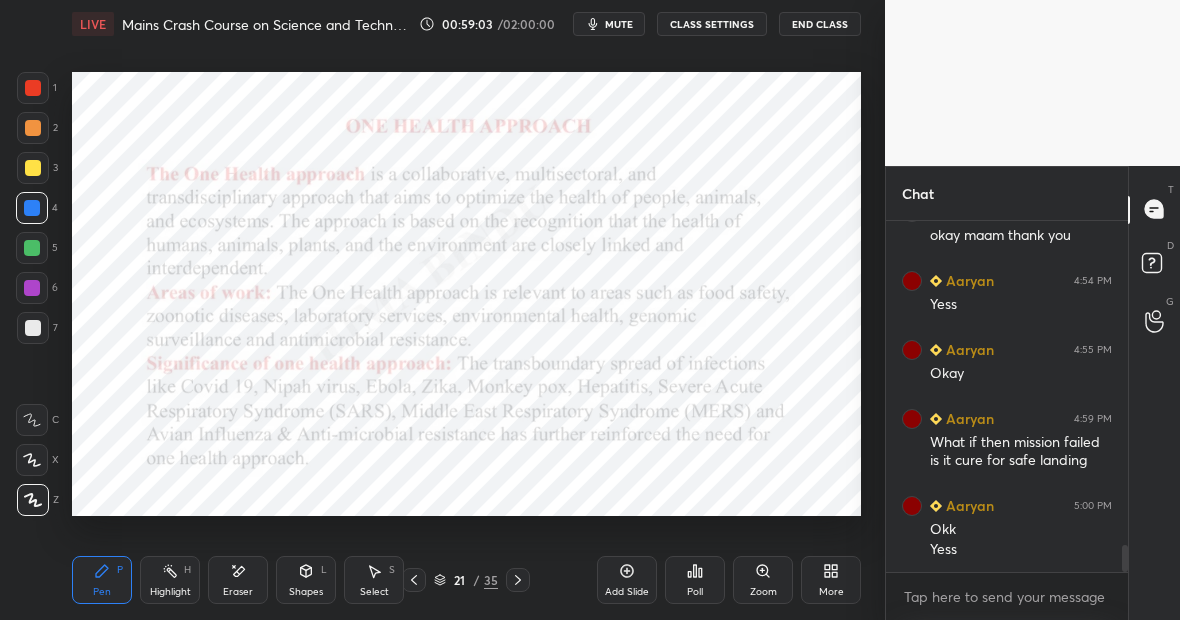 click on "Eraser" at bounding box center [238, 580] 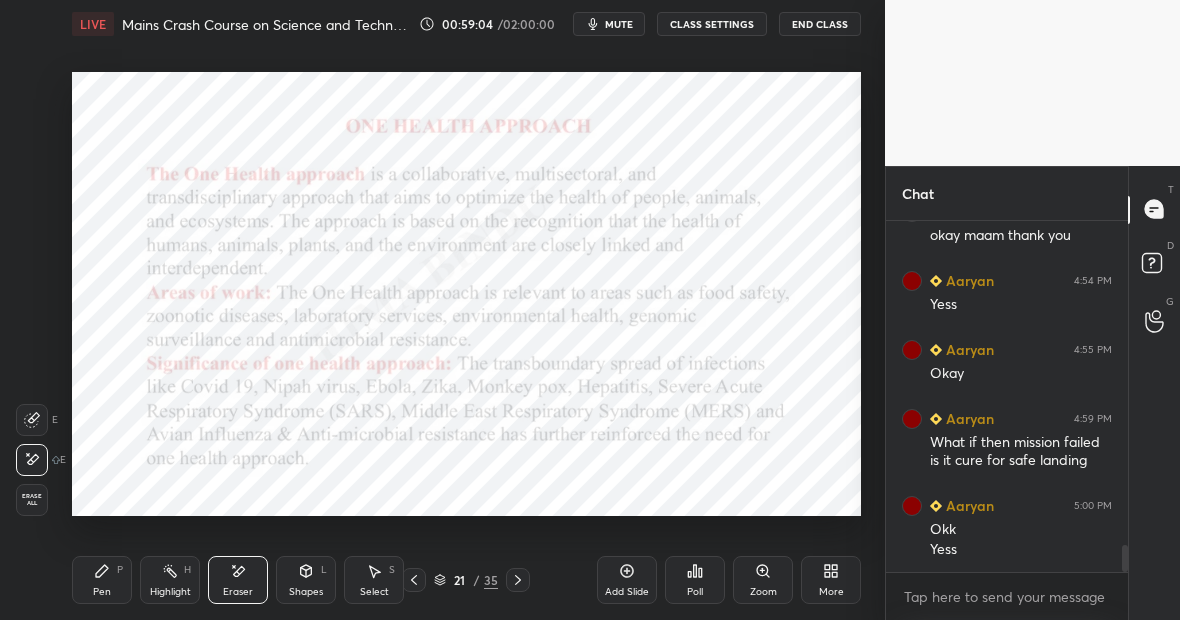 click on "Pen P" at bounding box center (102, 580) 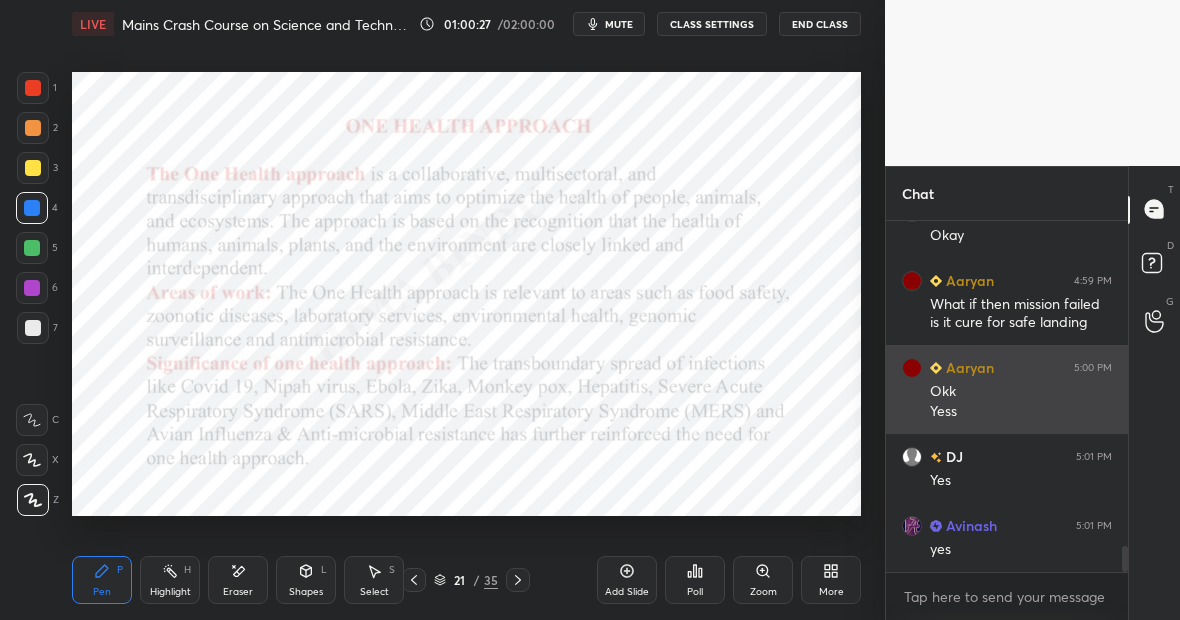 scroll, scrollTop: 4479, scrollLeft: 0, axis: vertical 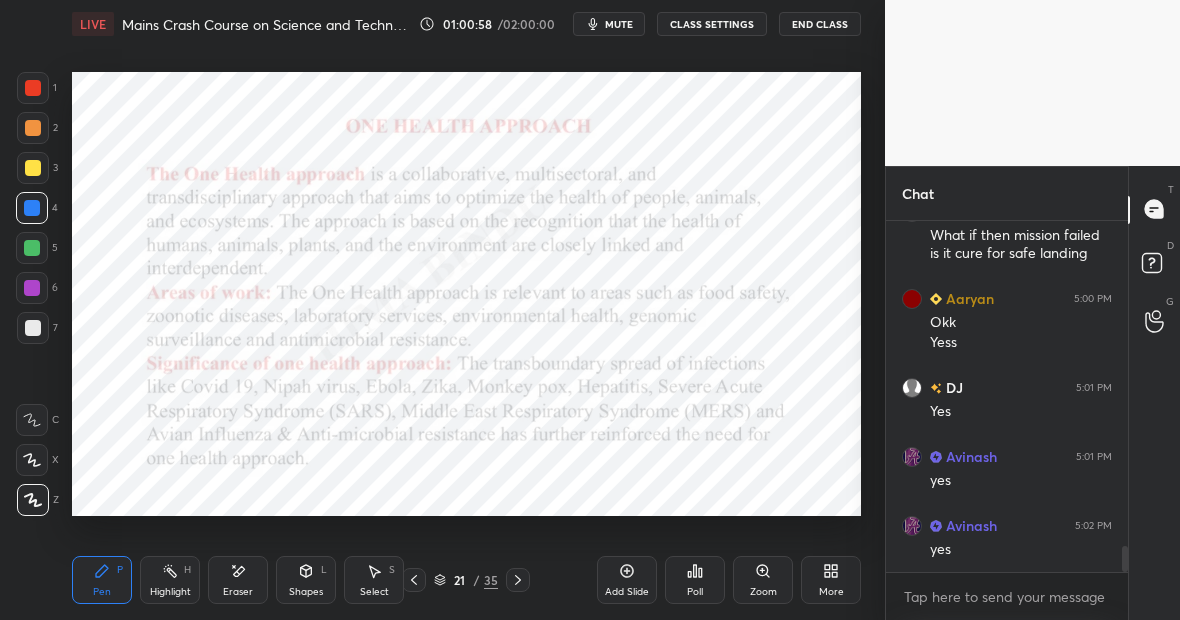 click on "Highlight H" at bounding box center (170, 580) 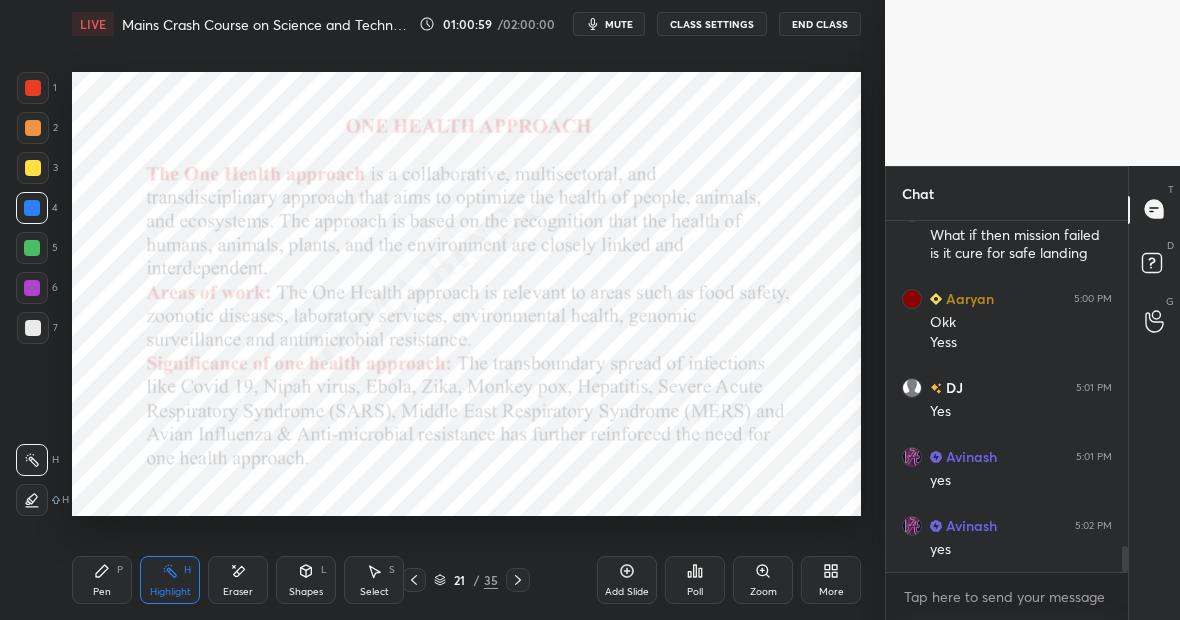 click 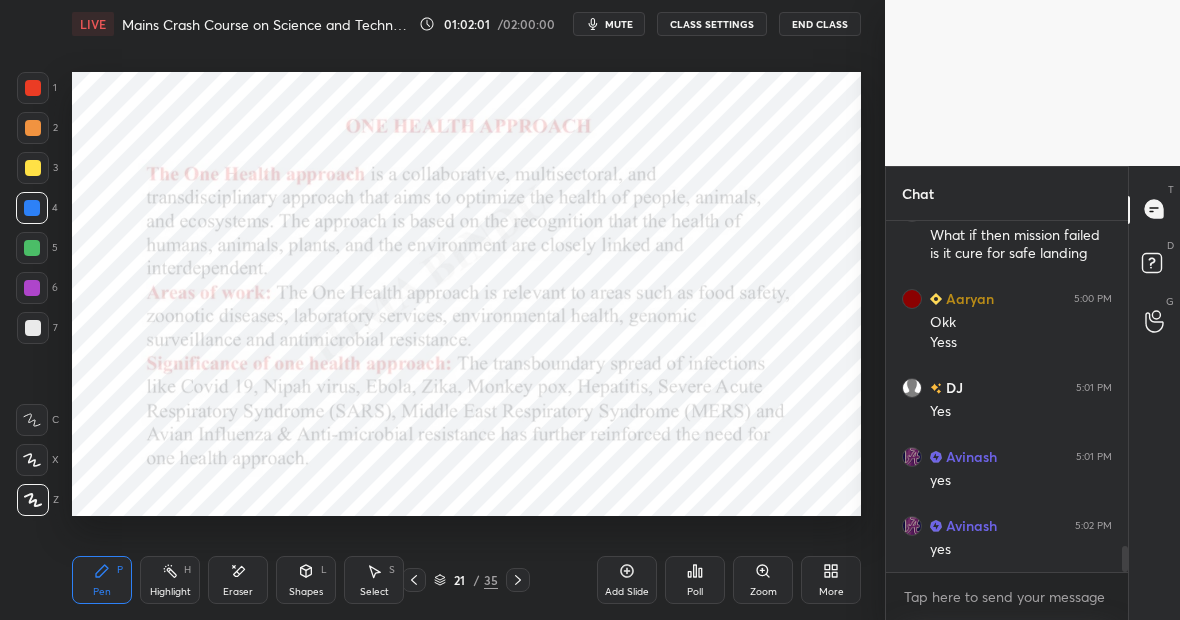 click 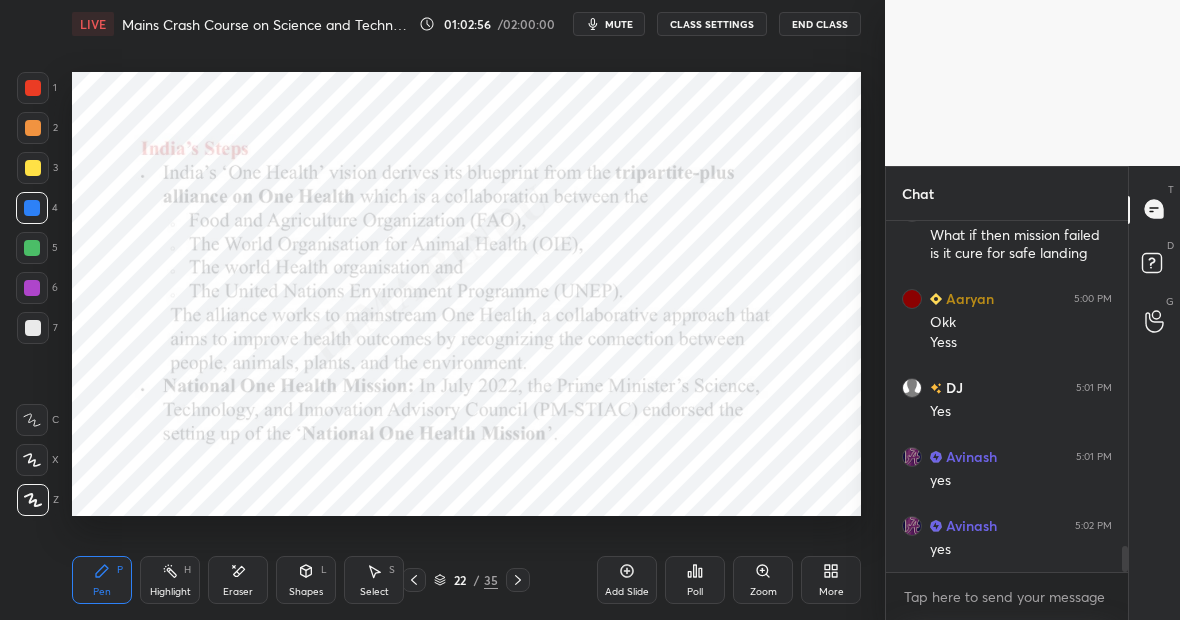 click 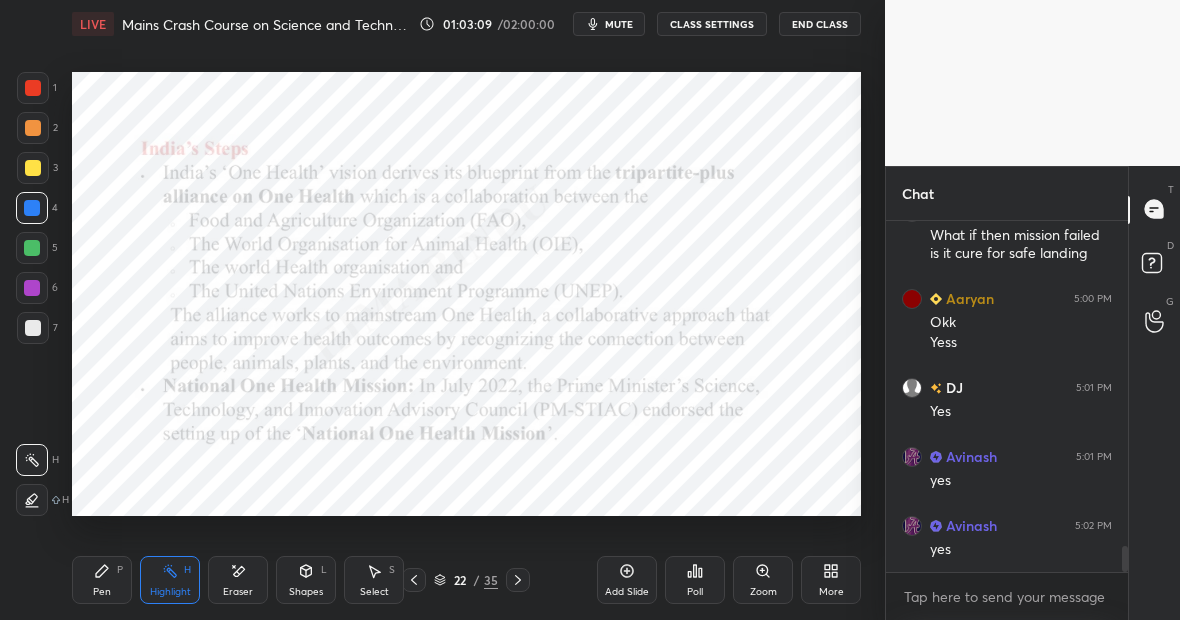 click on "Pen P" at bounding box center (102, 580) 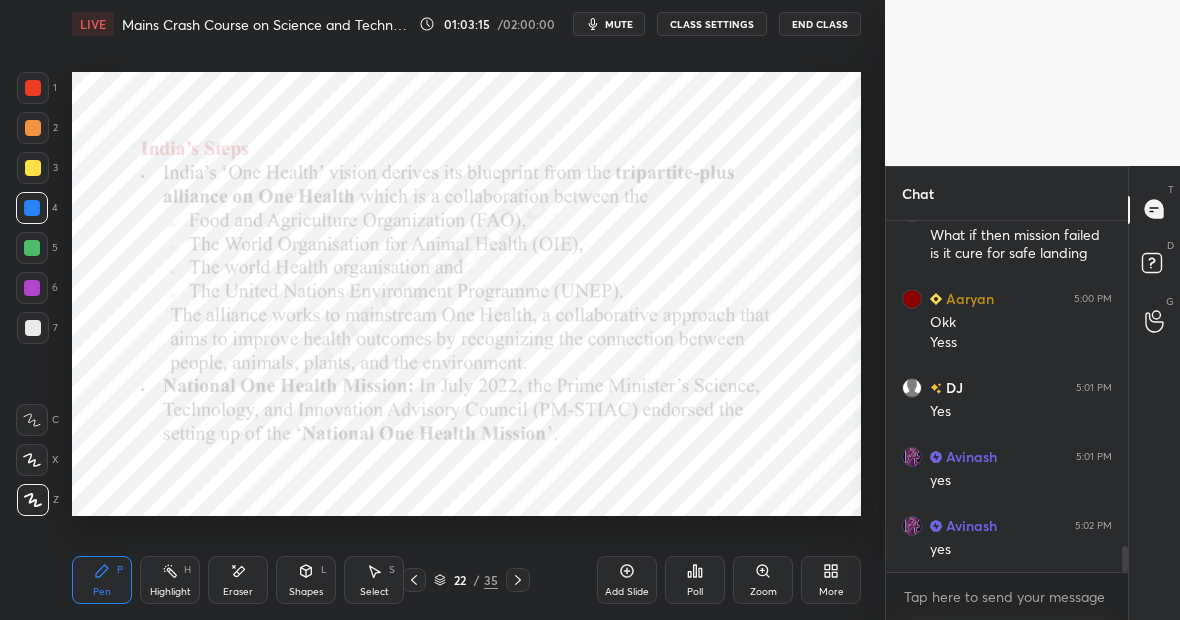 click on "Highlight H" at bounding box center [170, 580] 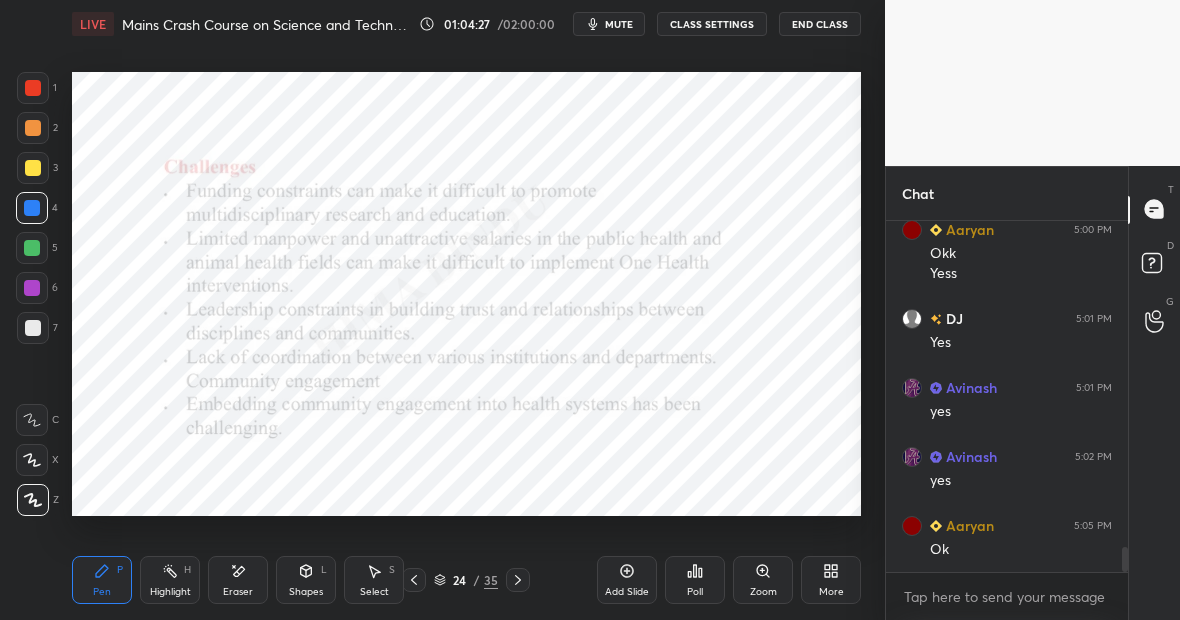 scroll, scrollTop: 4596, scrollLeft: 0, axis: vertical 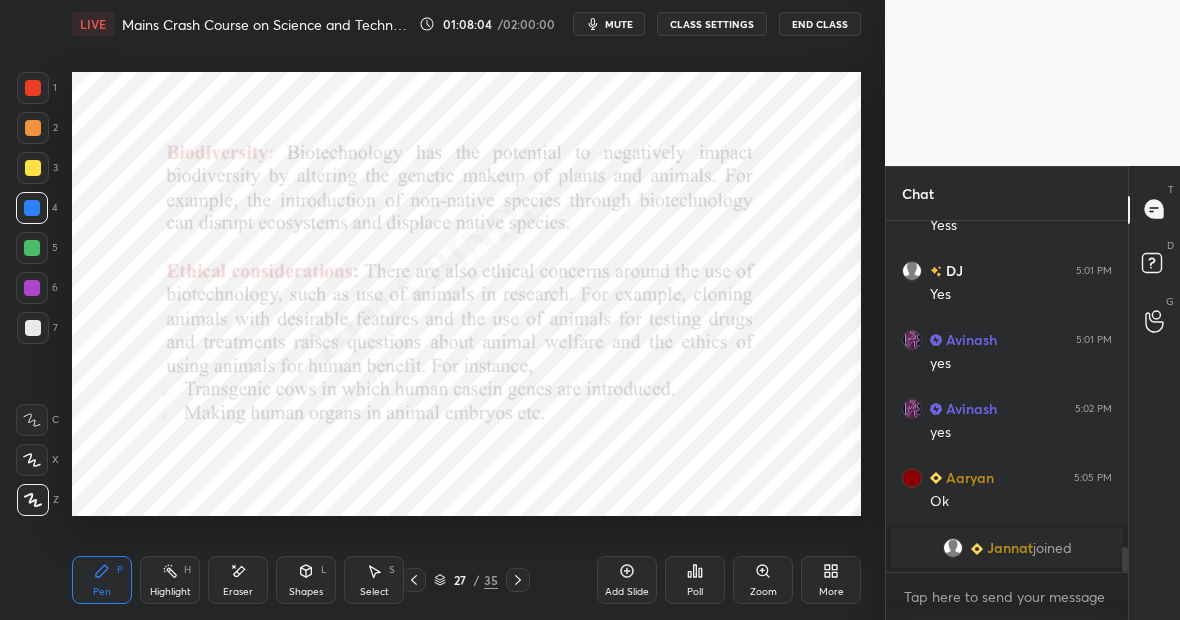 click at bounding box center [32, 248] 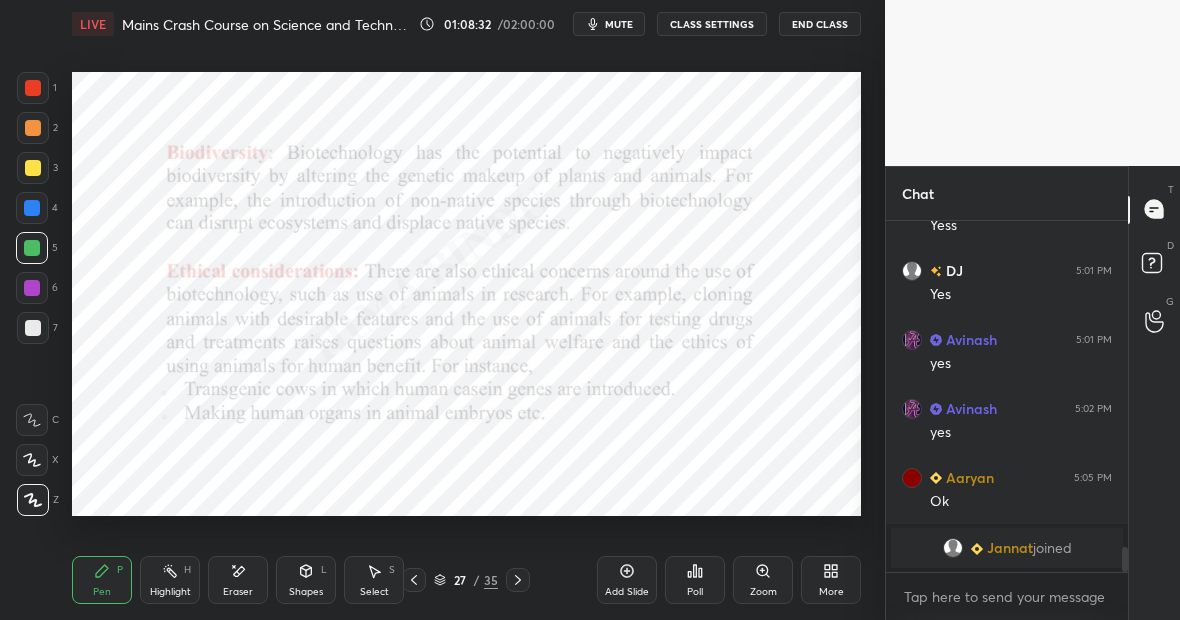 scroll, scrollTop: 4112, scrollLeft: 0, axis: vertical 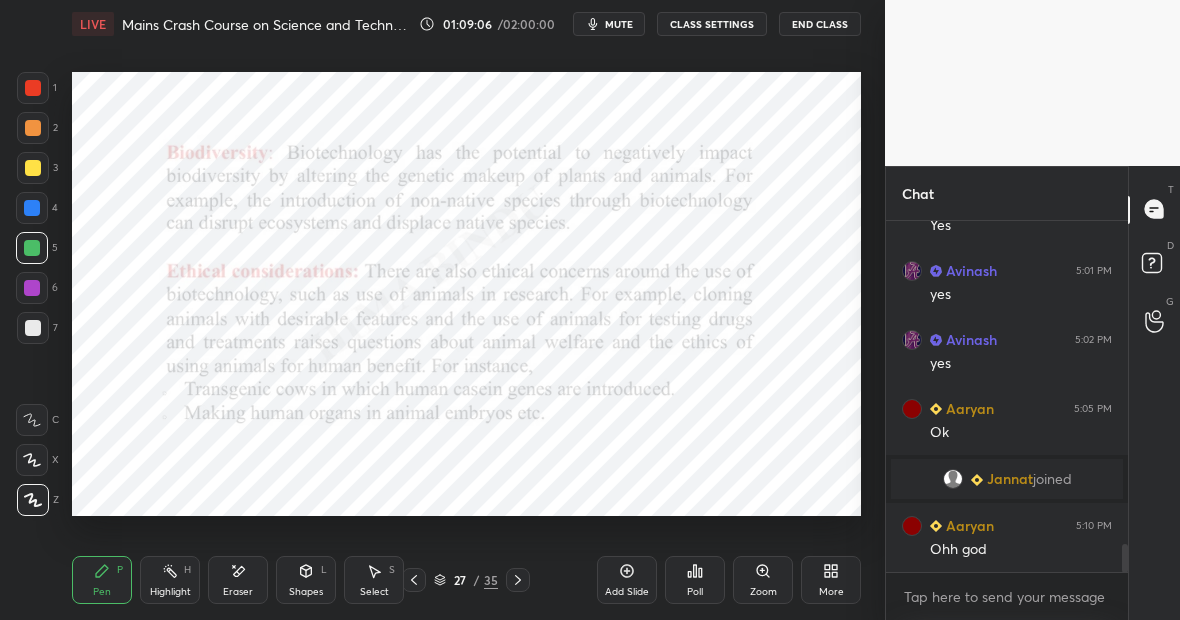 click 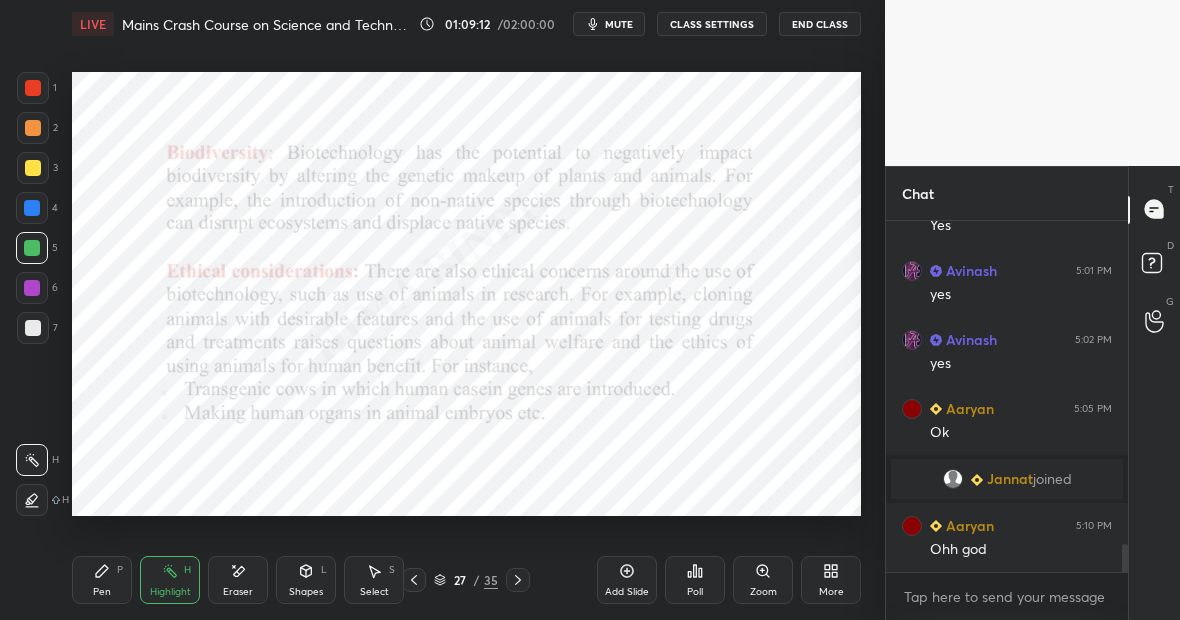 click 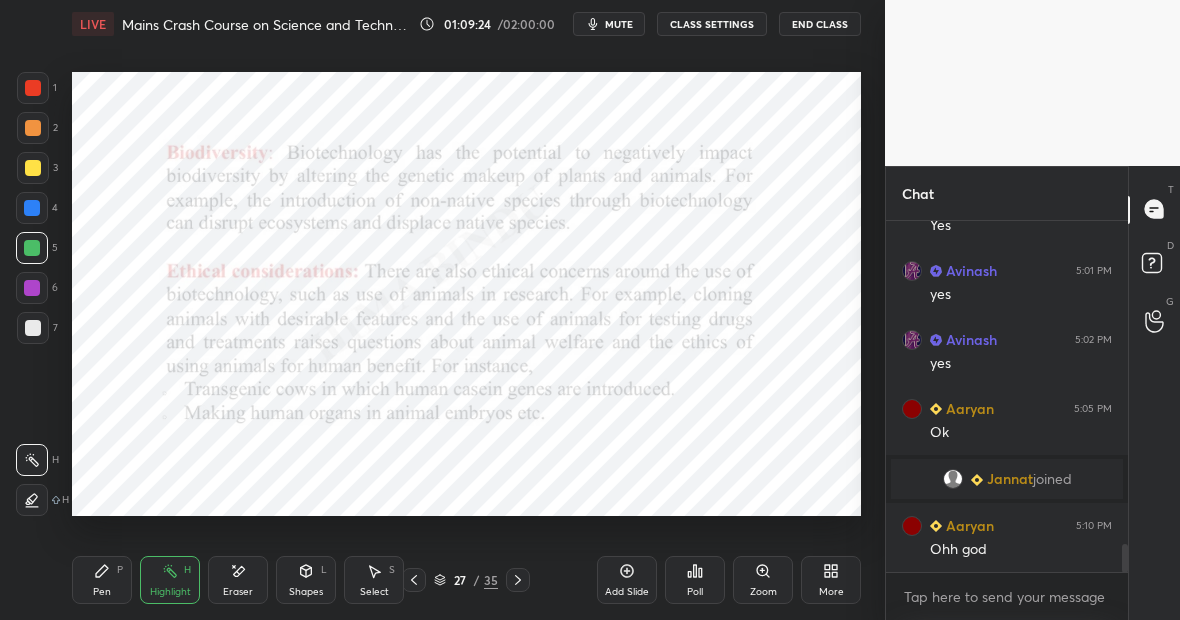 click on "Pen P" at bounding box center [102, 580] 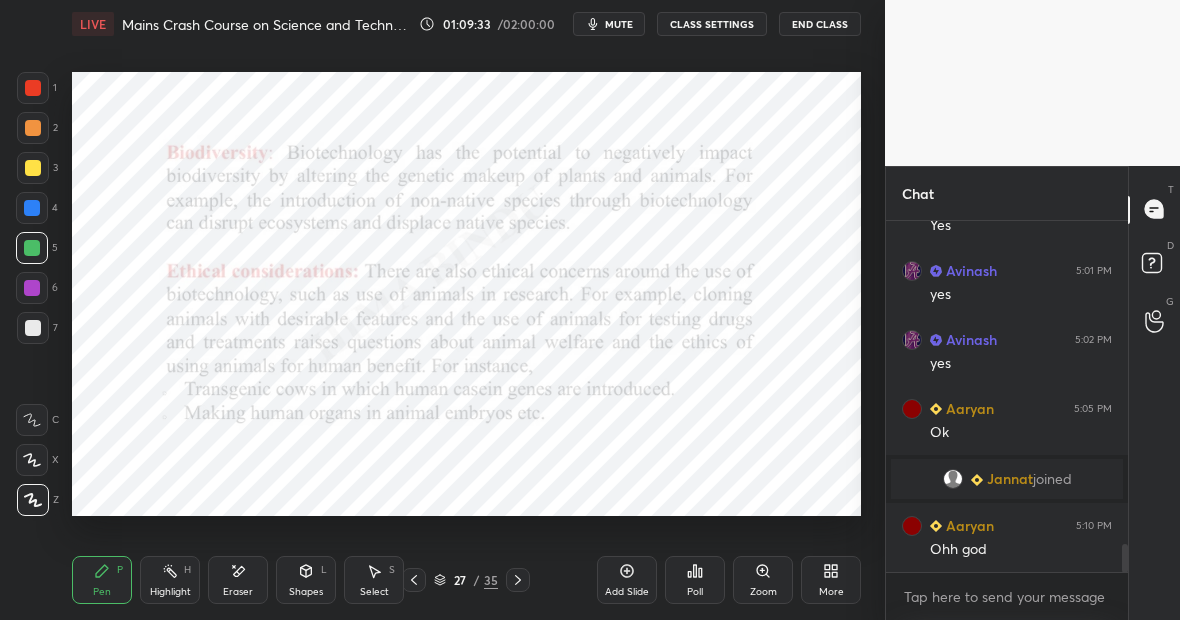 click on "Highlight H" at bounding box center [170, 580] 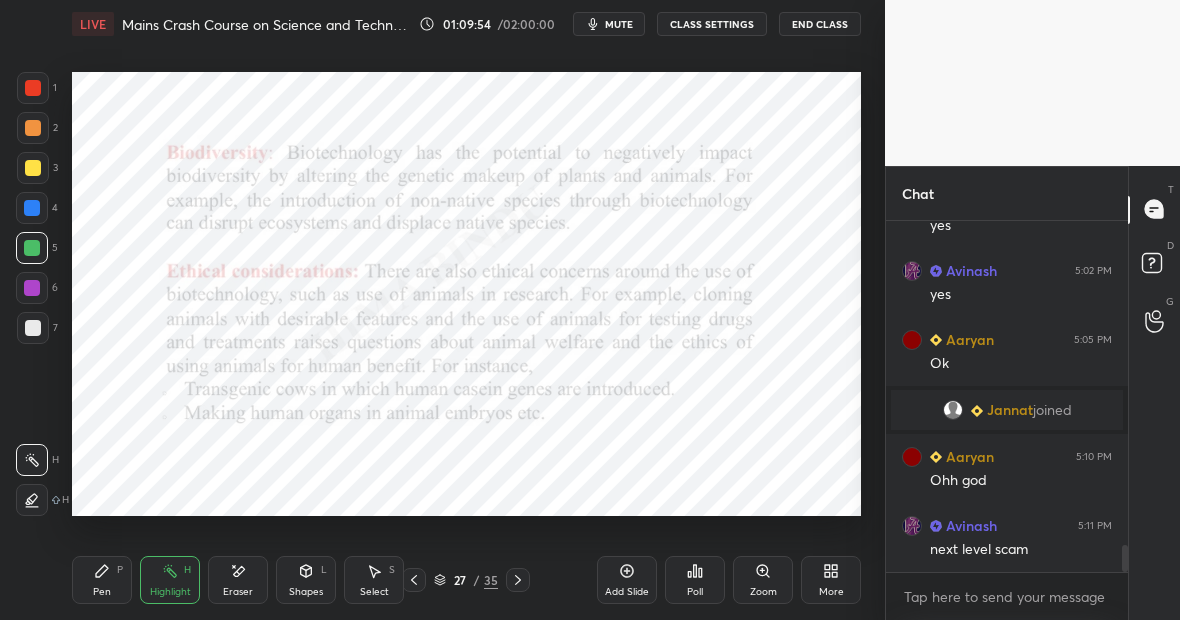 scroll, scrollTop: 4250, scrollLeft: 0, axis: vertical 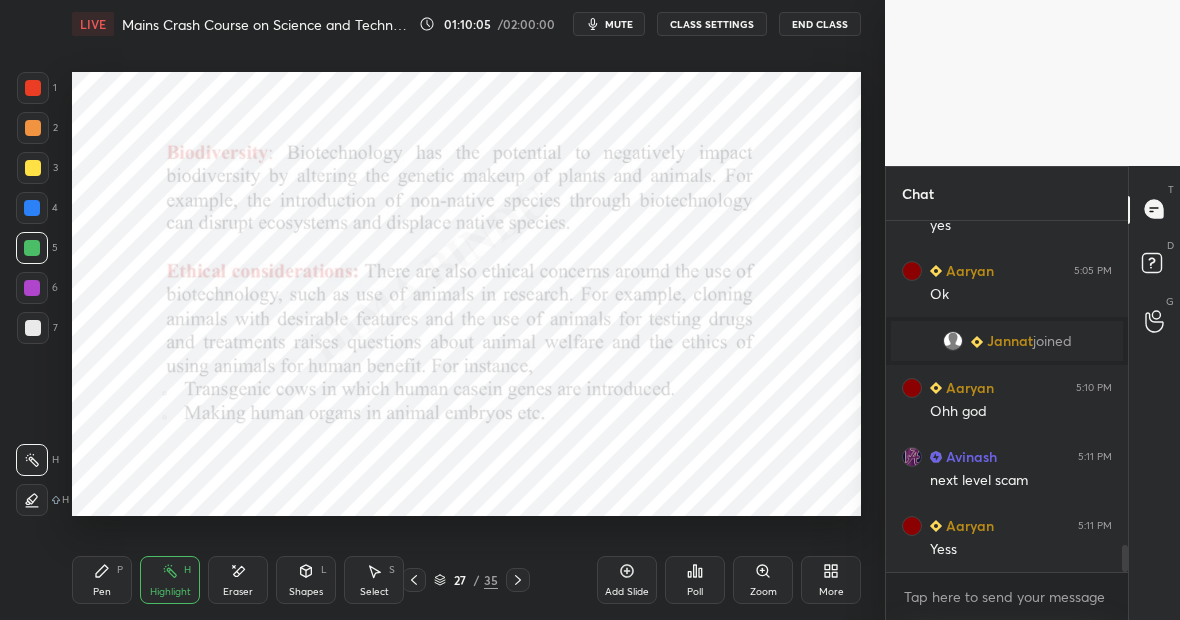 click on "Highlight H" at bounding box center (170, 580) 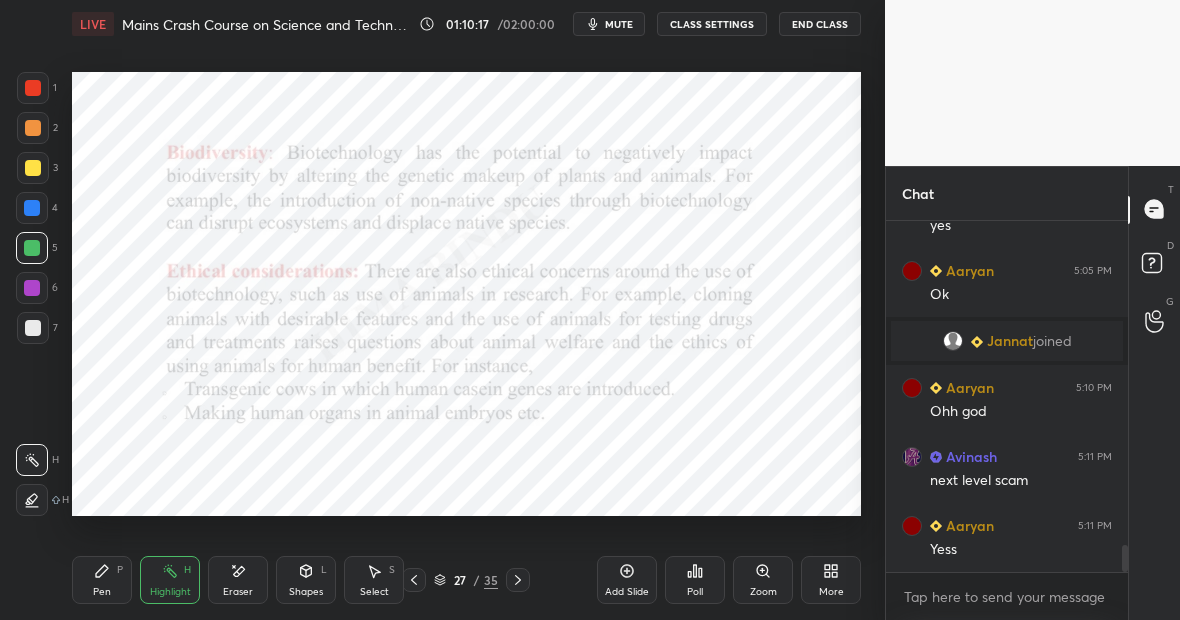 click on "Highlight H" at bounding box center (170, 580) 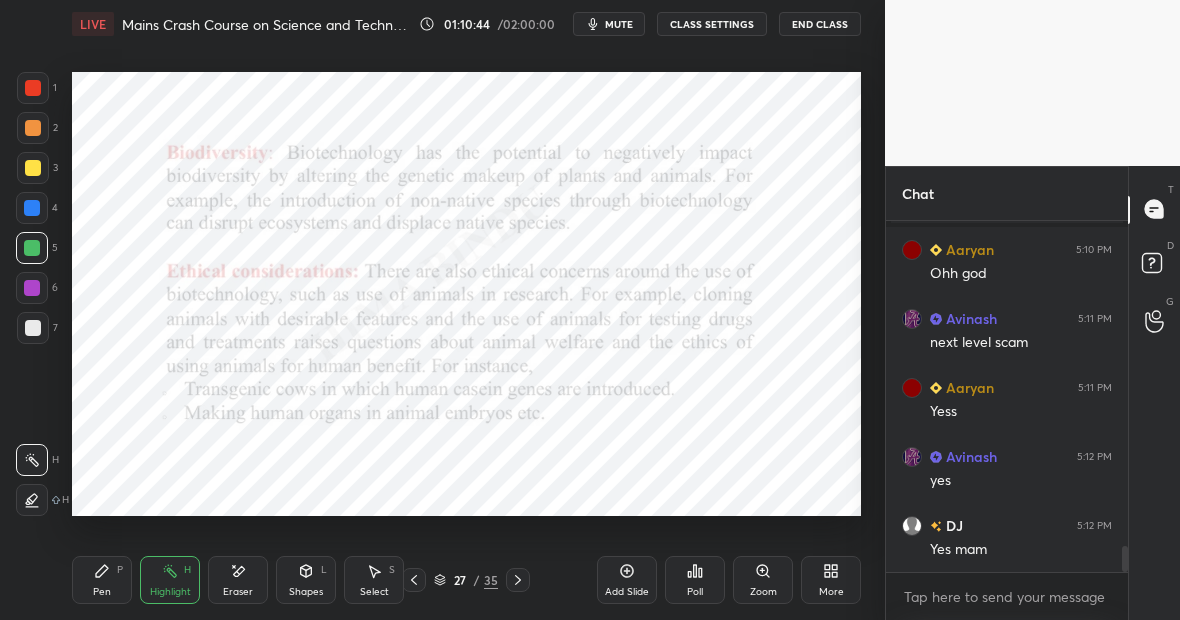 scroll, scrollTop: 4457, scrollLeft: 0, axis: vertical 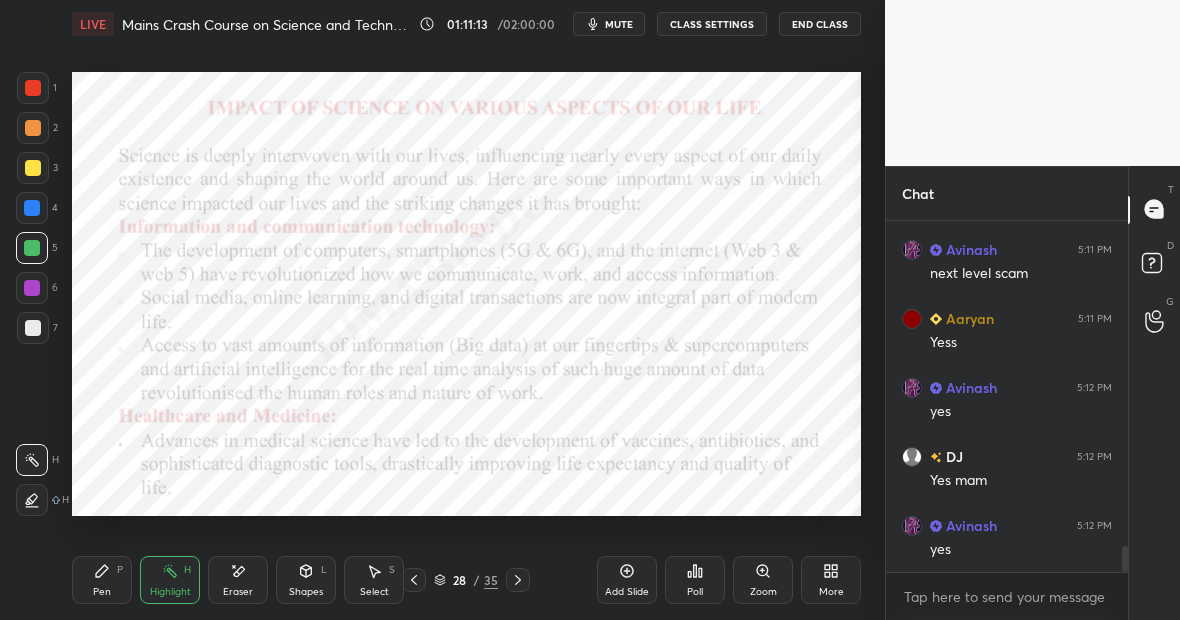 click 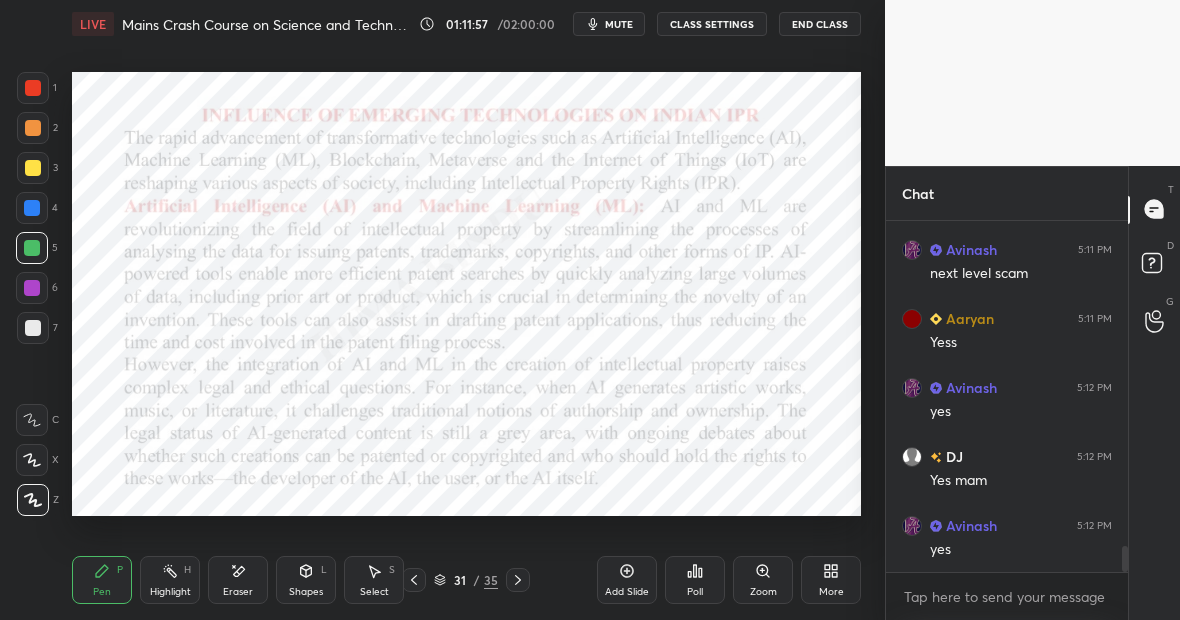click 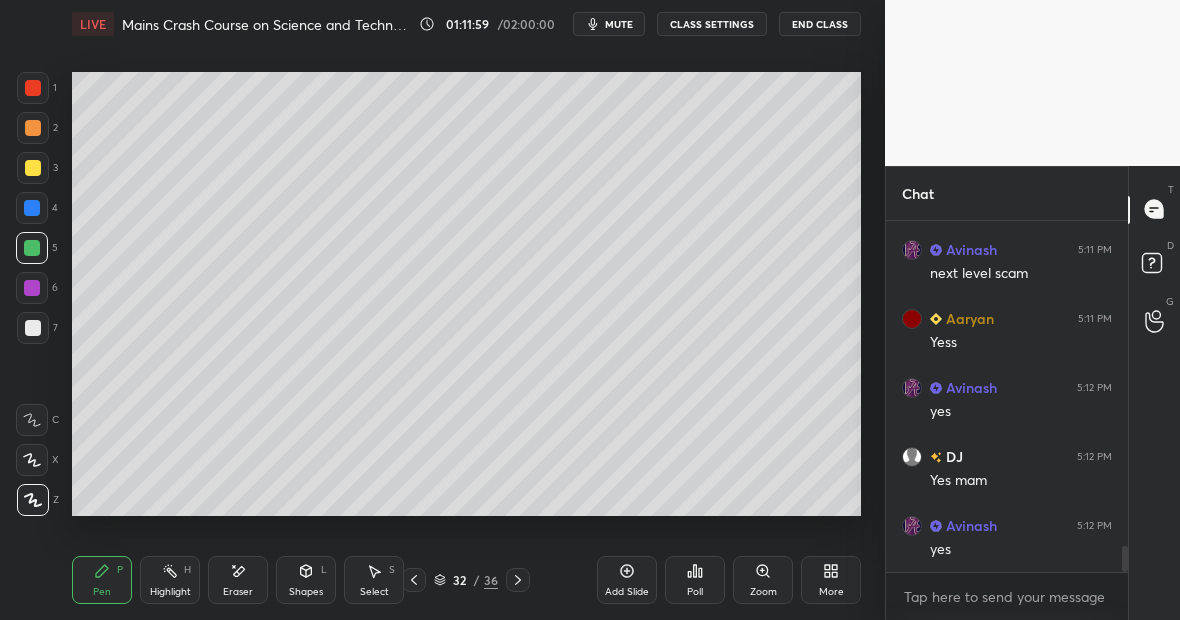 click at bounding box center [33, 168] 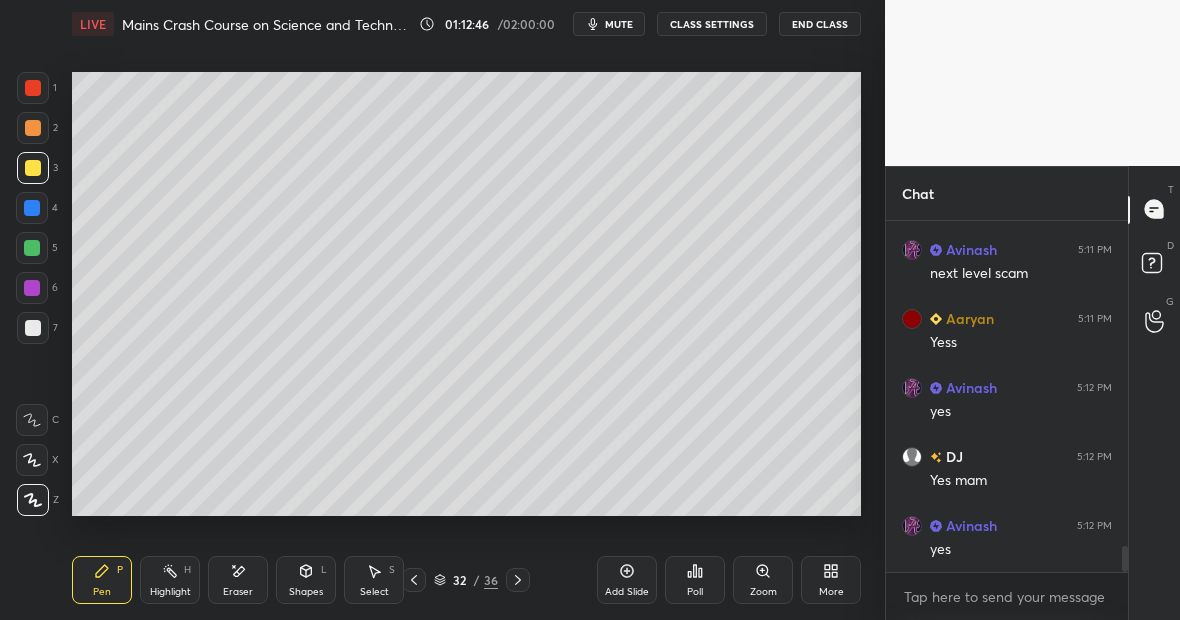 click at bounding box center (33, 328) 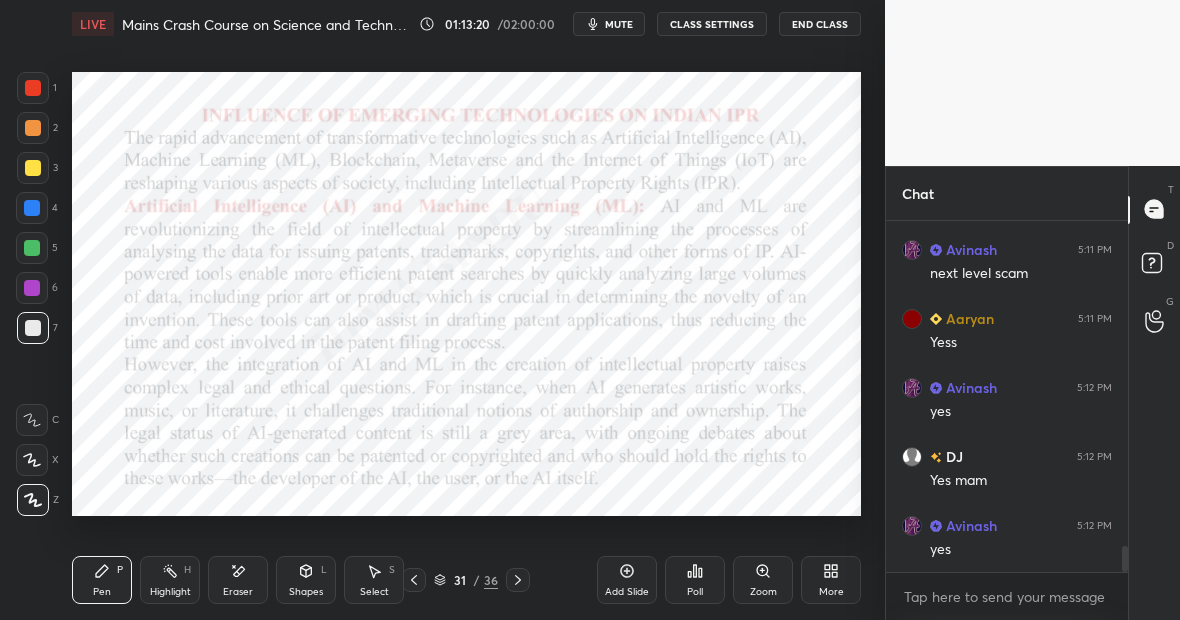 click at bounding box center (32, 208) 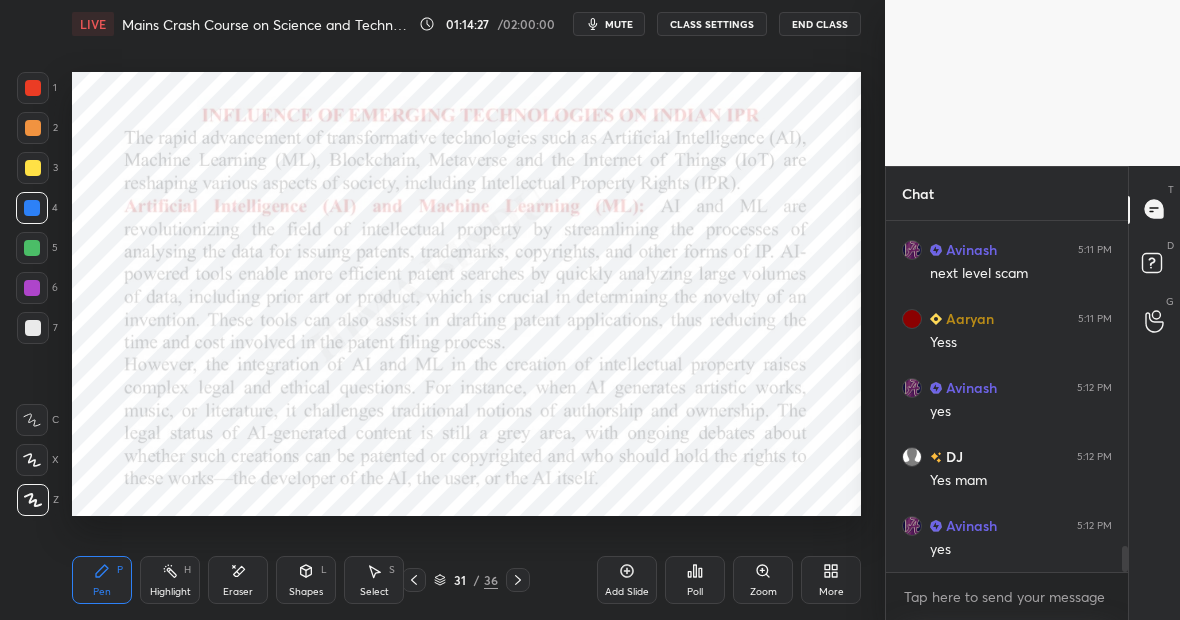 click on "Add Slide" at bounding box center [627, 592] 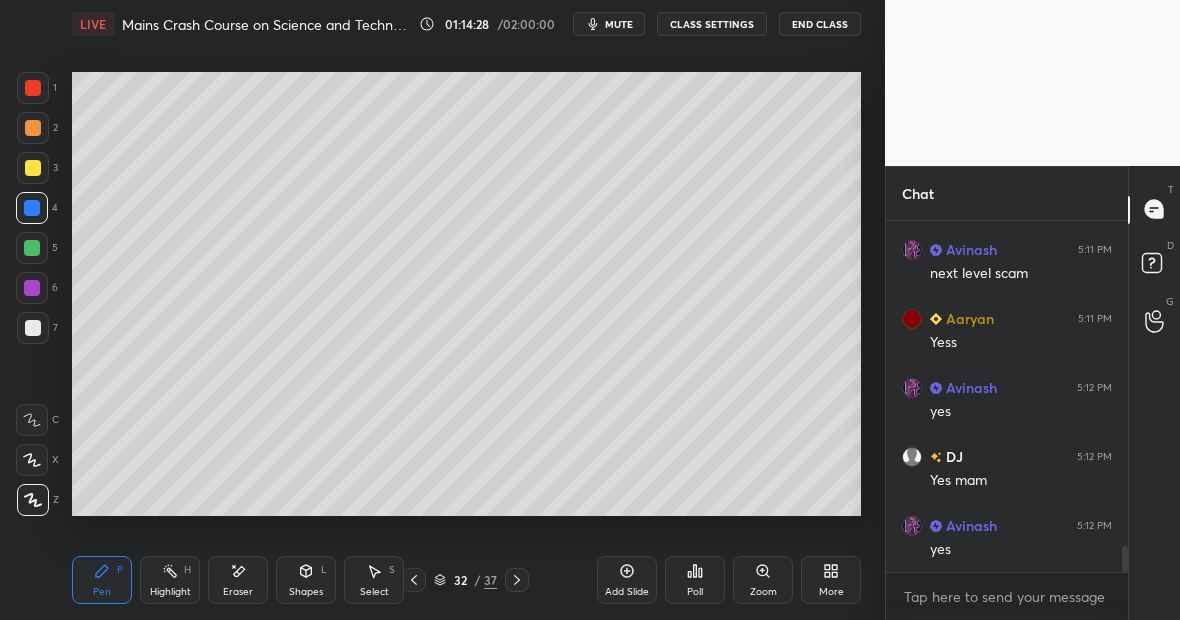 click at bounding box center [33, 168] 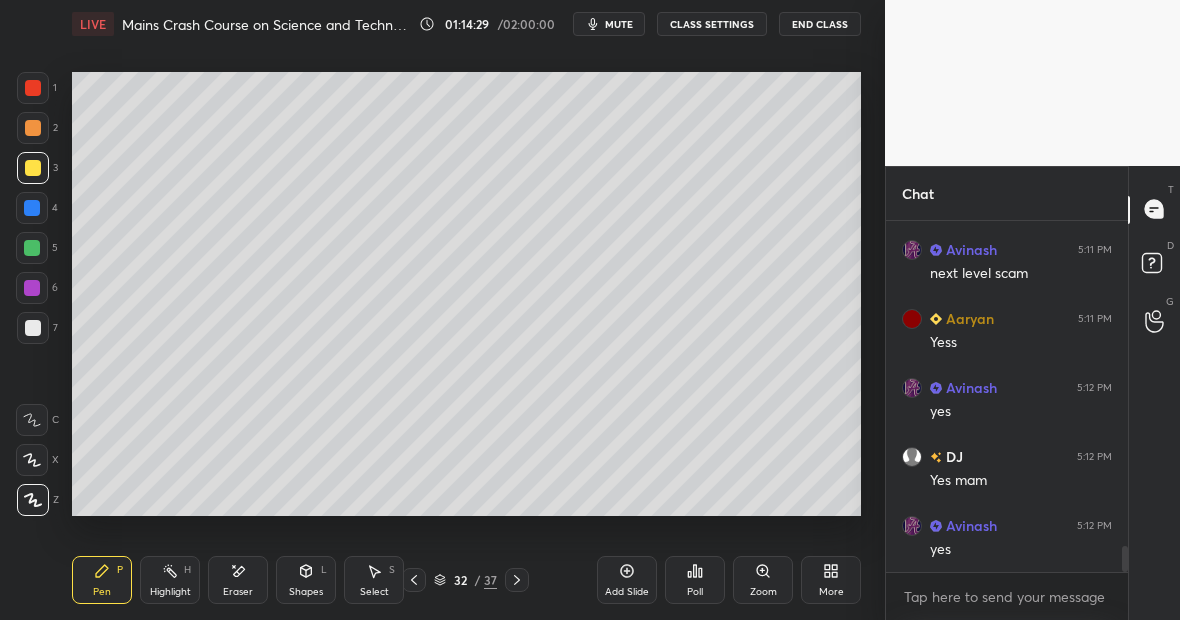 click at bounding box center [32, 248] 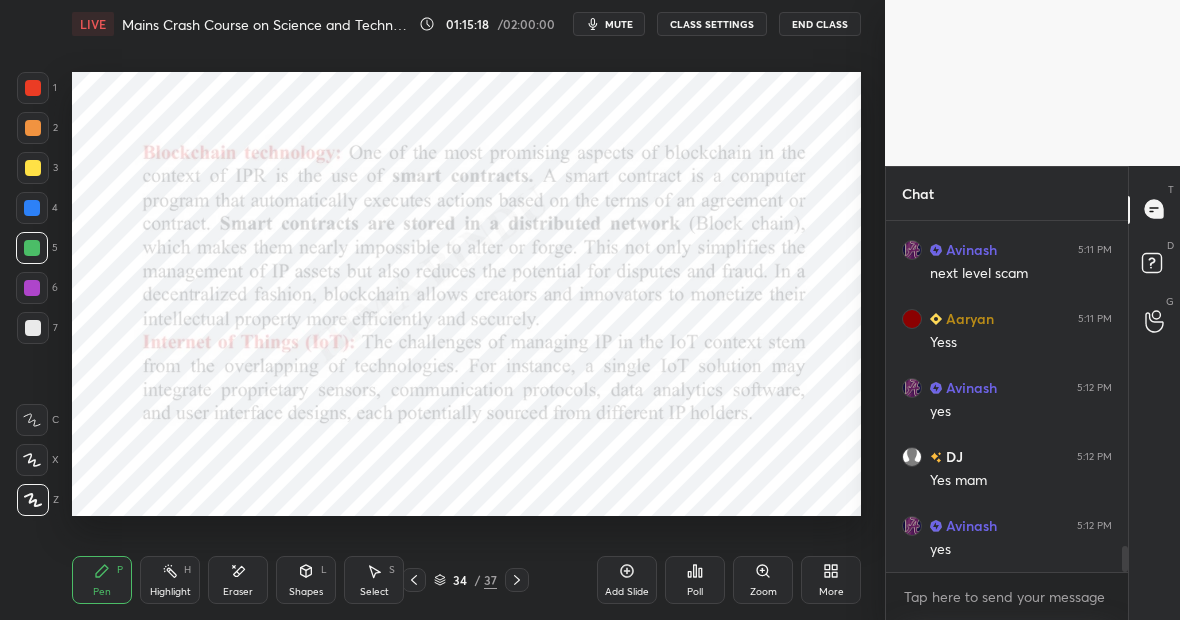 click on "37" at bounding box center [490, 580] 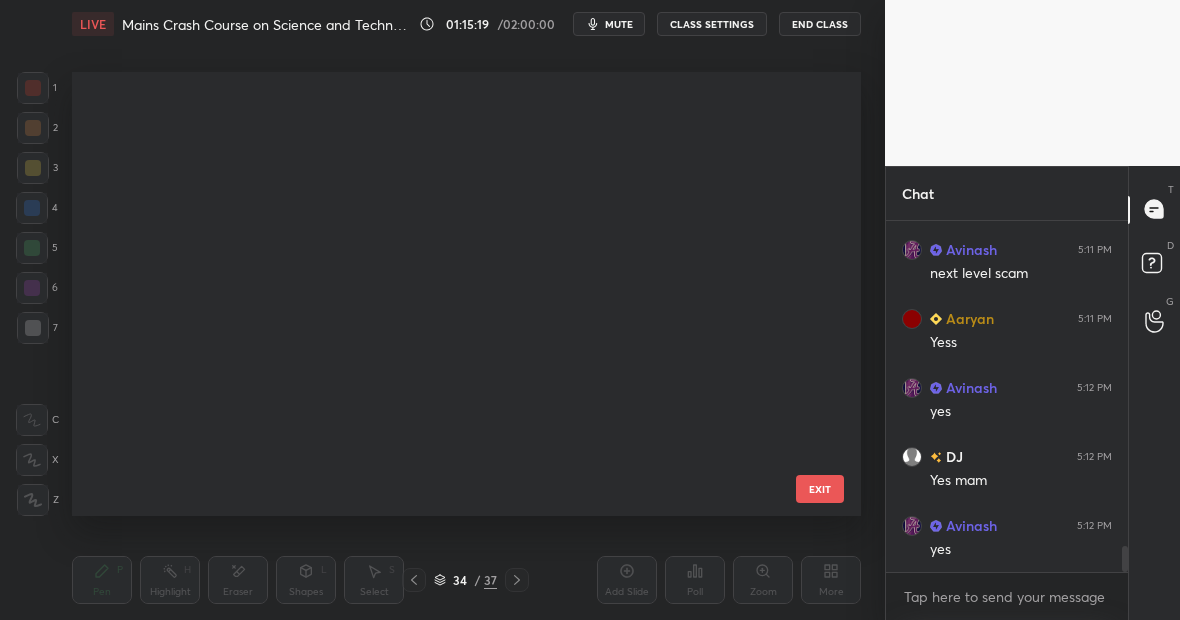 scroll, scrollTop: 1151, scrollLeft: 0, axis: vertical 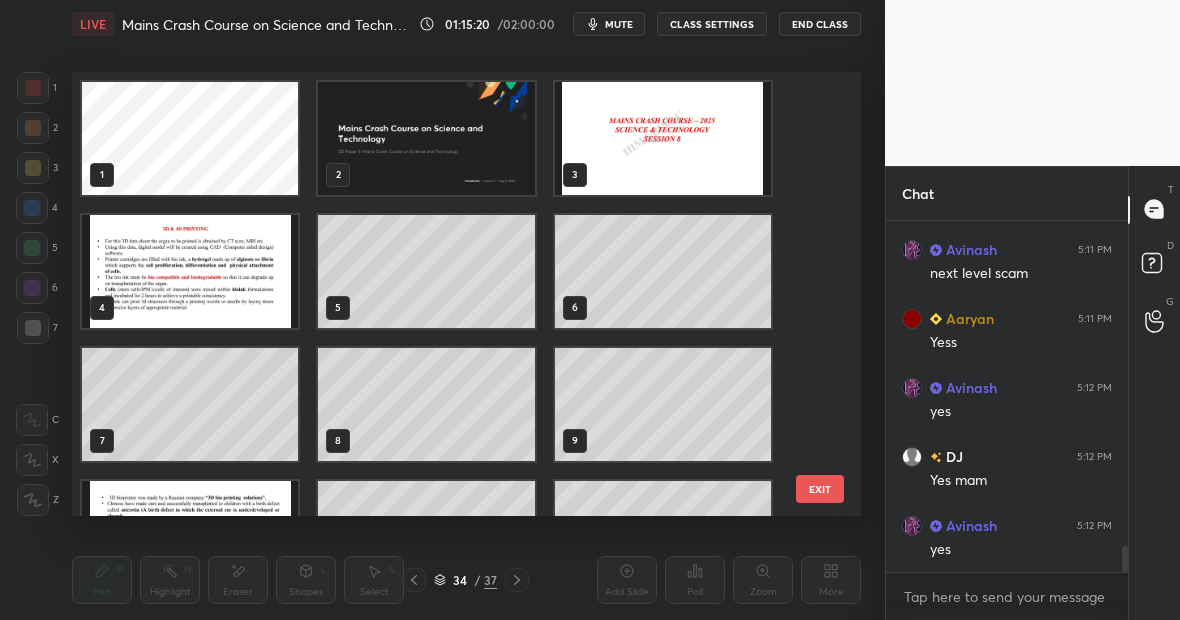 click at bounding box center (663, 138) 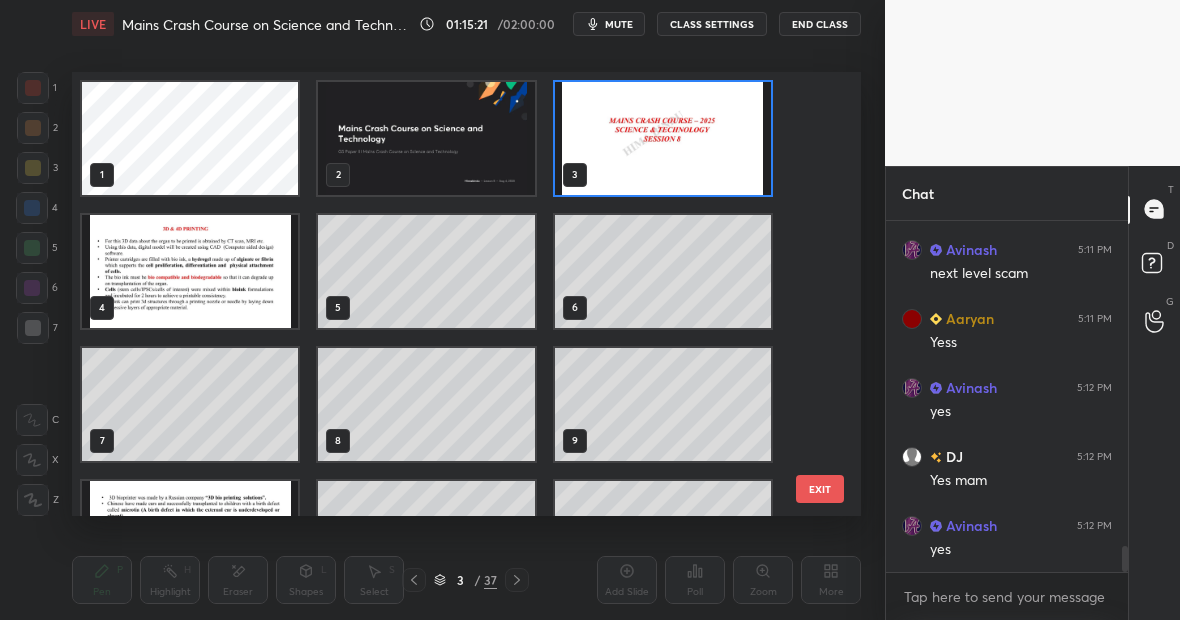 click at bounding box center (663, 138) 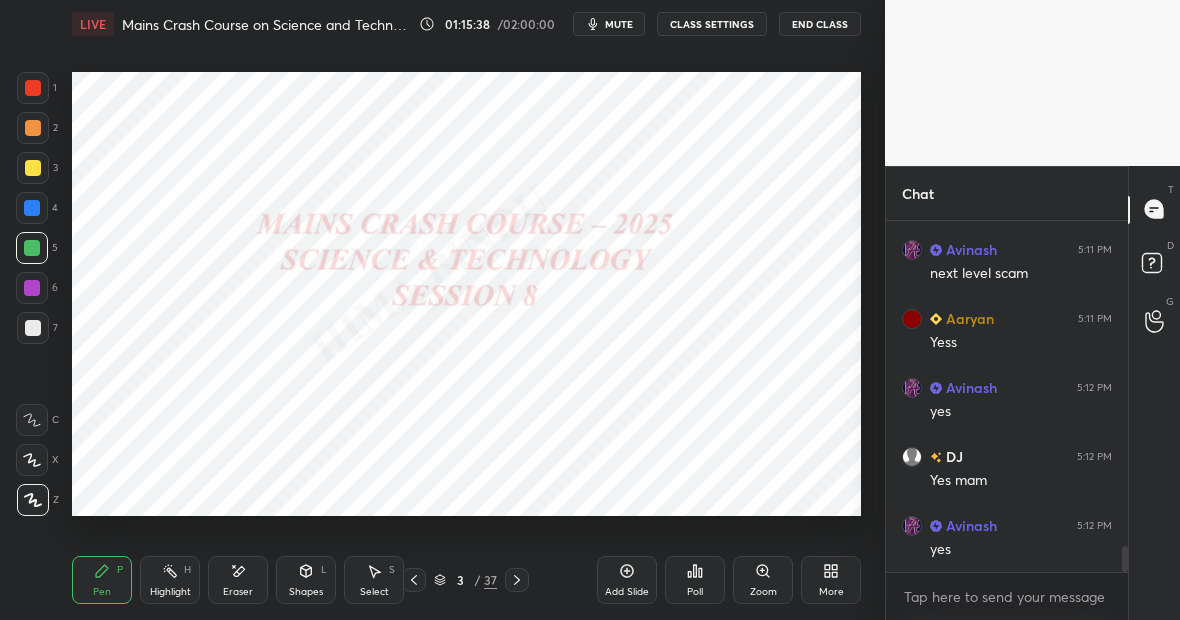 click on "37" at bounding box center (490, 580) 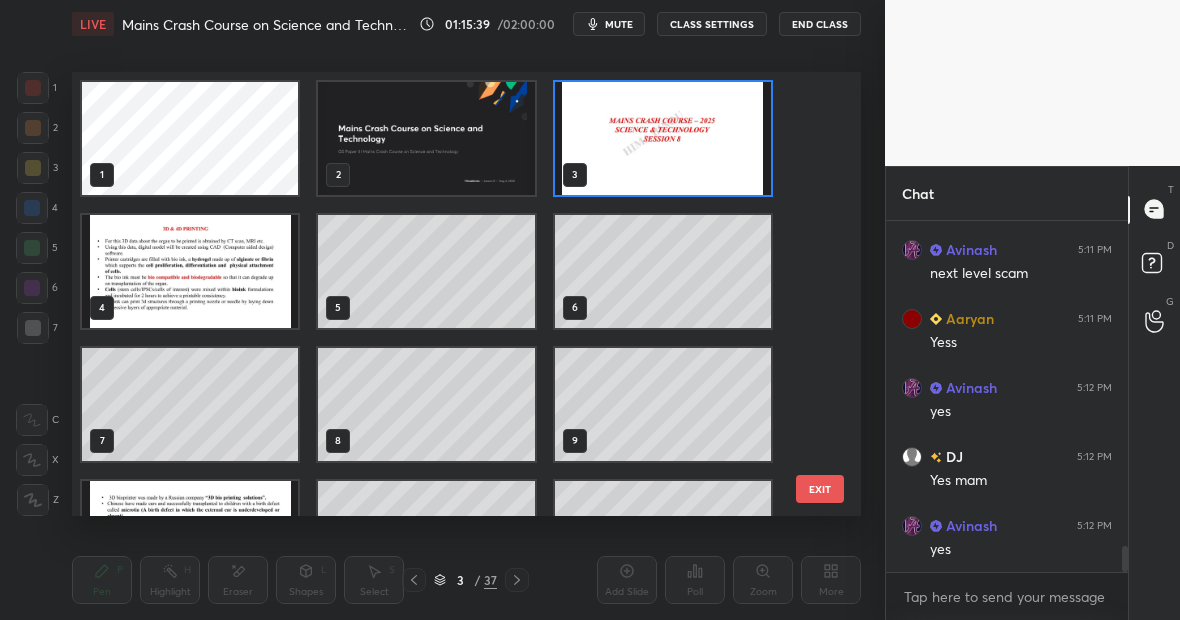 scroll, scrollTop: 7, scrollLeft: 11, axis: both 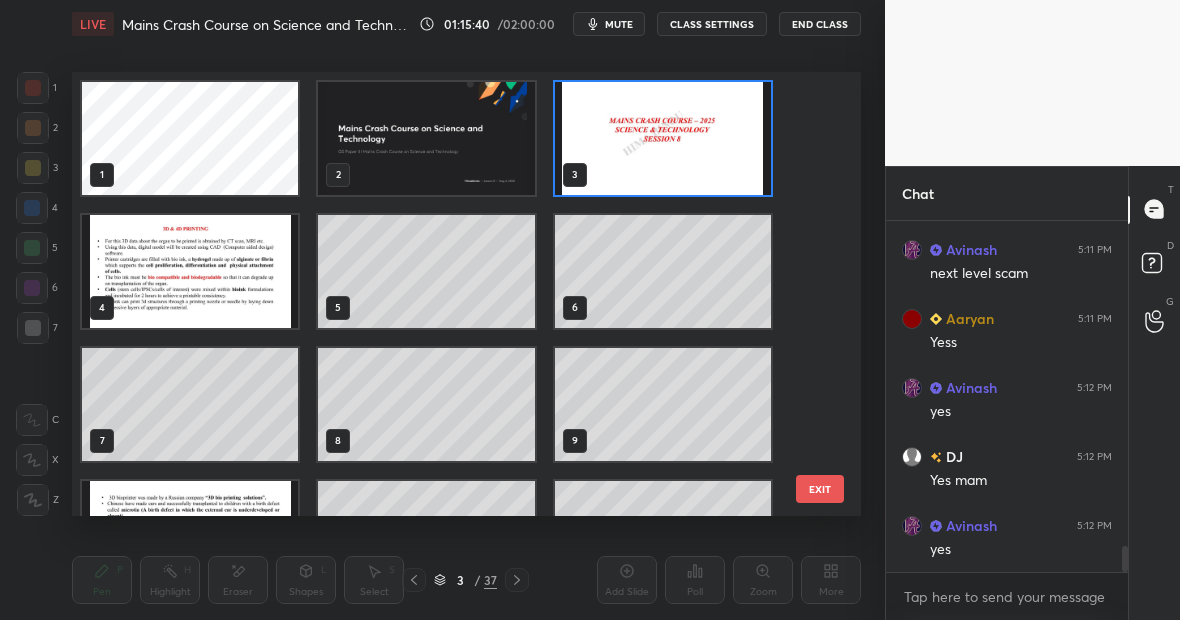 click at bounding box center (663, 138) 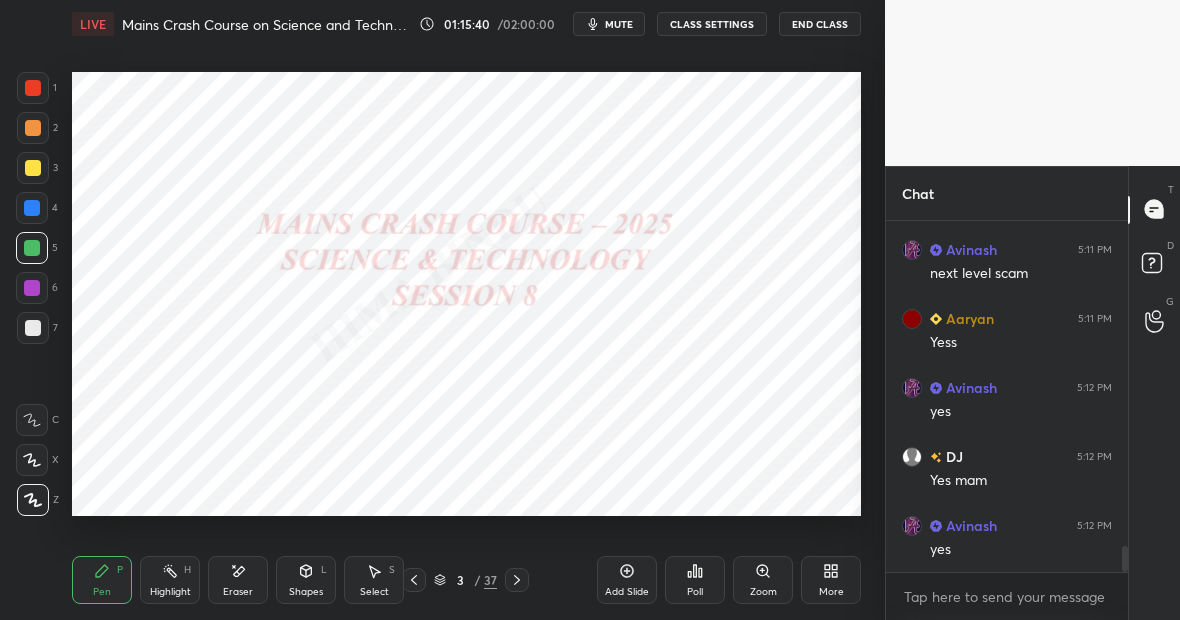 click at bounding box center (663, 138) 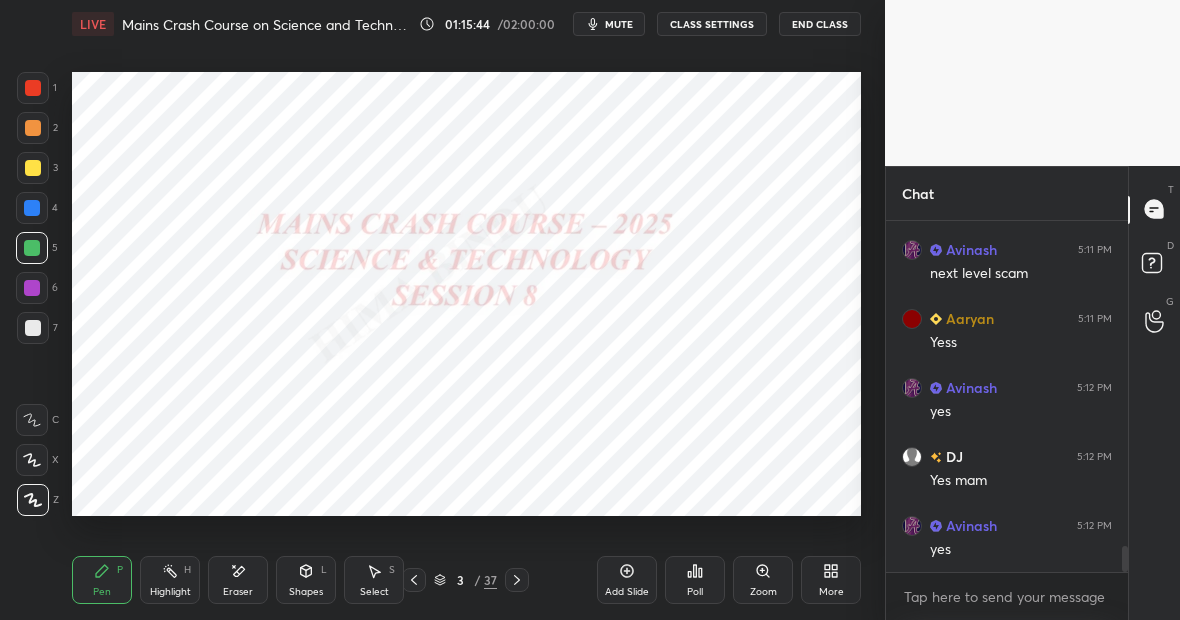 click on "37" at bounding box center (490, 580) 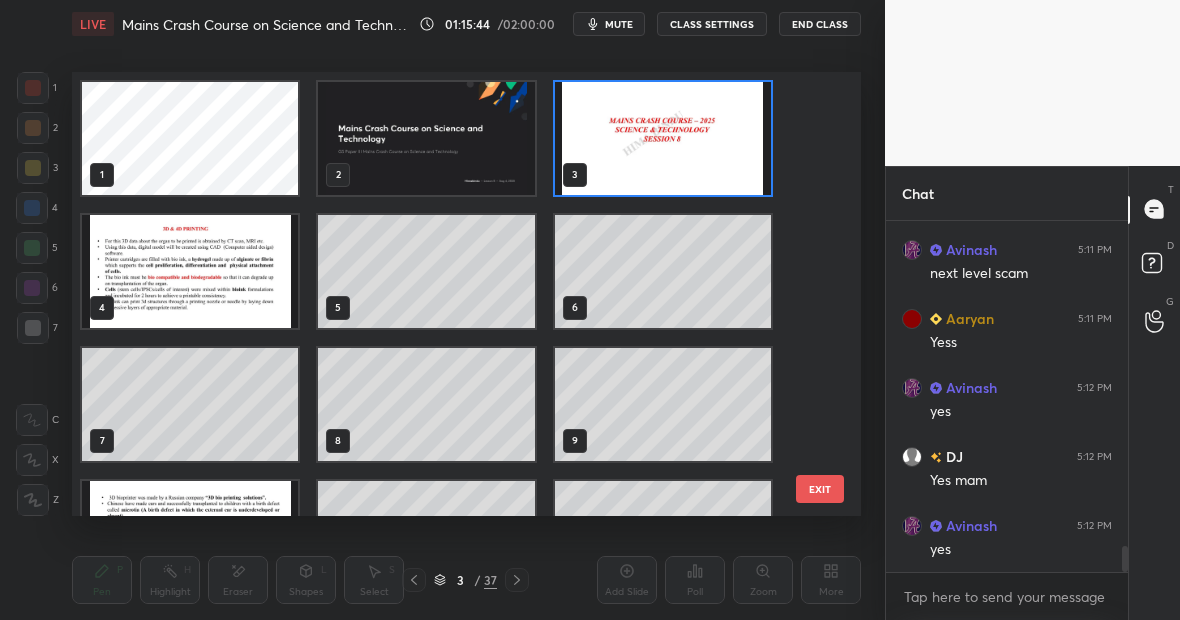 scroll, scrollTop: 7, scrollLeft: 11, axis: both 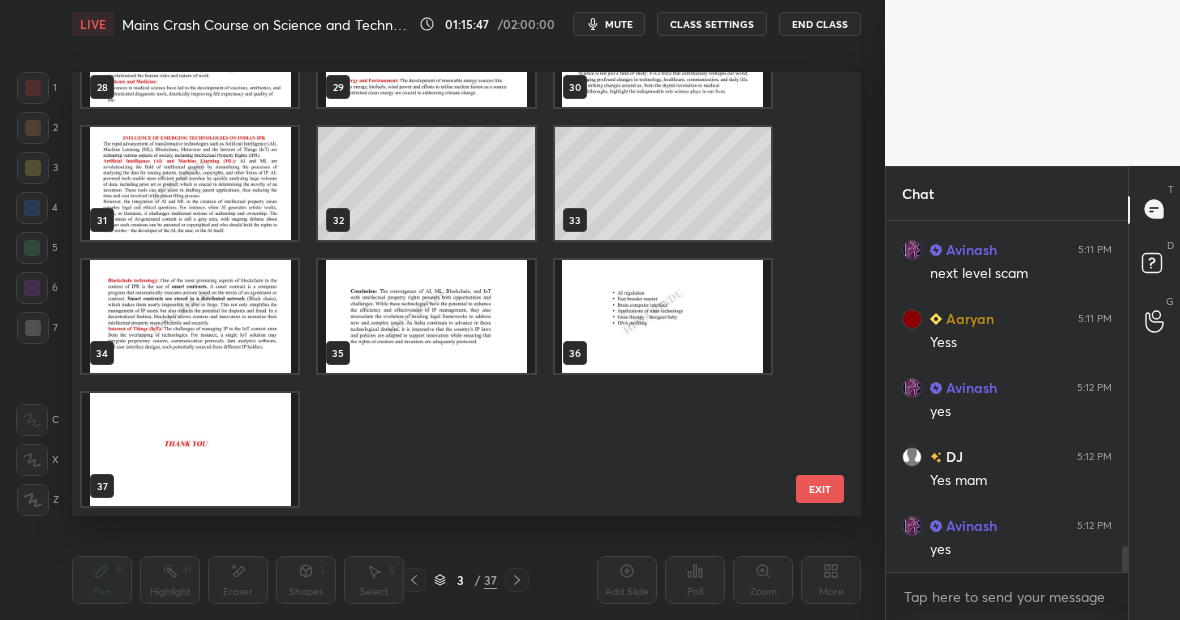 click at bounding box center (190, 316) 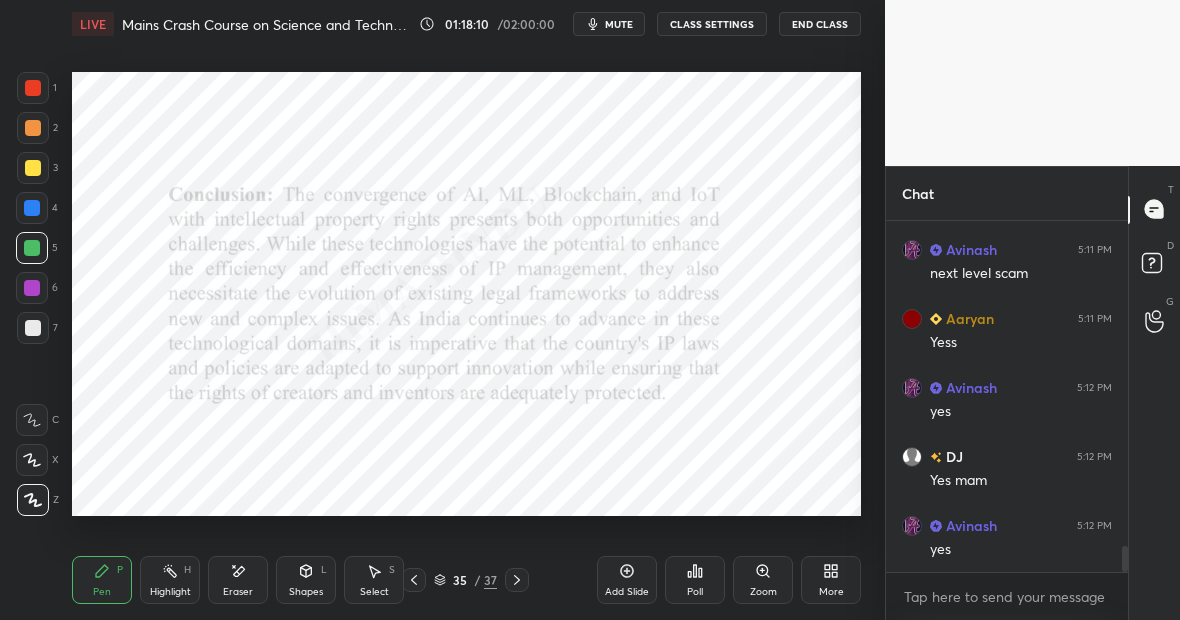 click 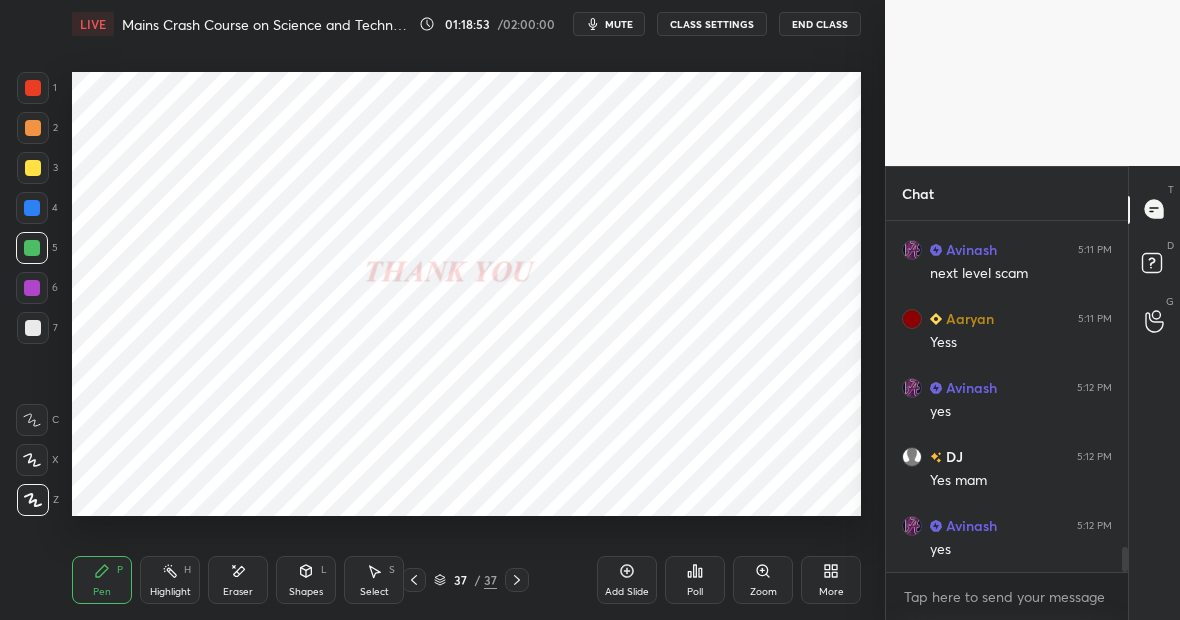 scroll, scrollTop: 4526, scrollLeft: 0, axis: vertical 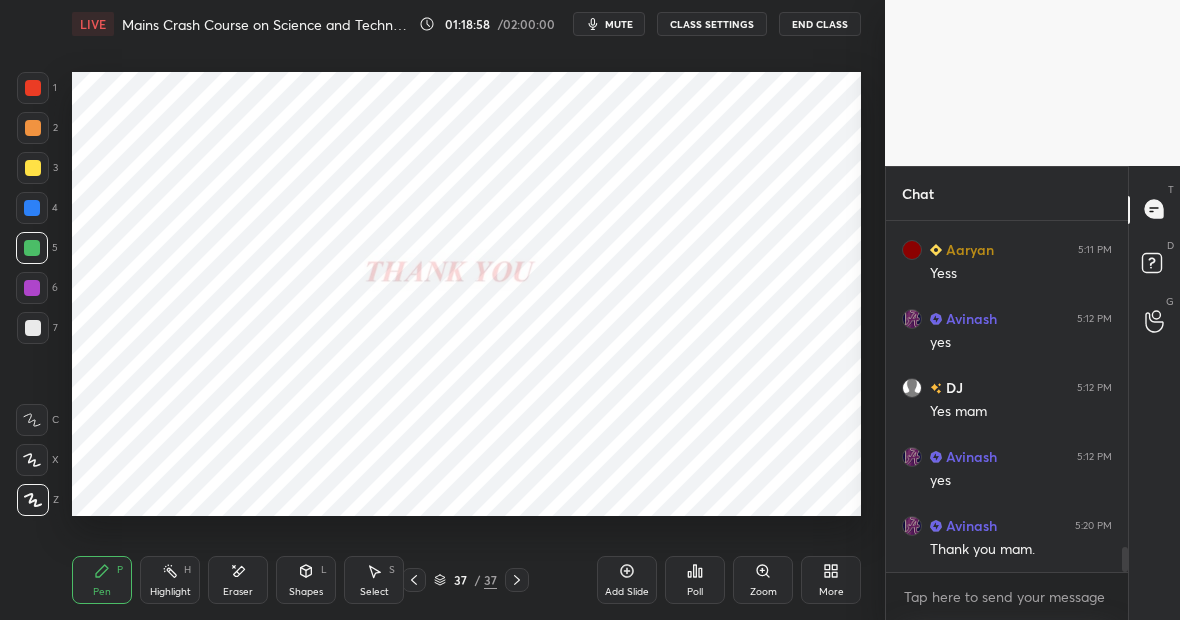 click on "End Class" at bounding box center (820, 24) 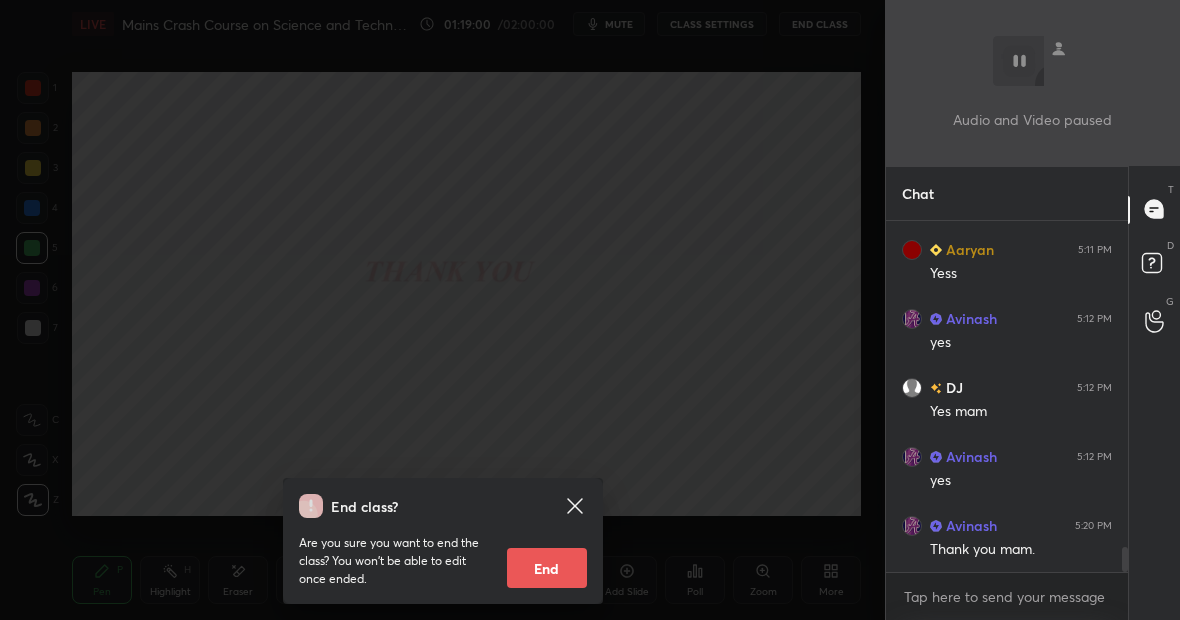 click on "End" at bounding box center (547, 568) 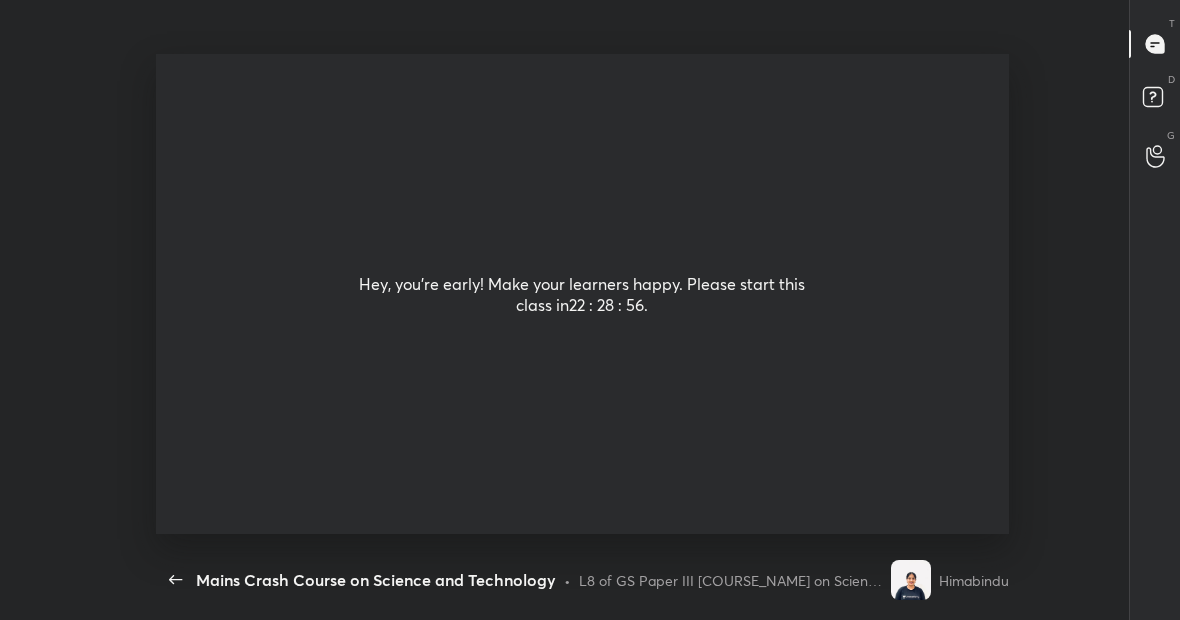 scroll, scrollTop: 99508, scrollLeft: 99062, axis: both 